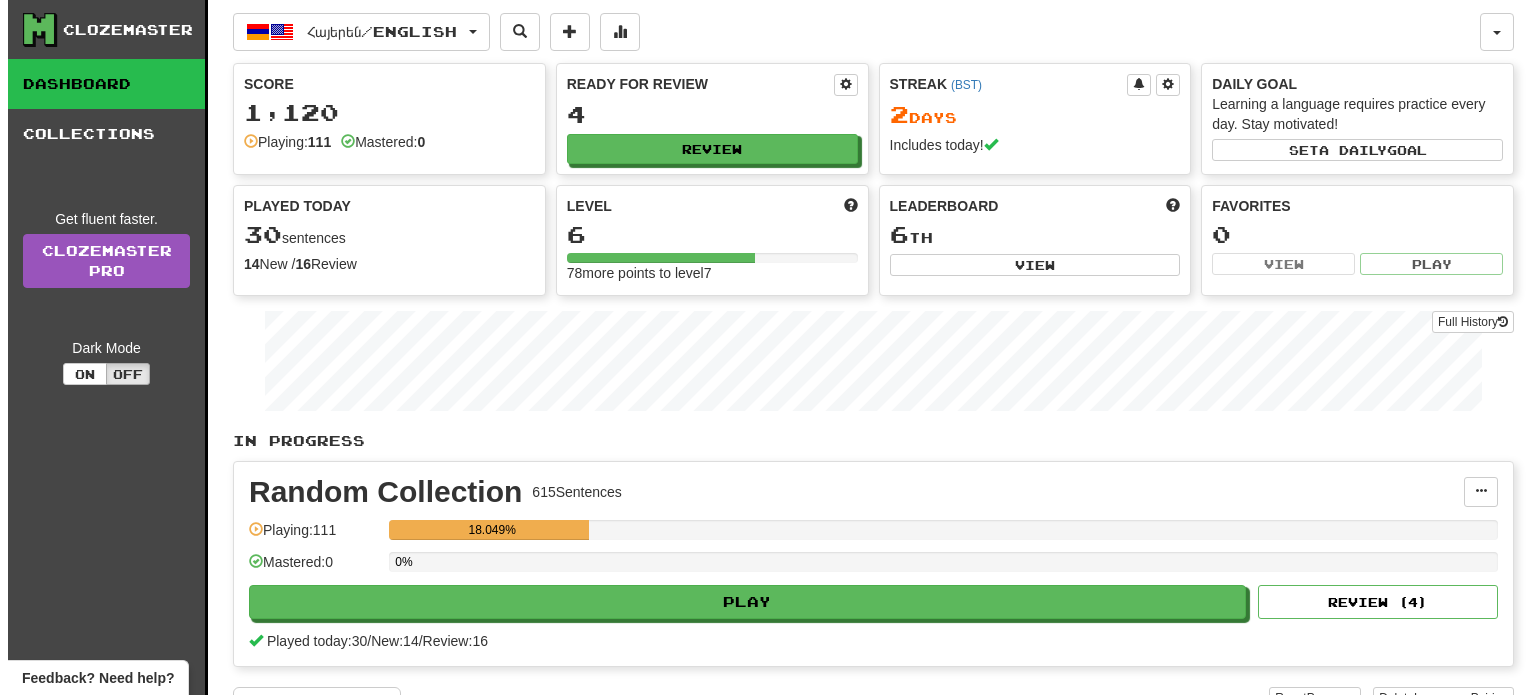 scroll, scrollTop: 0, scrollLeft: 0, axis: both 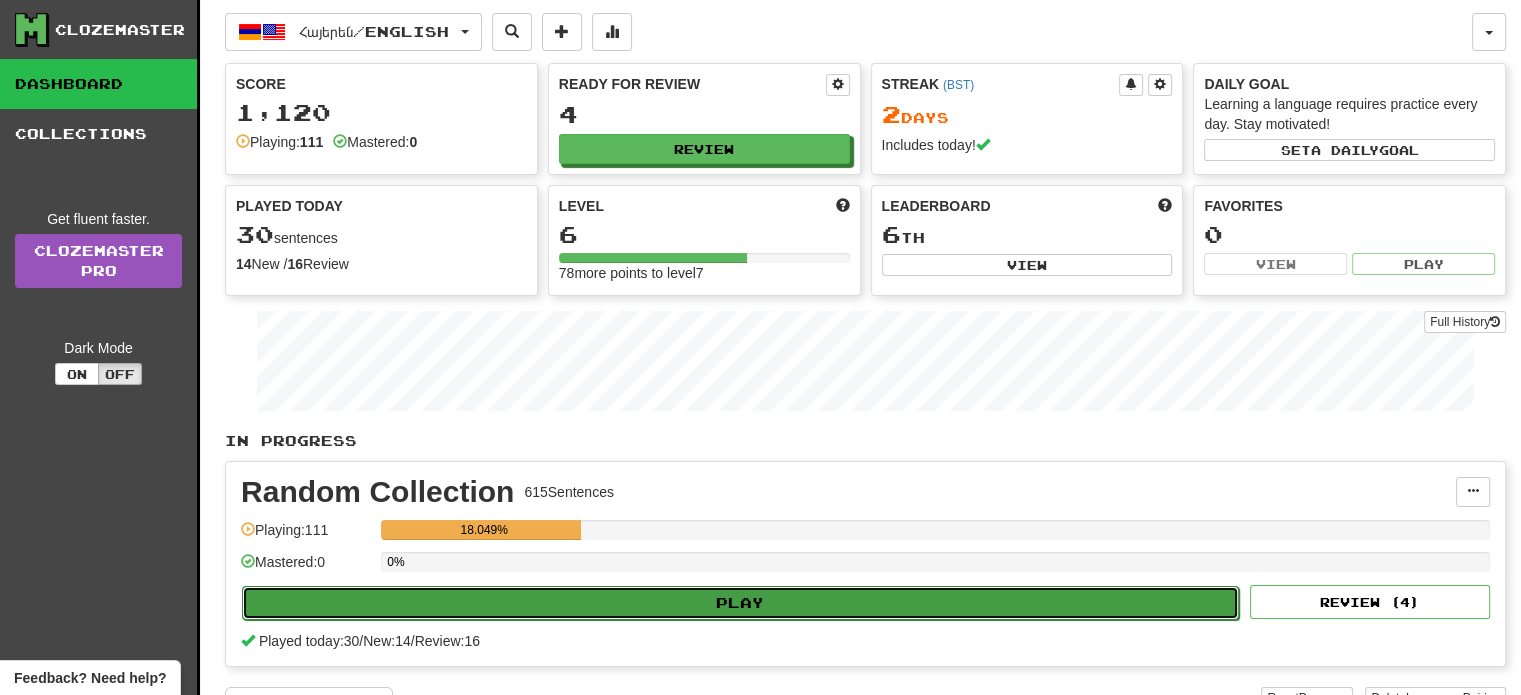click on "Play" at bounding box center [740, 603] 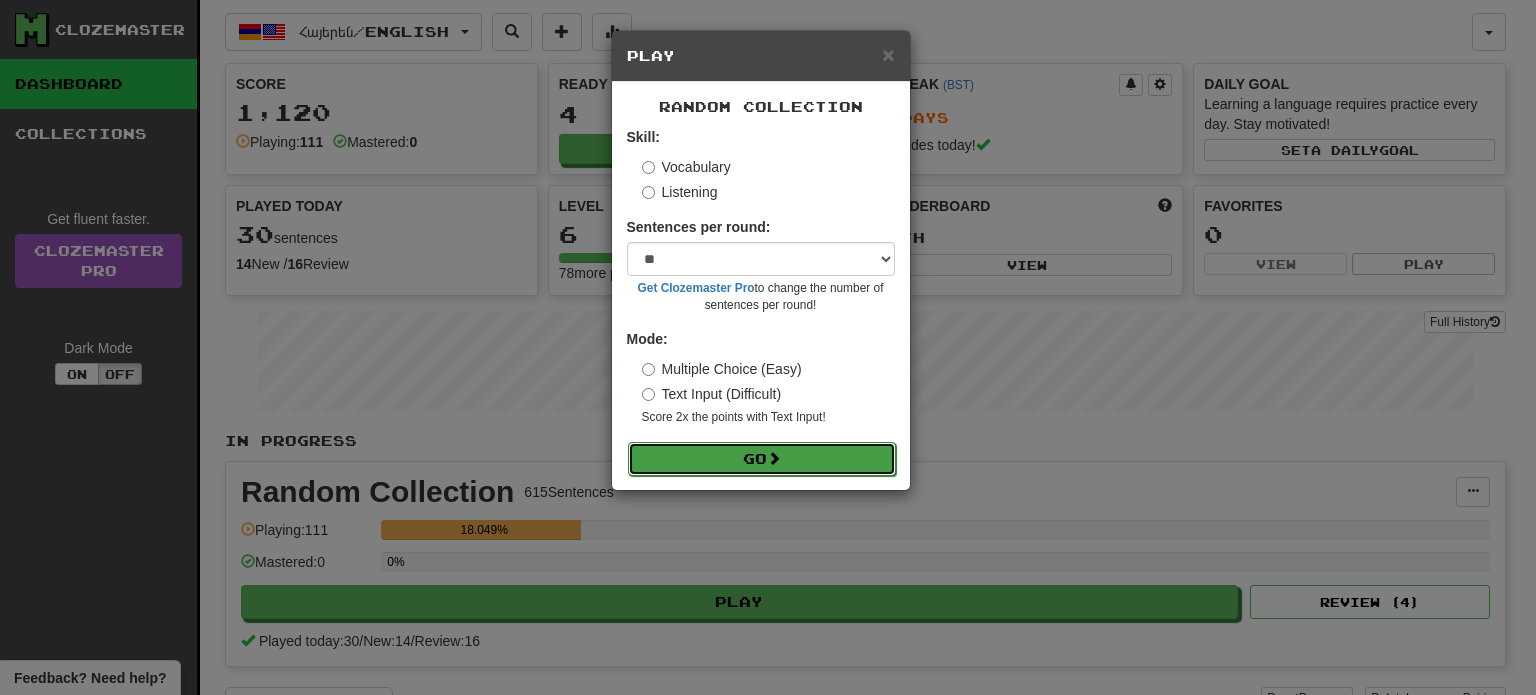 click on "Go" at bounding box center [762, 459] 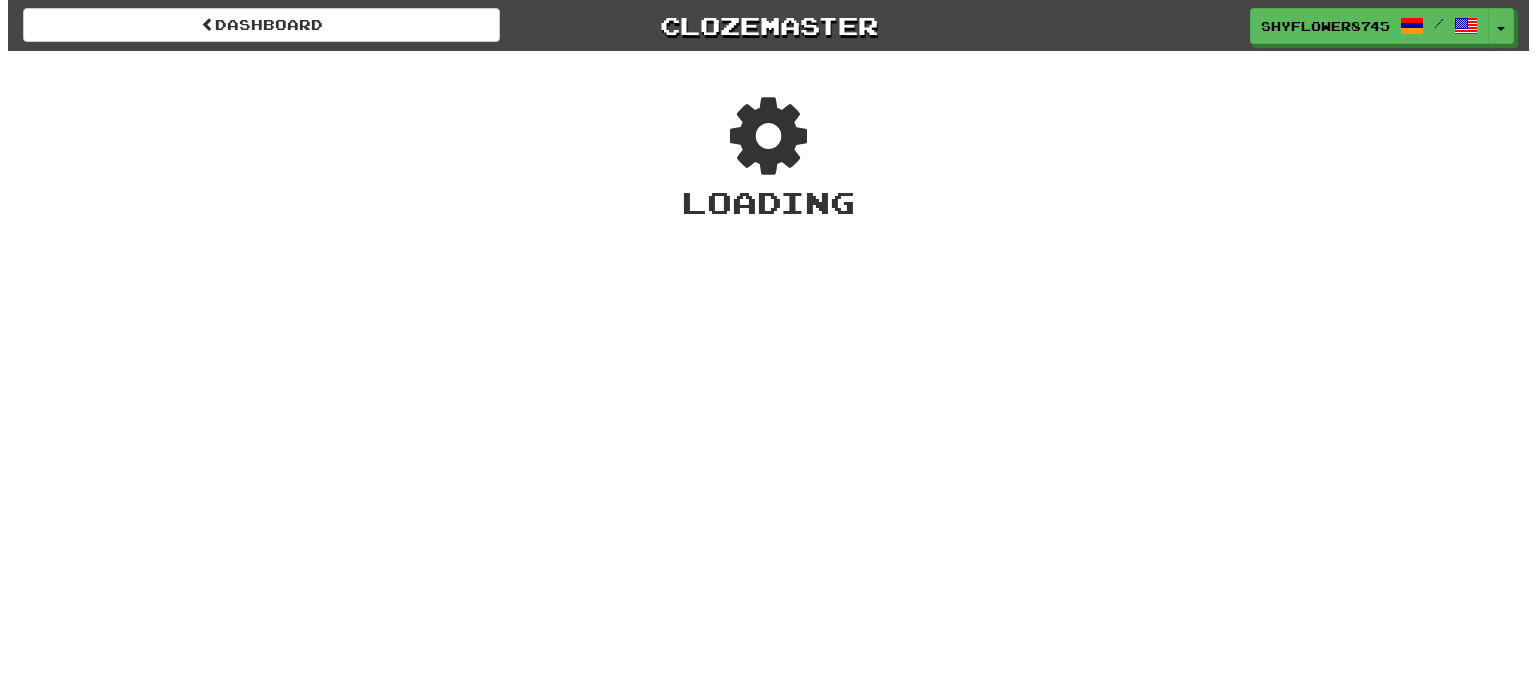 scroll, scrollTop: 0, scrollLeft: 0, axis: both 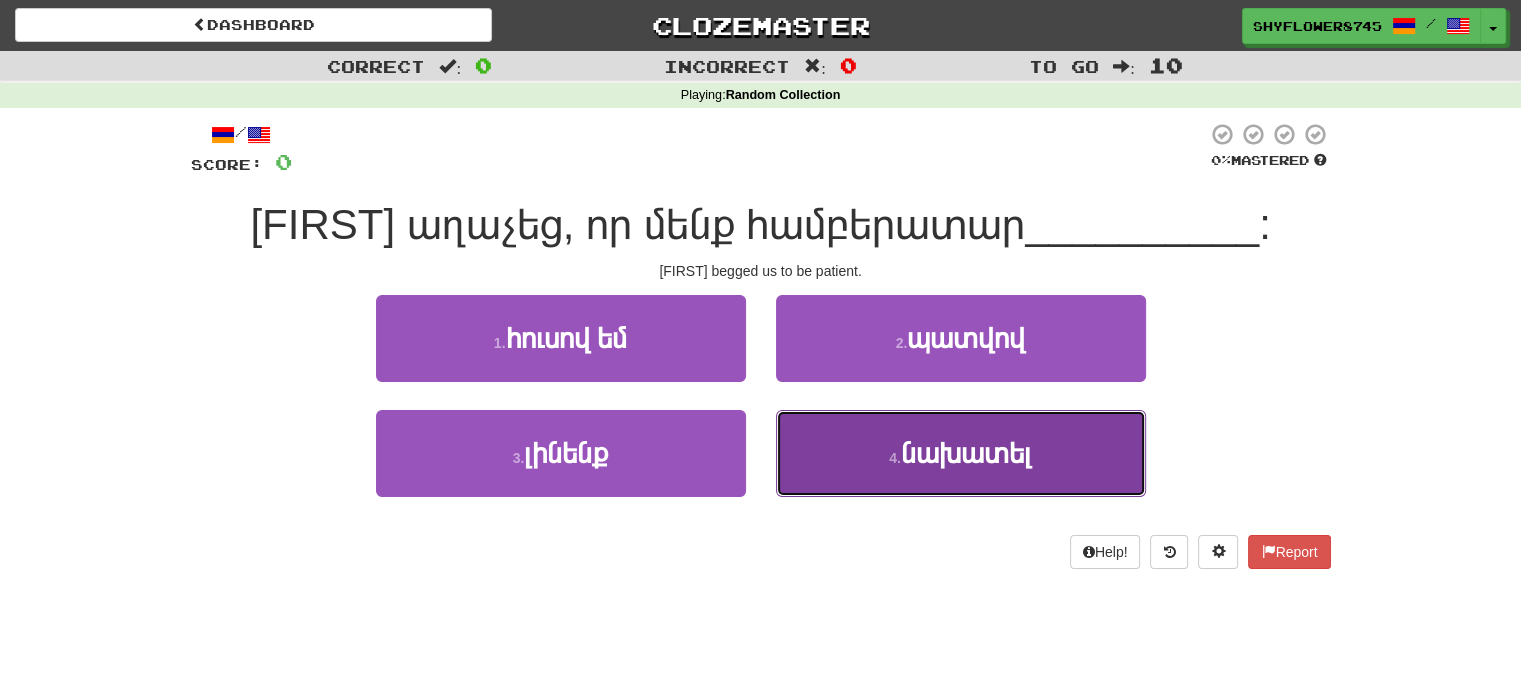 click on "4 .  նախատել" at bounding box center [961, 453] 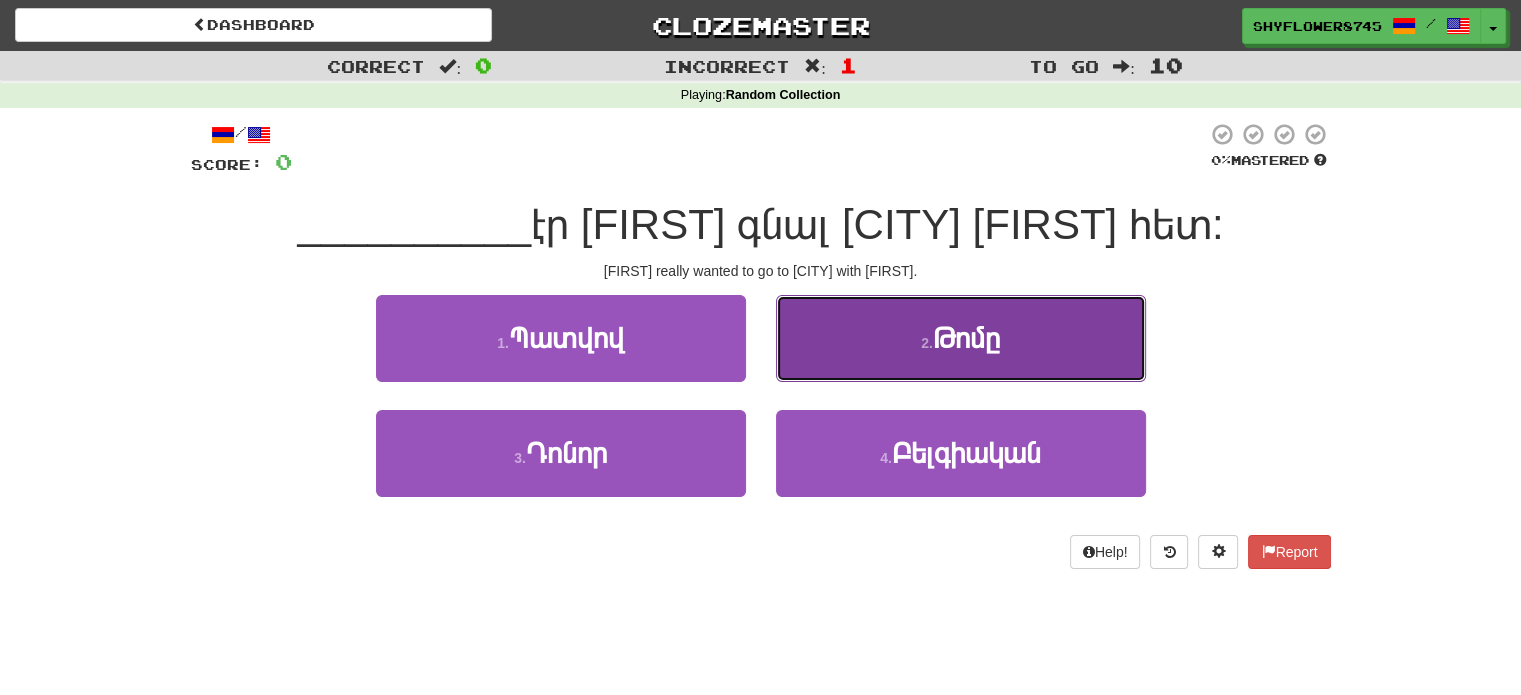 click on "2 .  Թոմը" at bounding box center [961, 338] 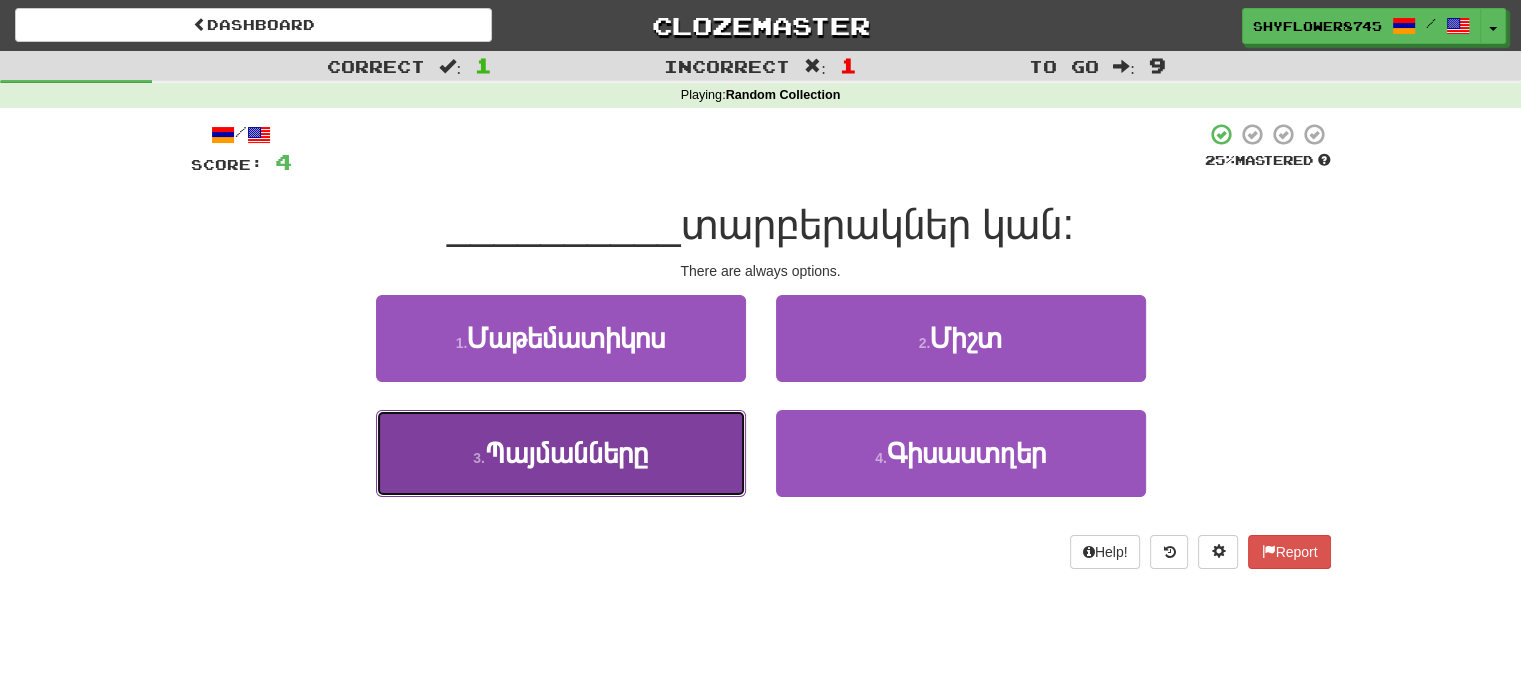 click on "3 .  Պայմանները" at bounding box center (561, 453) 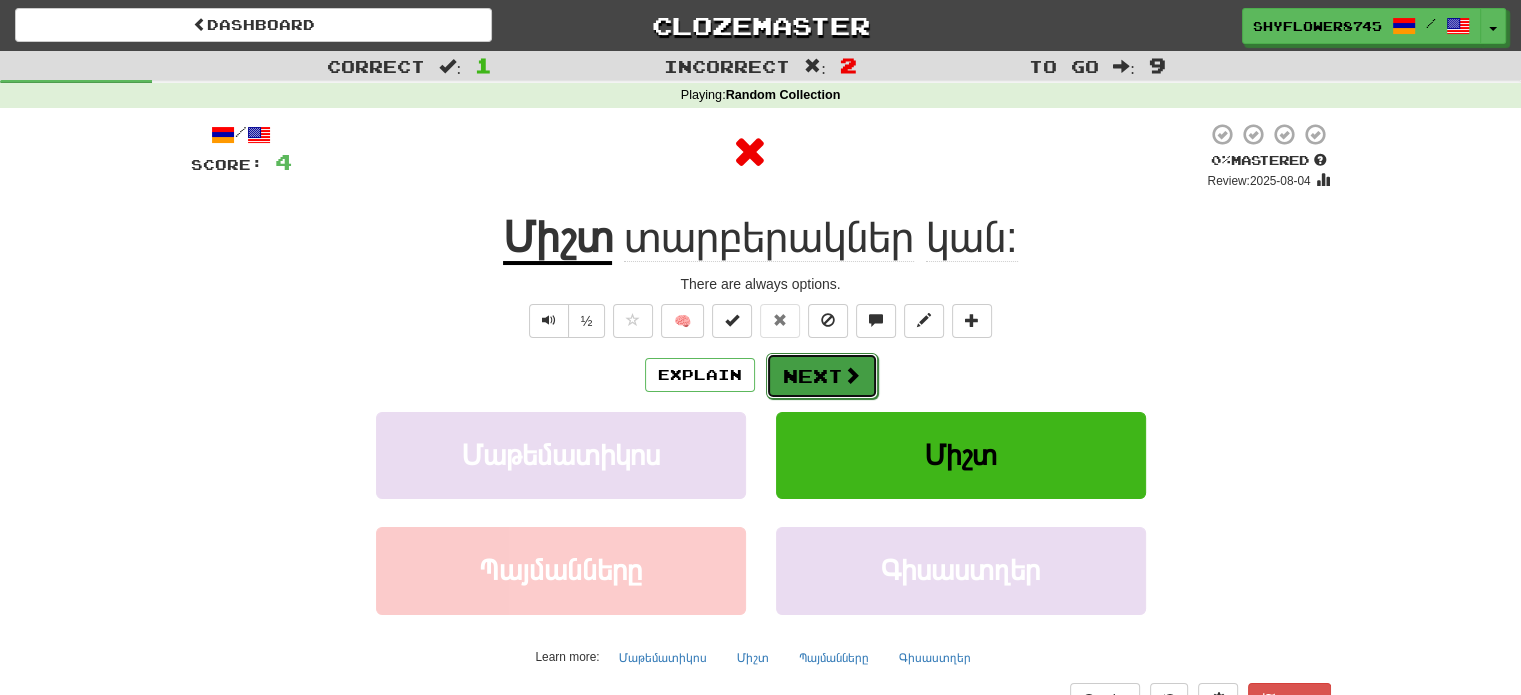 click on "Next" at bounding box center (822, 376) 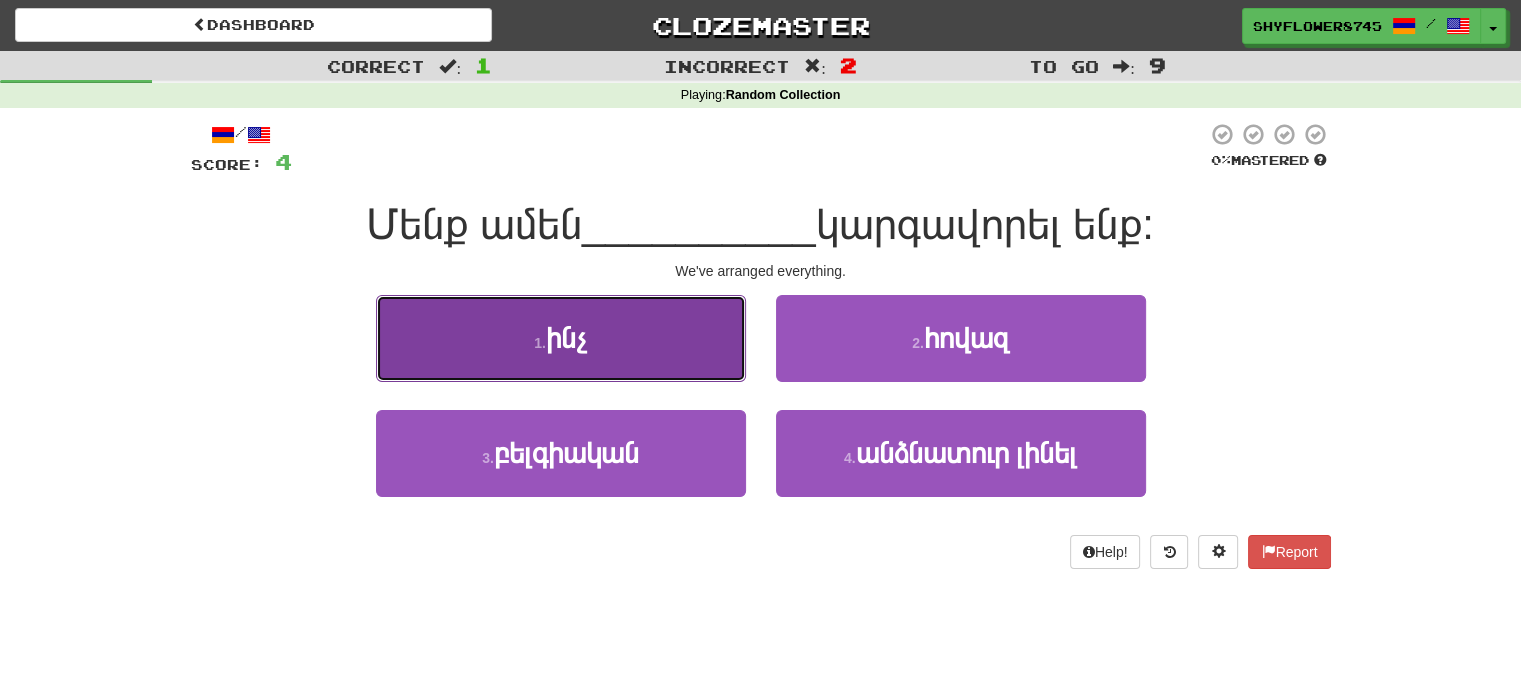 click on "1 .  ինչ" at bounding box center (561, 338) 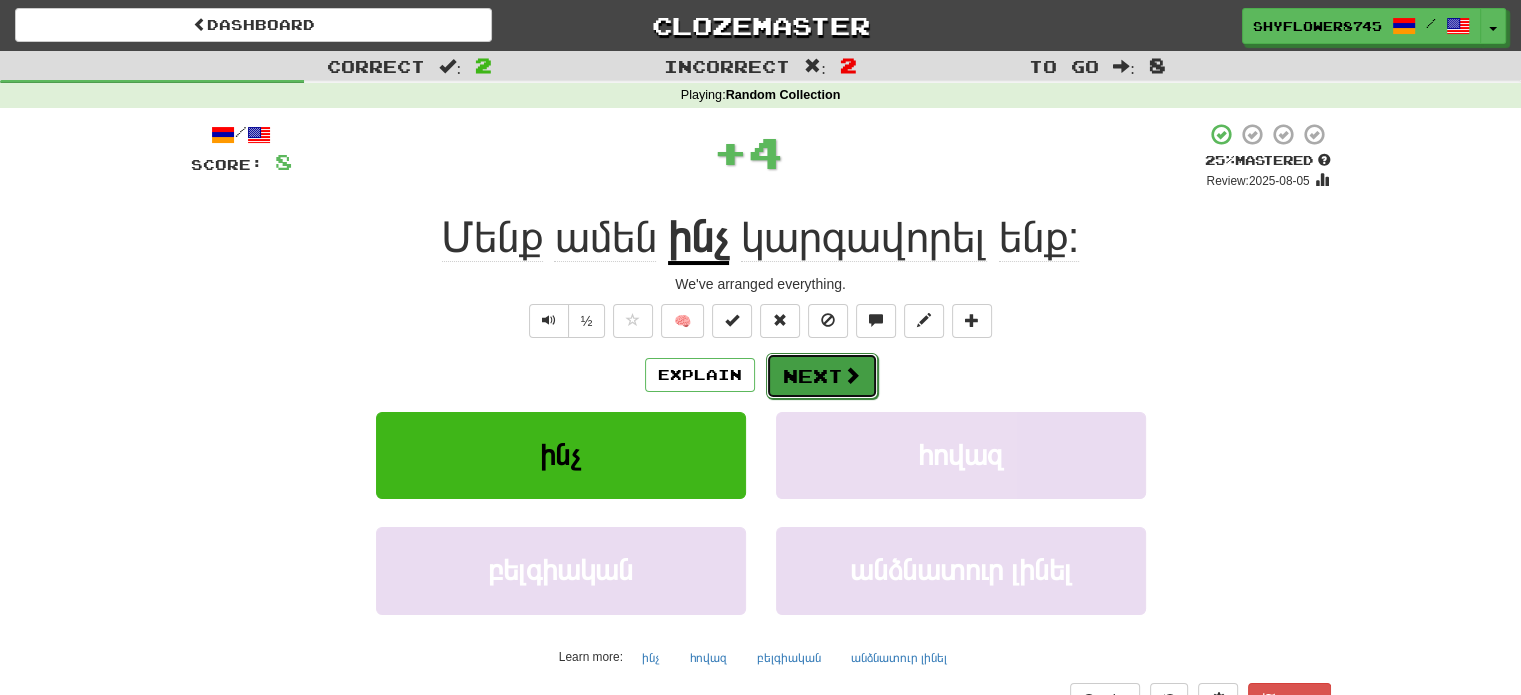 click on "Next" at bounding box center [822, 376] 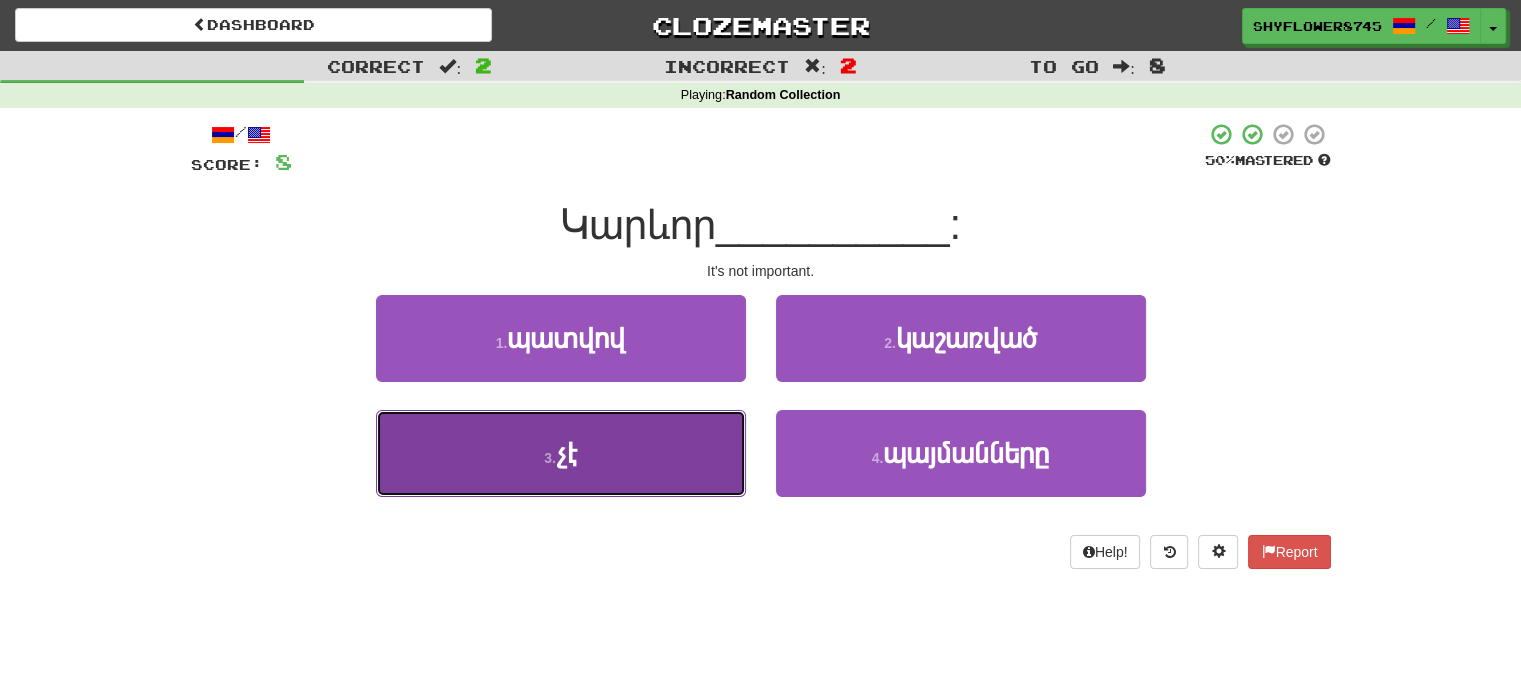 click on "3 .  չէ" at bounding box center (561, 453) 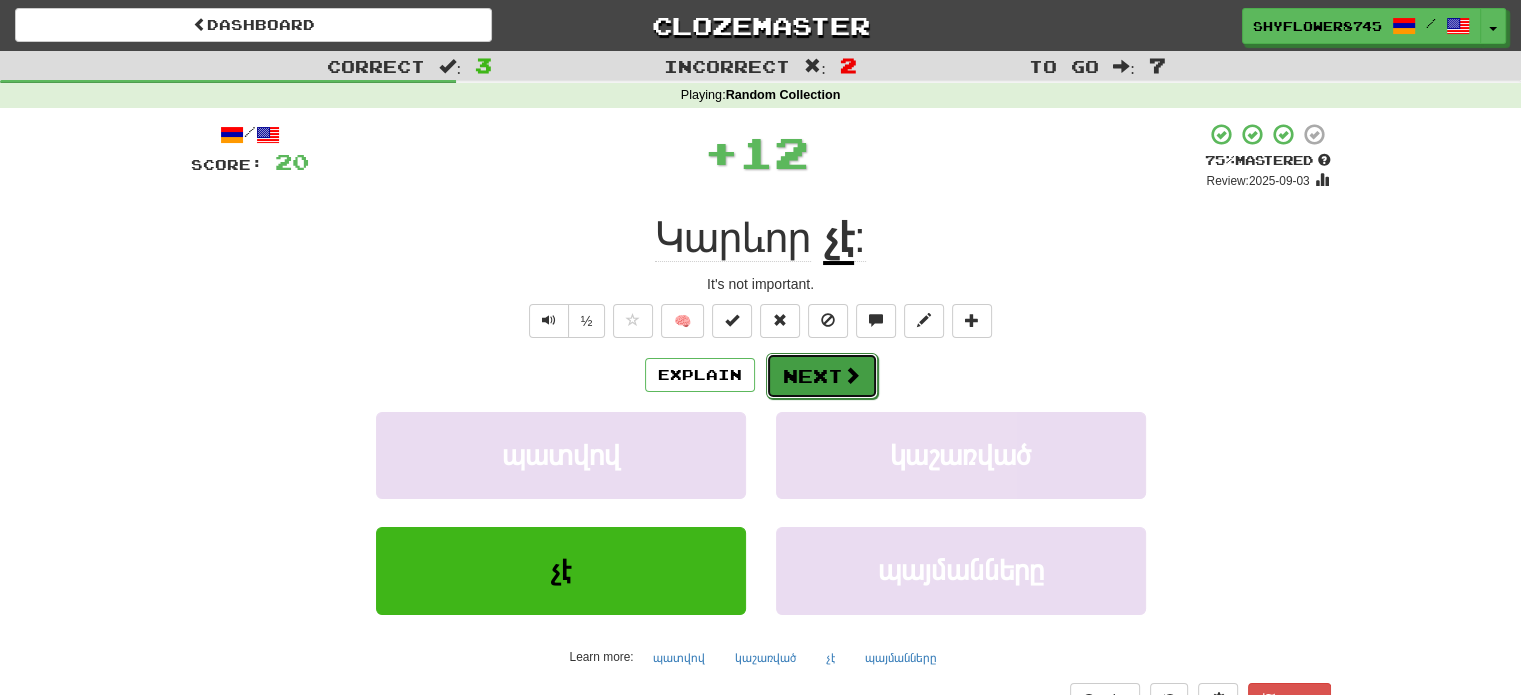click on "Next" at bounding box center (822, 376) 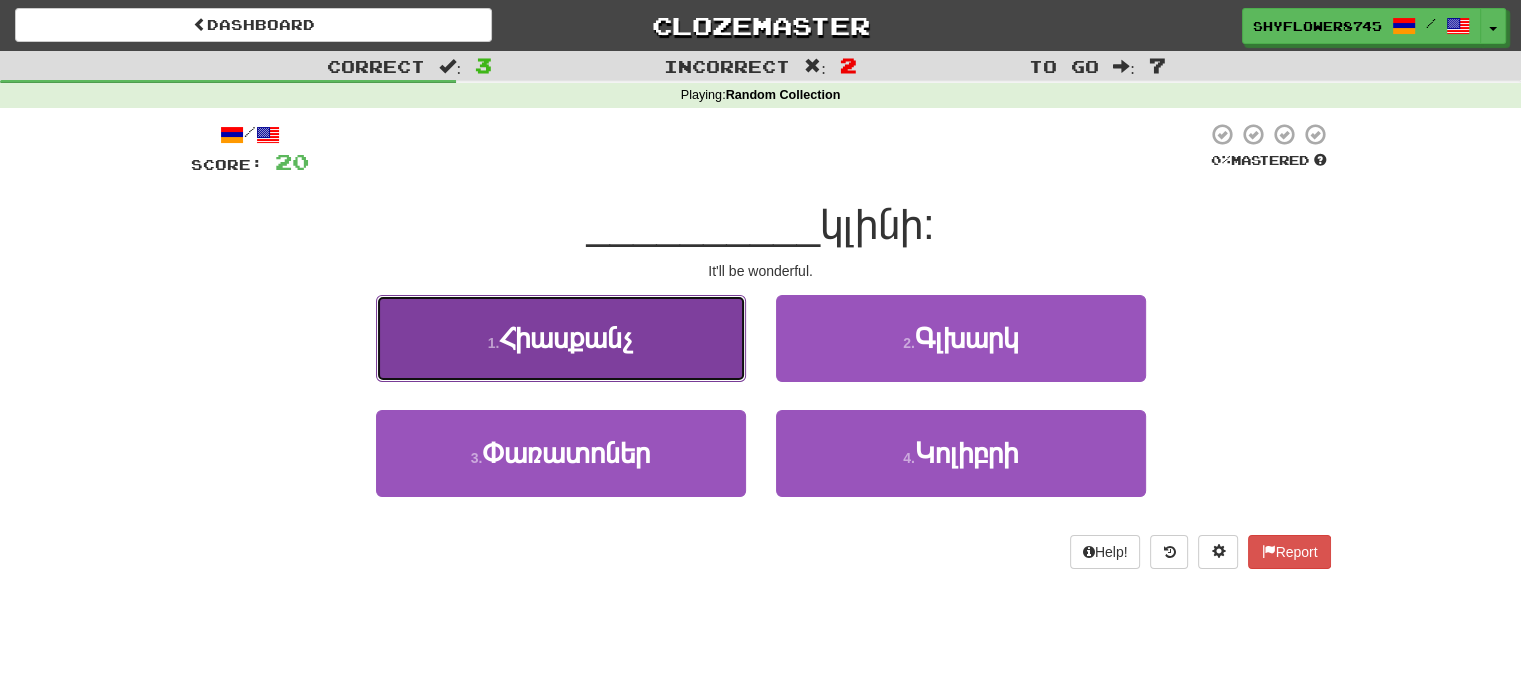 click on "1 .  Հիասքանչ" at bounding box center (561, 338) 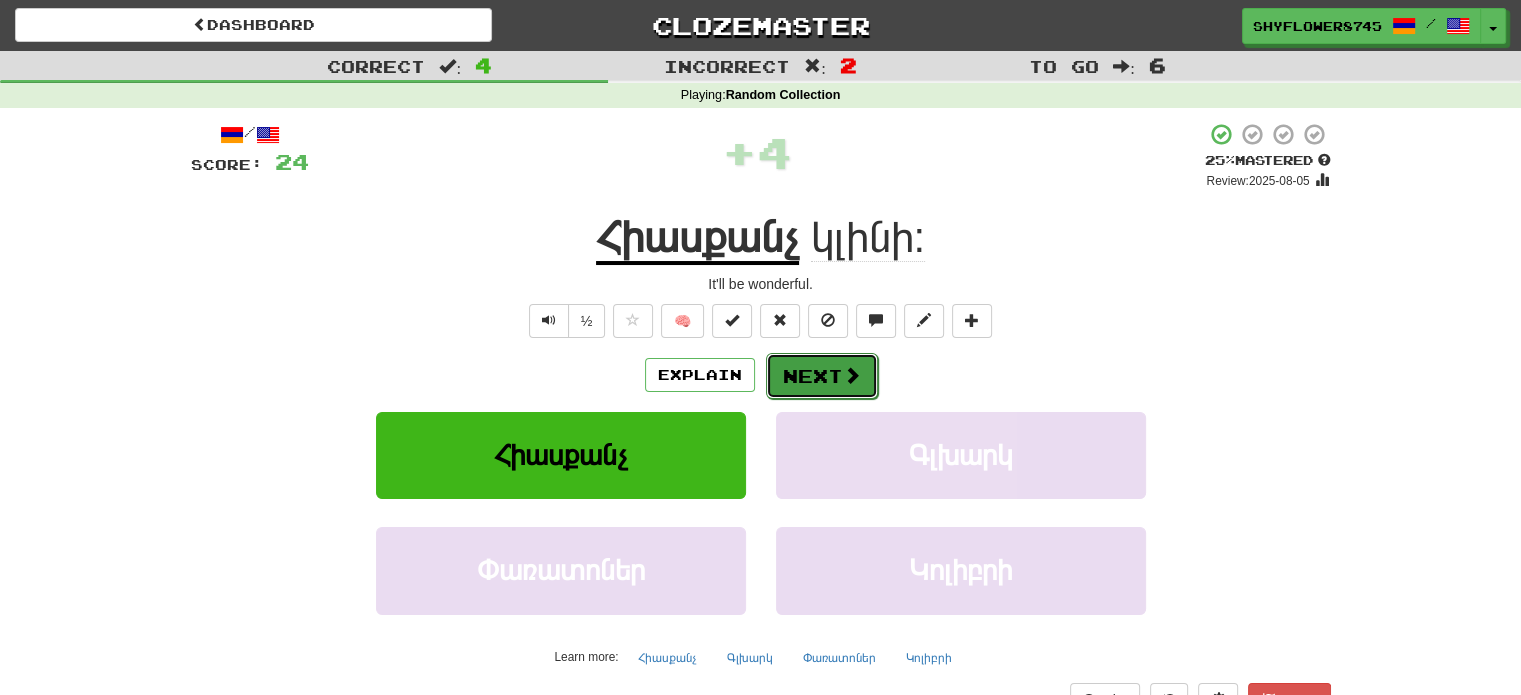 click on "Next" at bounding box center [822, 376] 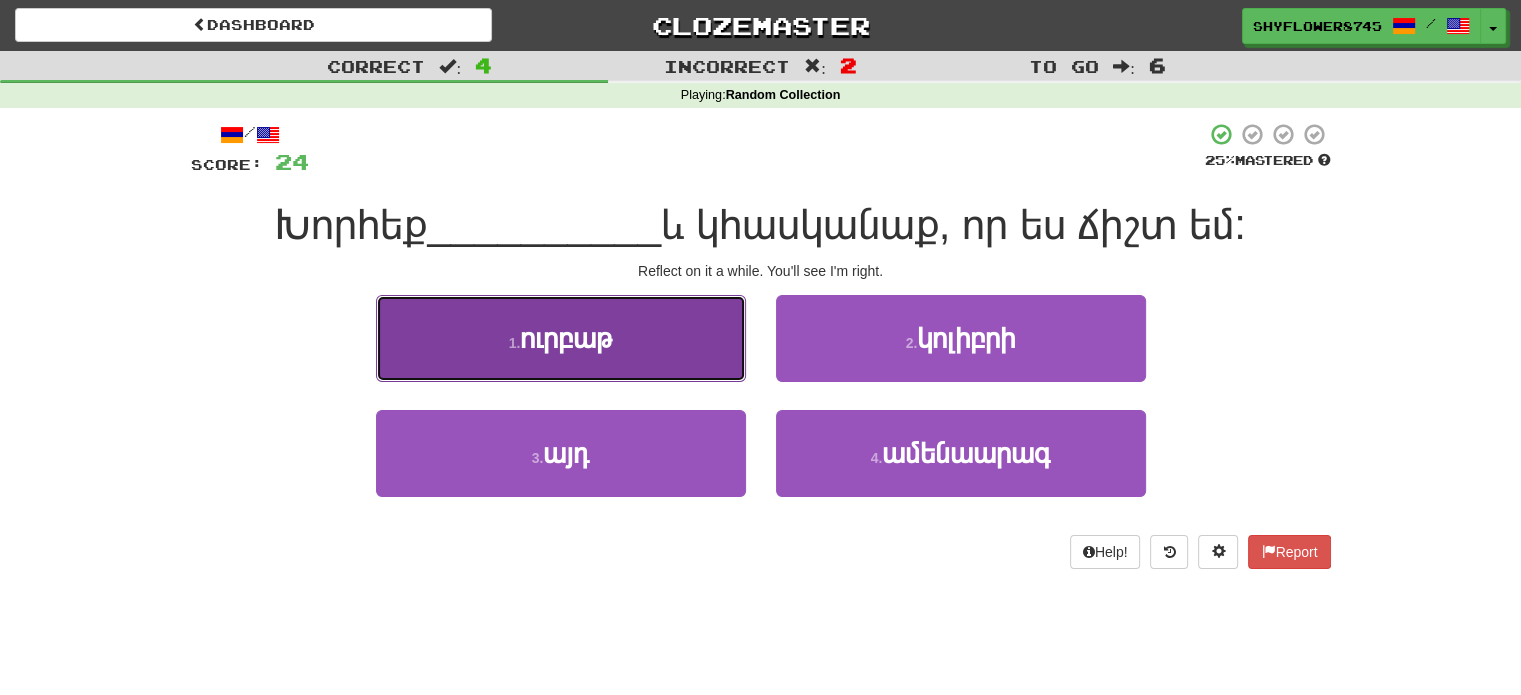 click on "1 .  ուրբաթ" at bounding box center (561, 338) 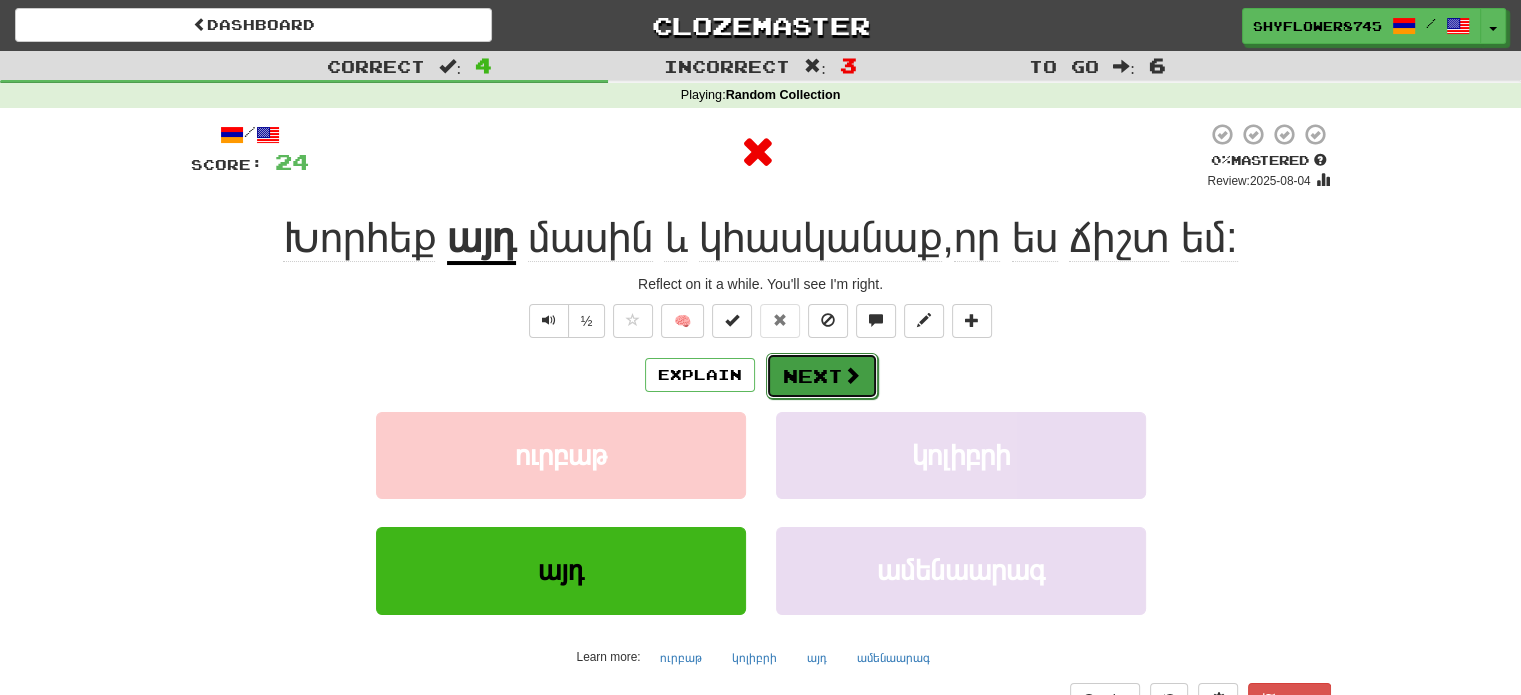click on "Next" at bounding box center [822, 376] 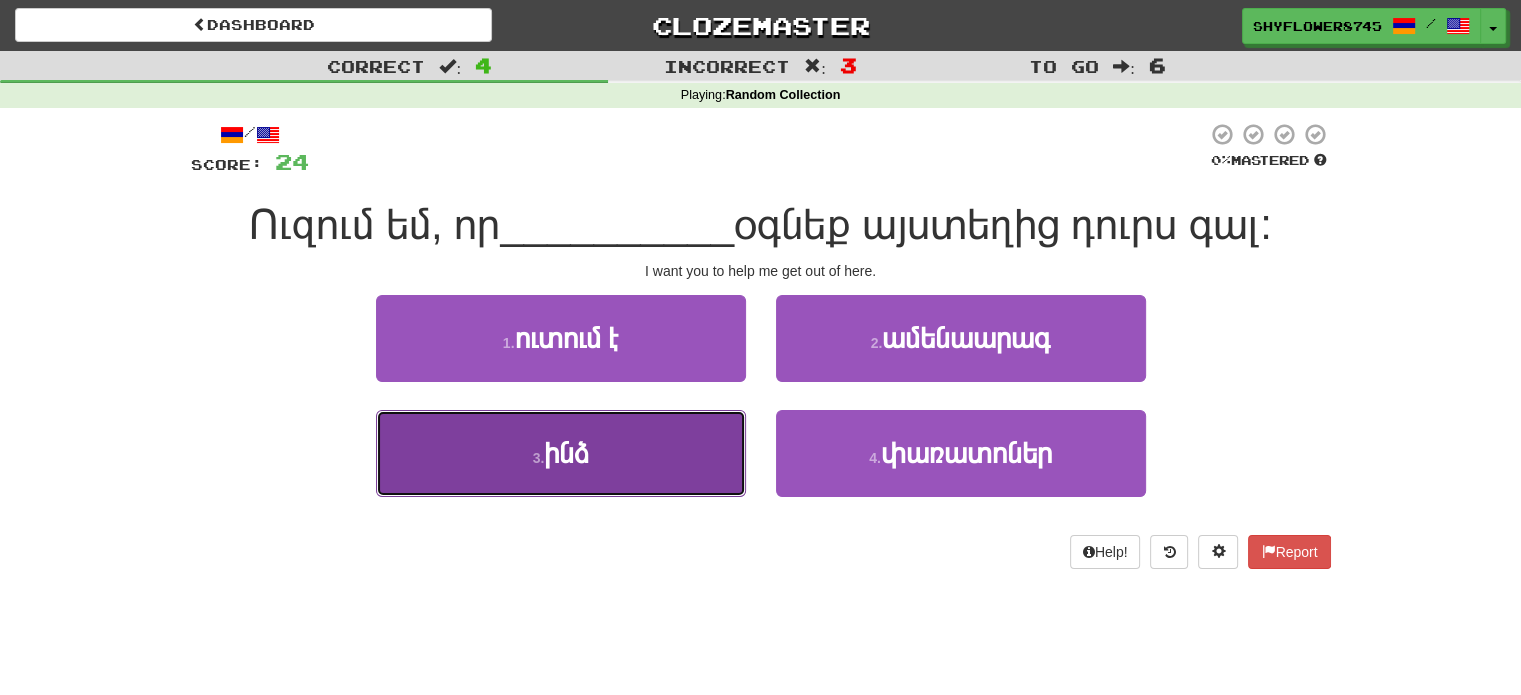 click on "3 .  ինձ" at bounding box center [561, 453] 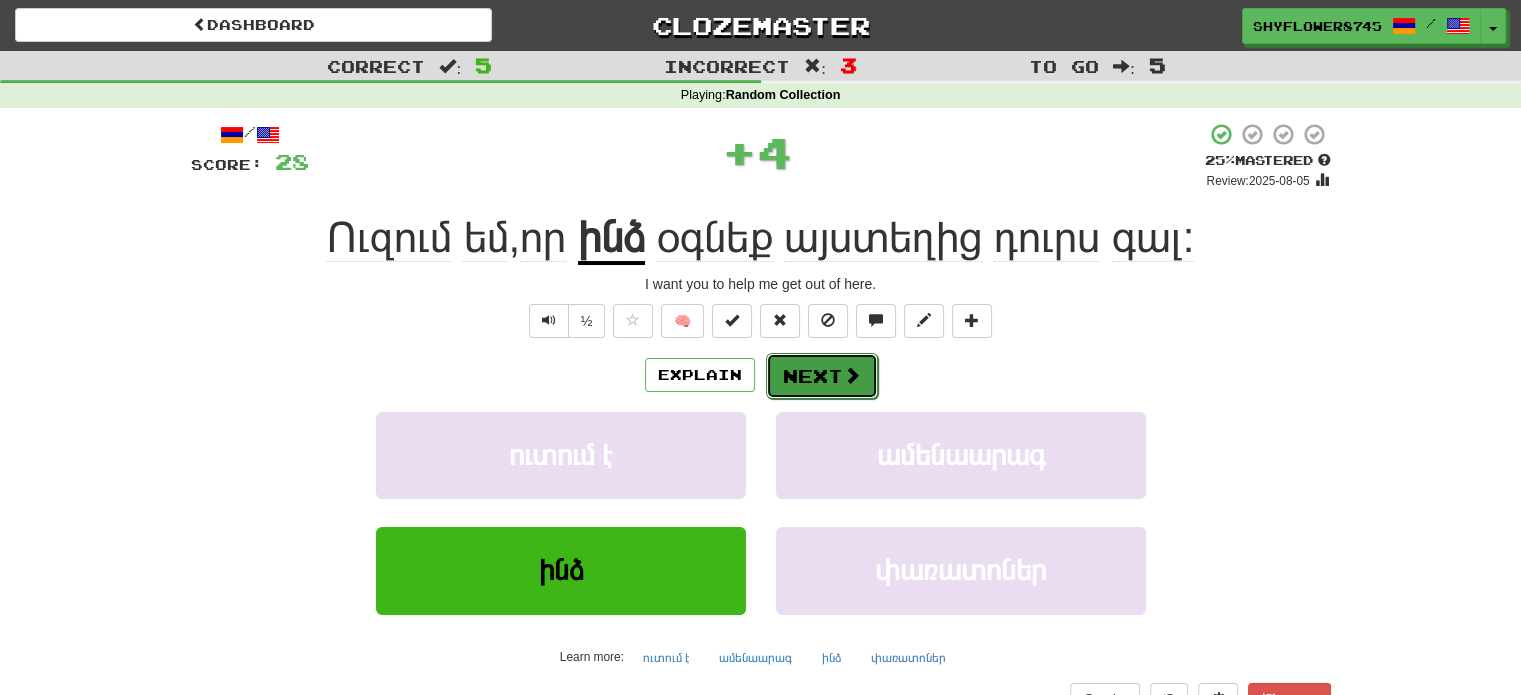 click on "Next" at bounding box center [822, 376] 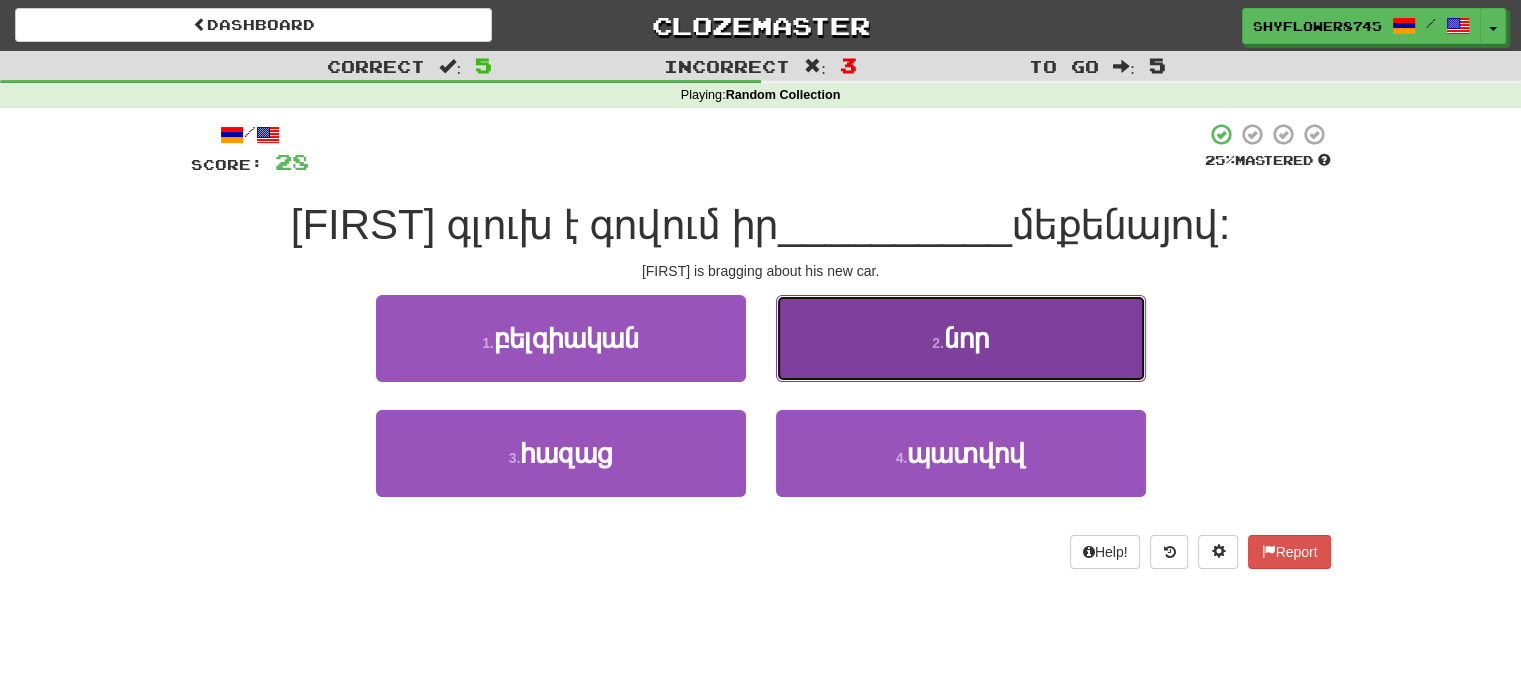click on "2 .  նոր" at bounding box center (961, 338) 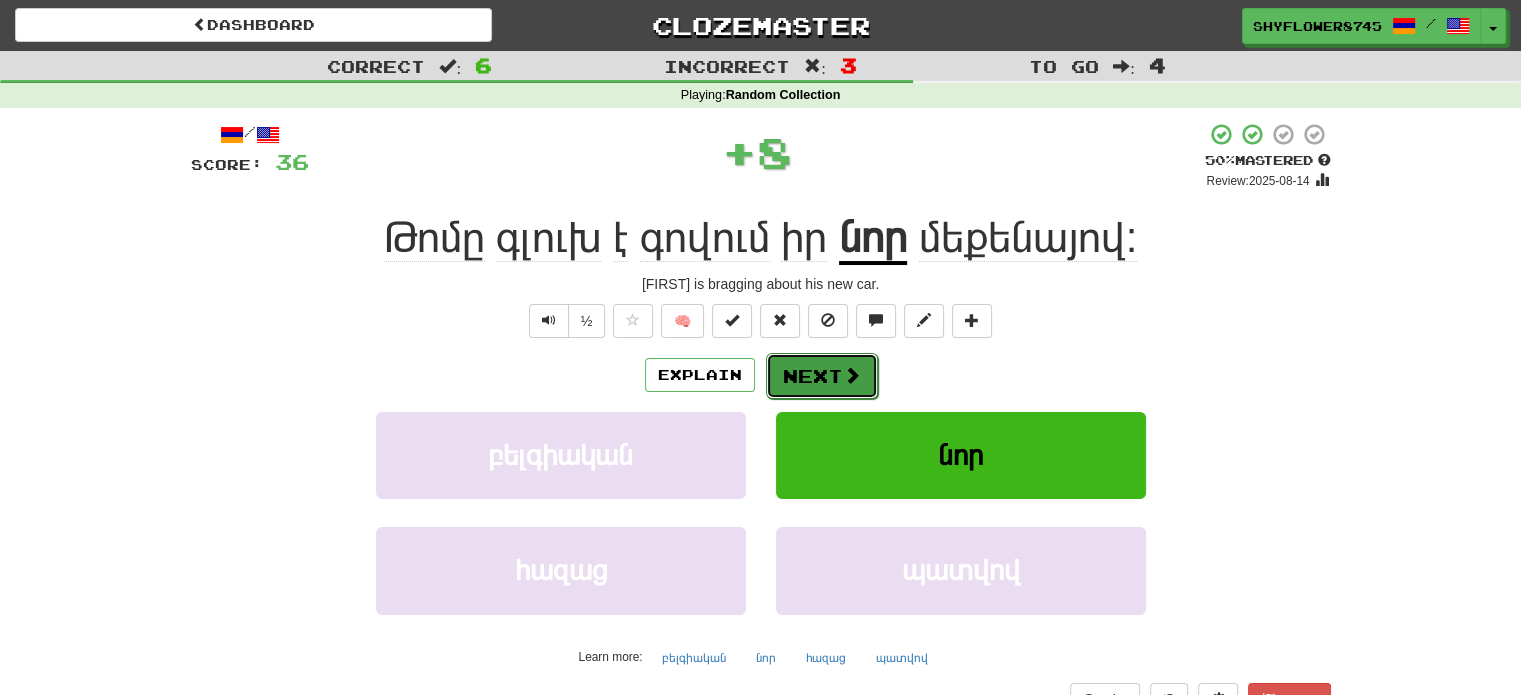 click on "Next" at bounding box center (822, 376) 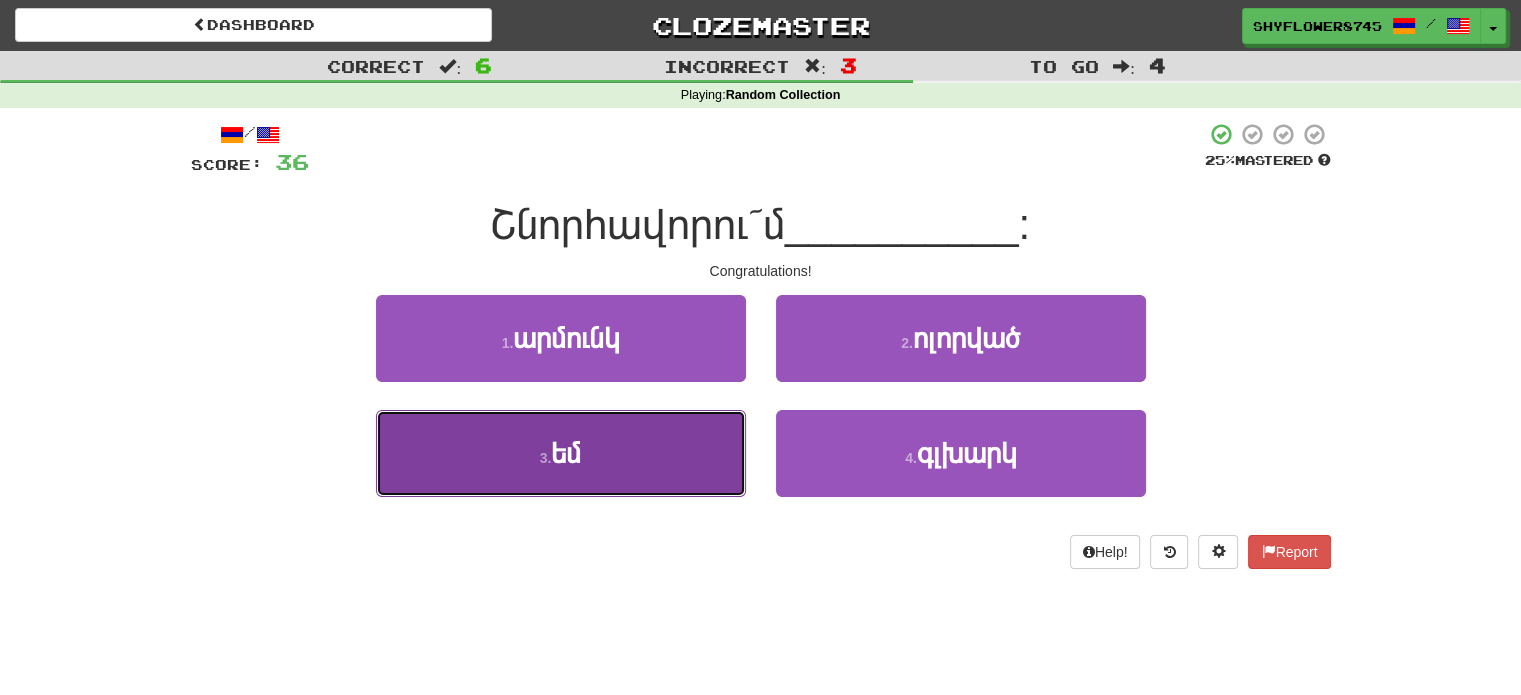 click on "3 .  եմ" at bounding box center [561, 453] 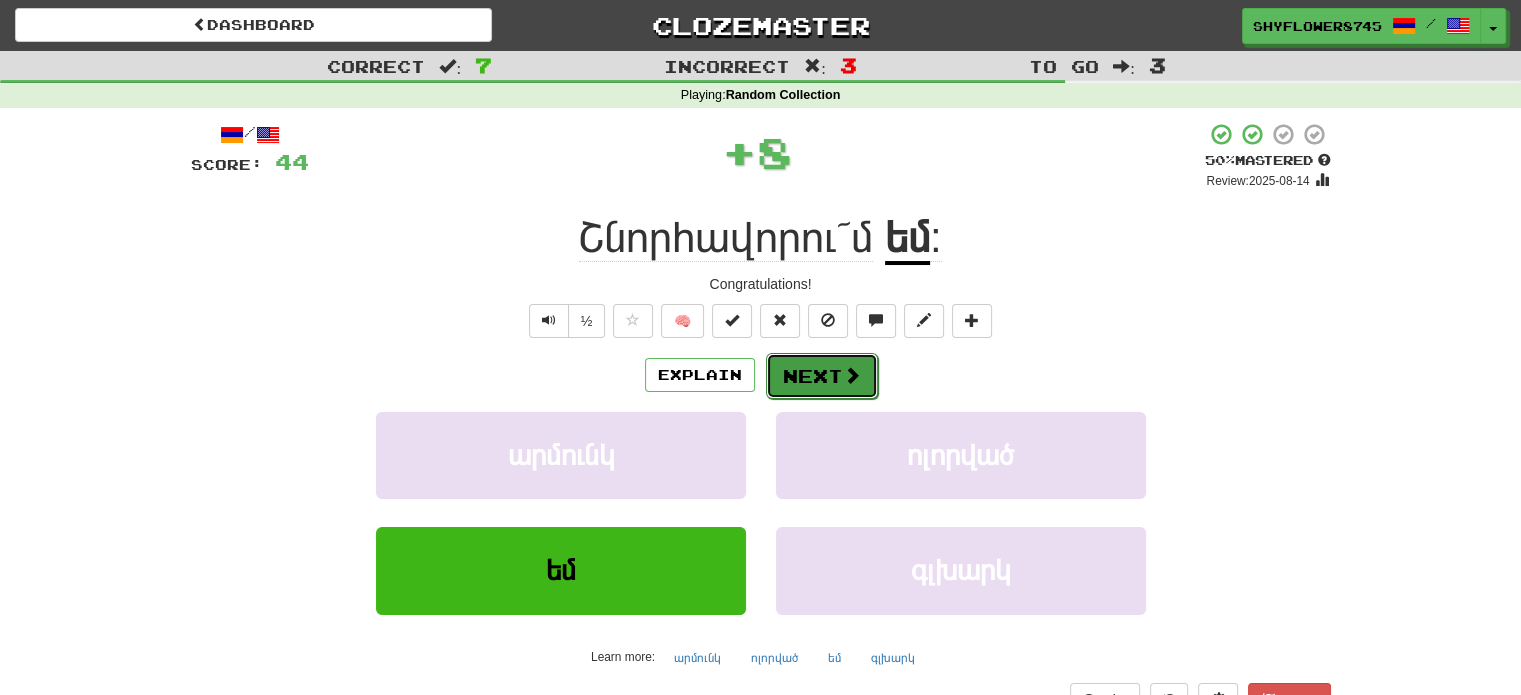 click on "Next" at bounding box center (822, 376) 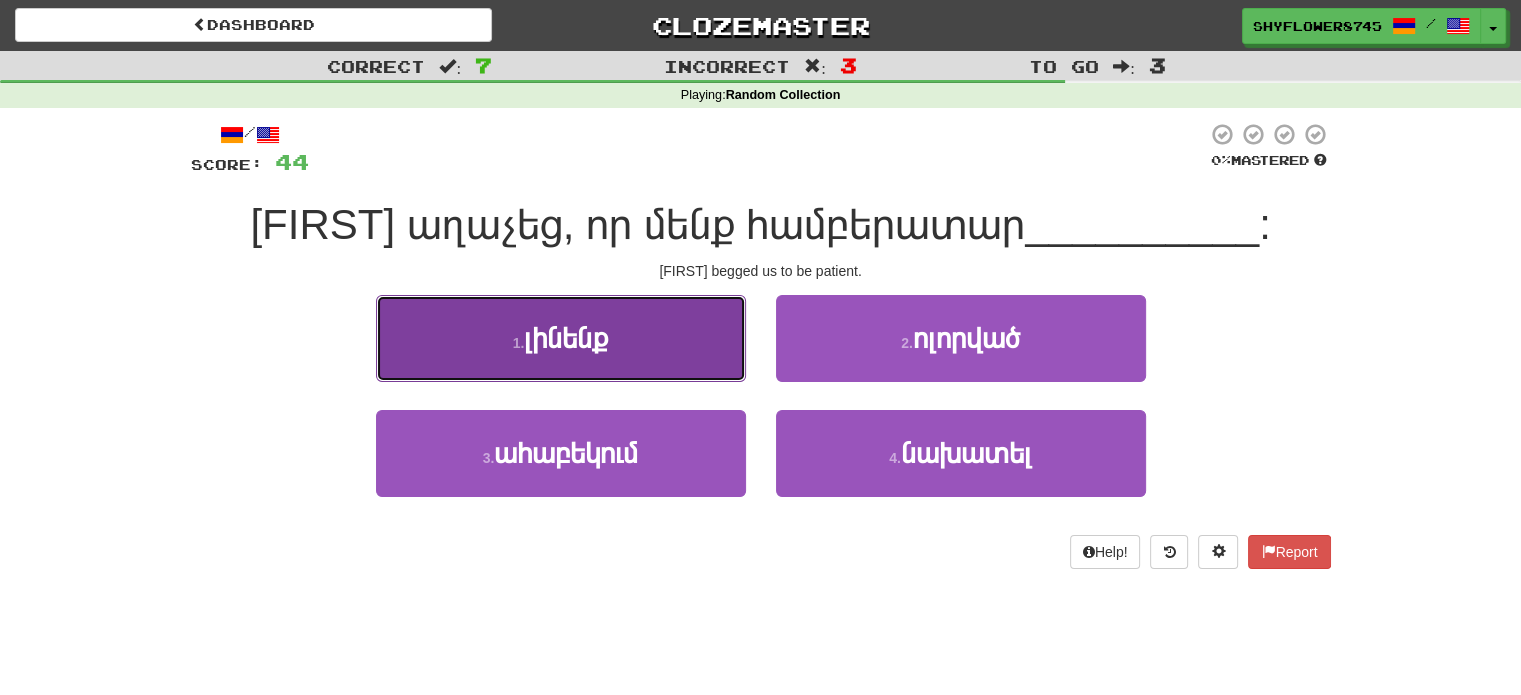 click on "1 .  լինենք" at bounding box center [561, 338] 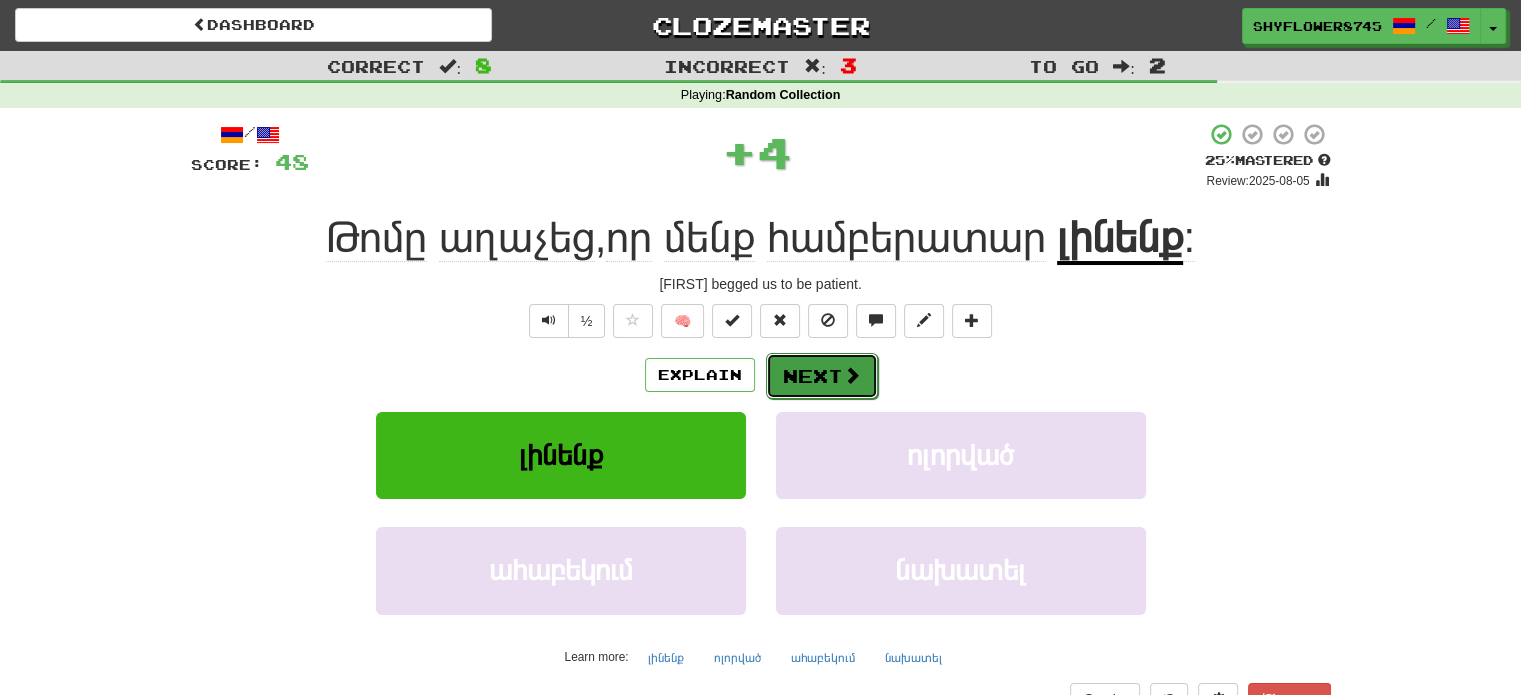 click on "Next" at bounding box center [822, 376] 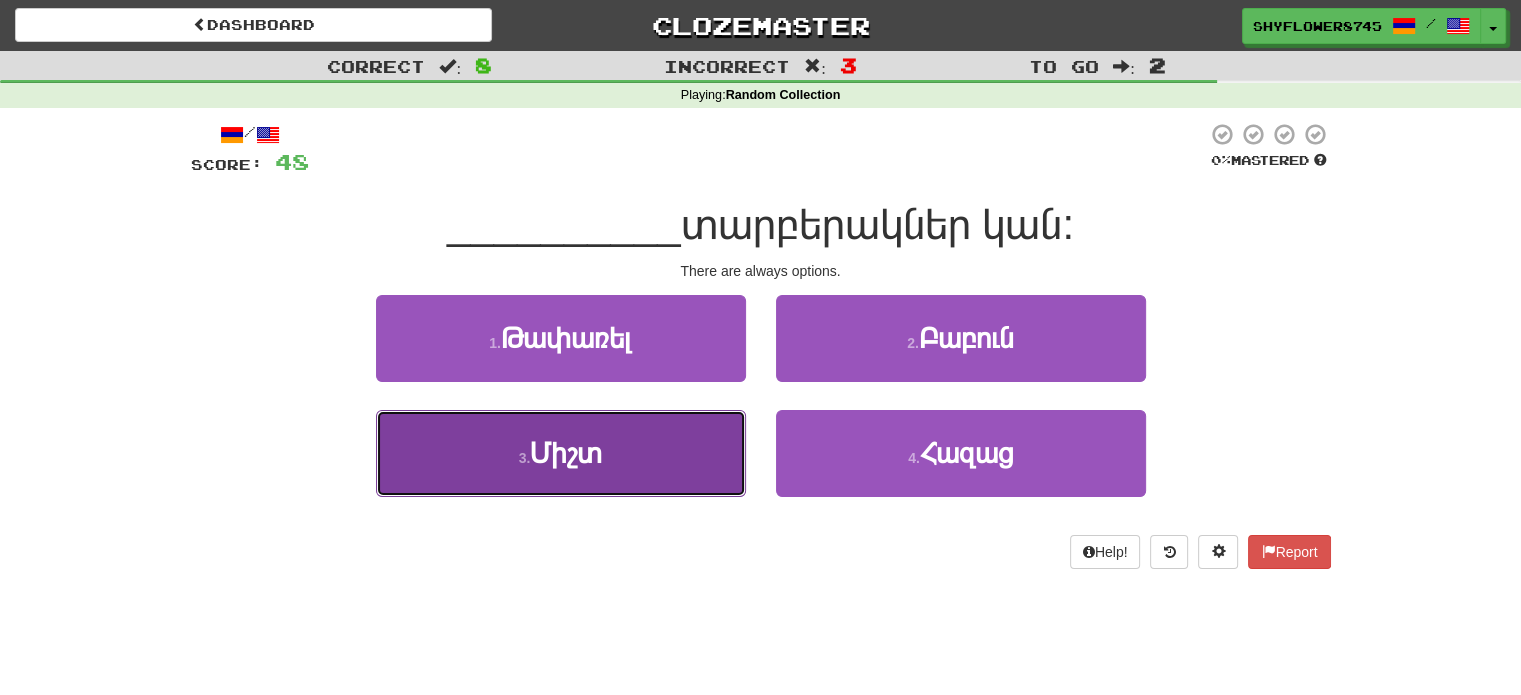 click on "3 .  Միշտ" at bounding box center [561, 453] 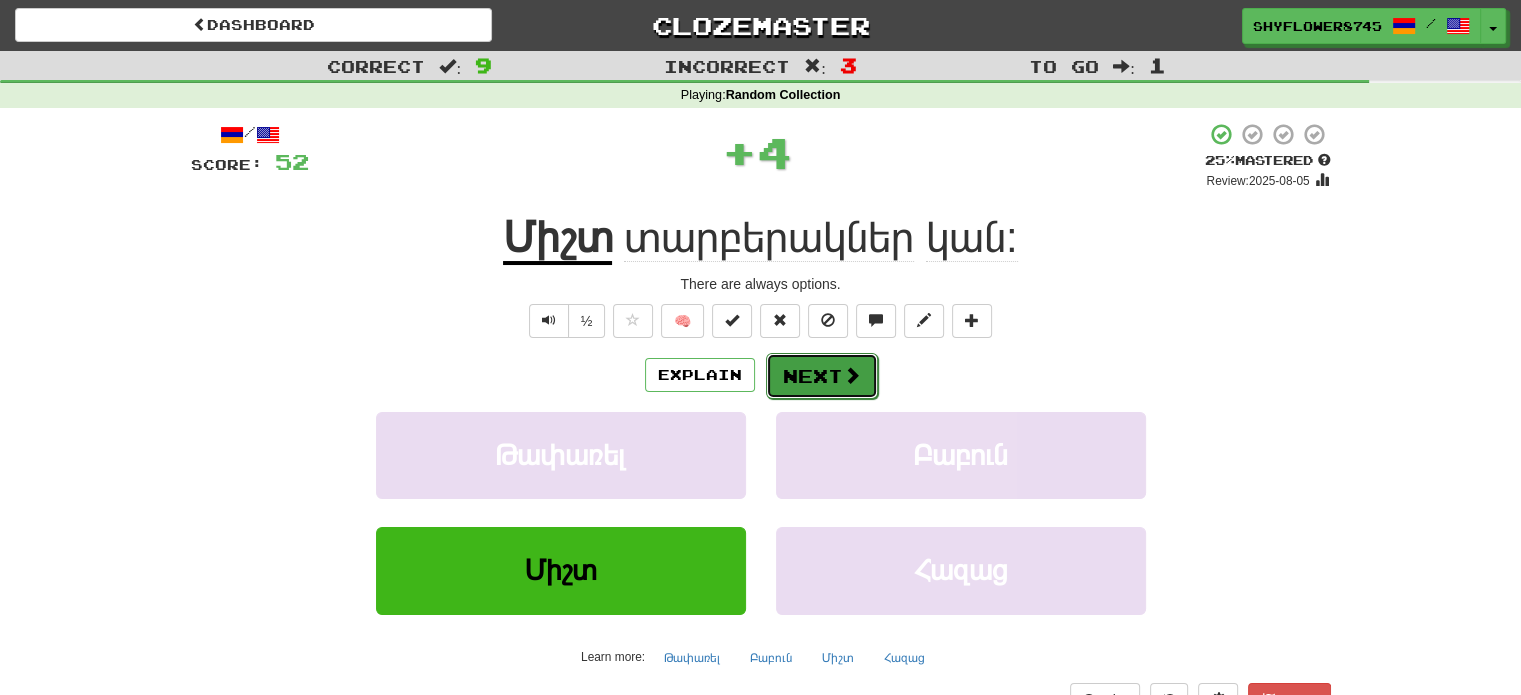 click on "Next" at bounding box center (822, 376) 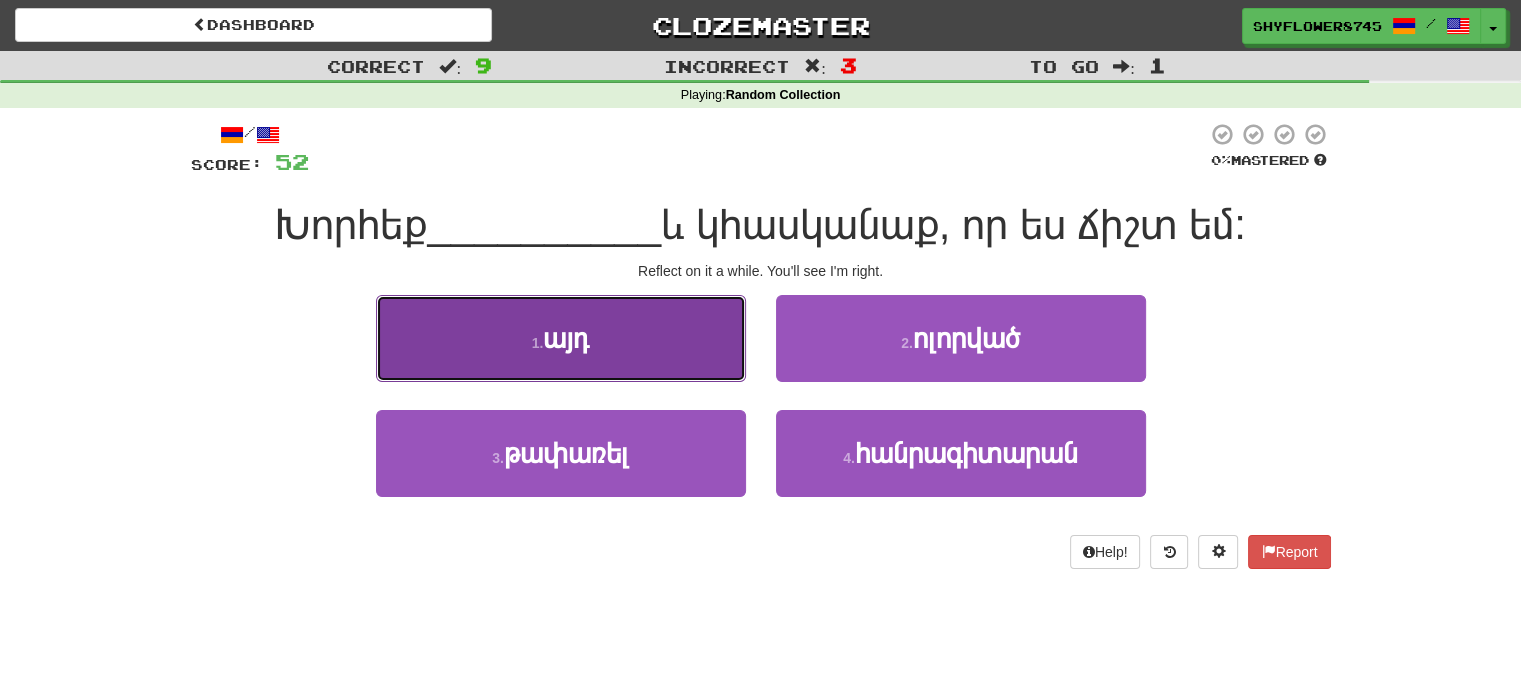 click on "1 .  այդ" at bounding box center (561, 338) 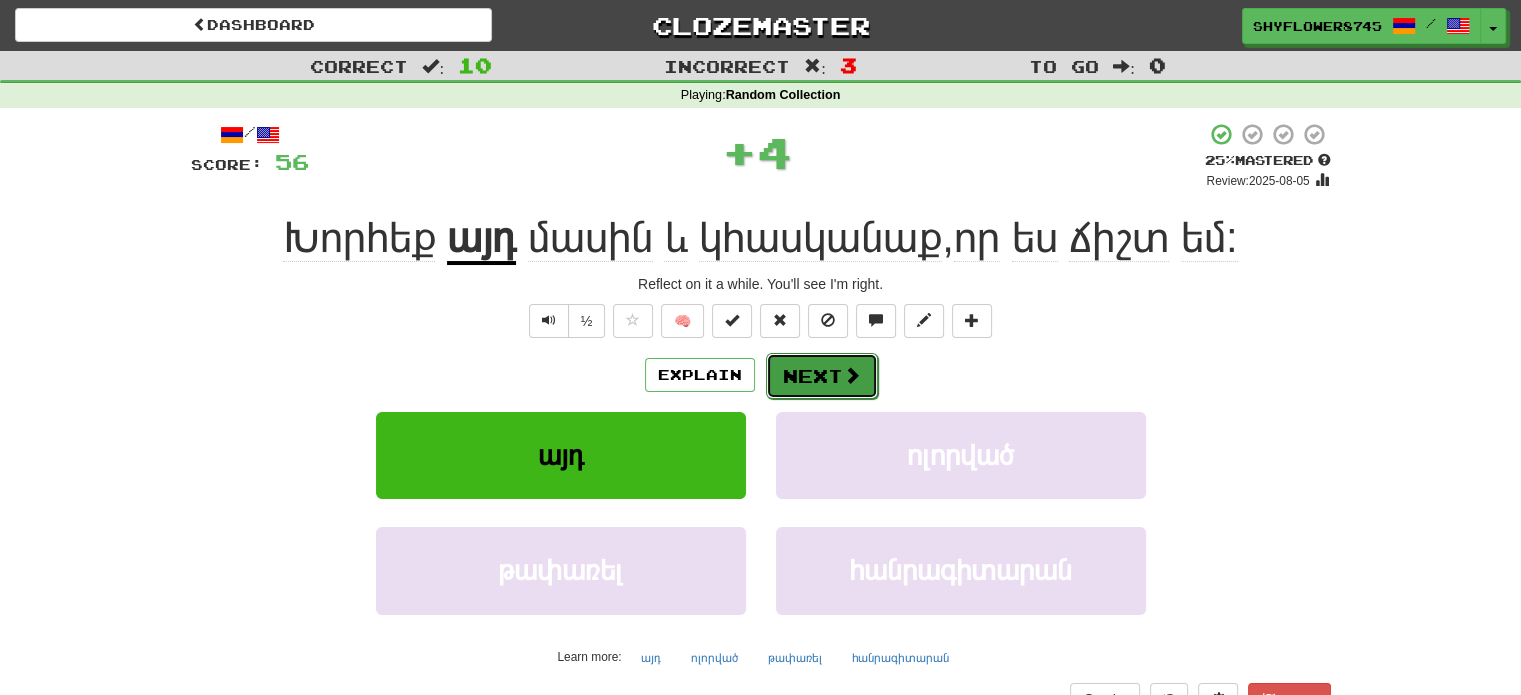 click on "Next" at bounding box center (822, 376) 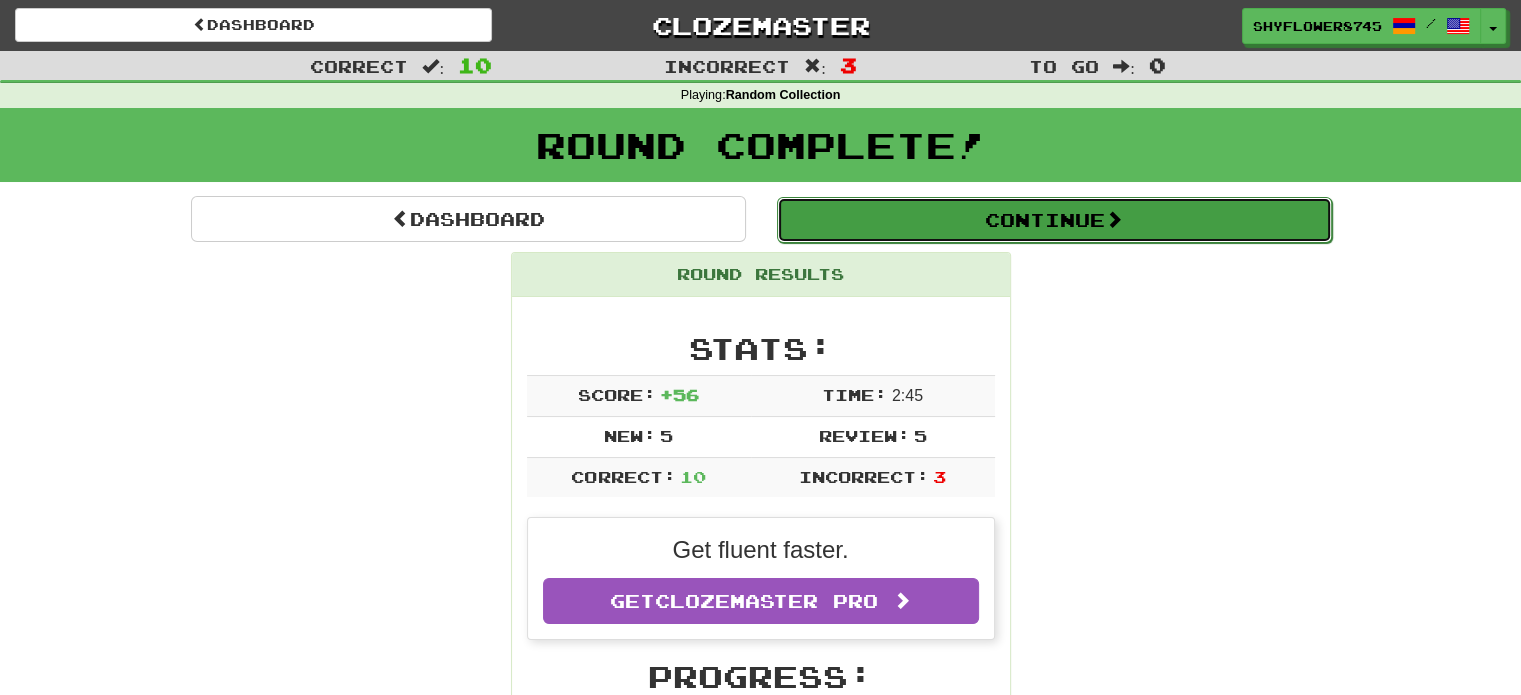 click on "Continue" at bounding box center [1054, 220] 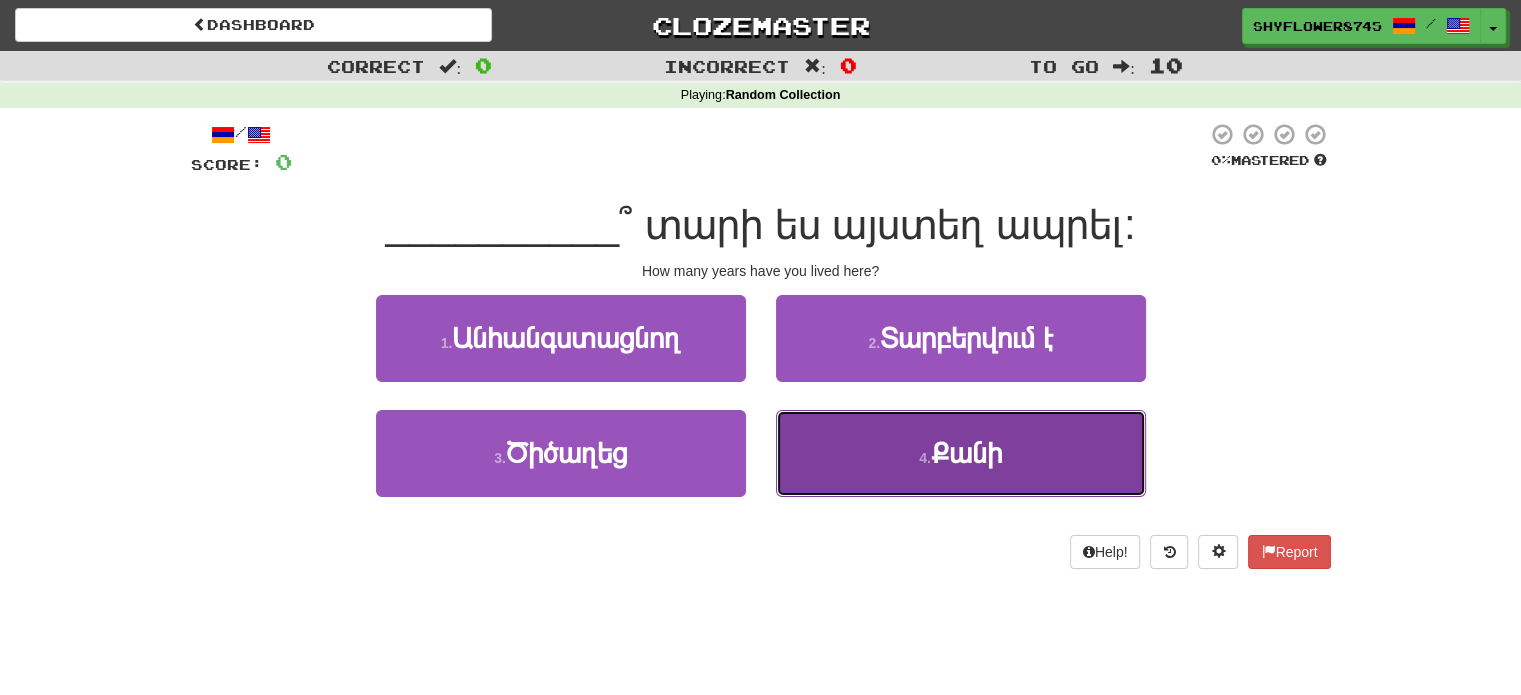click on "4 .  Քանի" at bounding box center [961, 453] 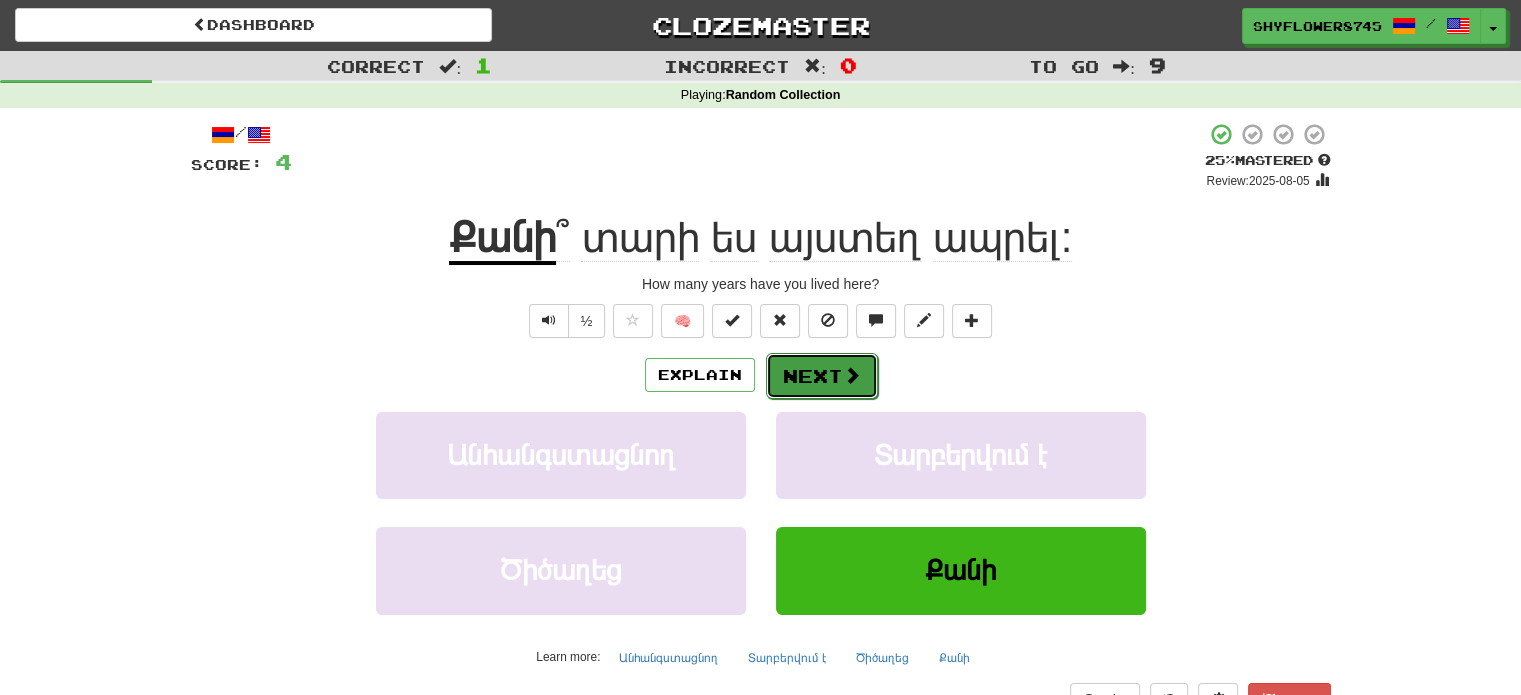 click on "Next" at bounding box center [822, 376] 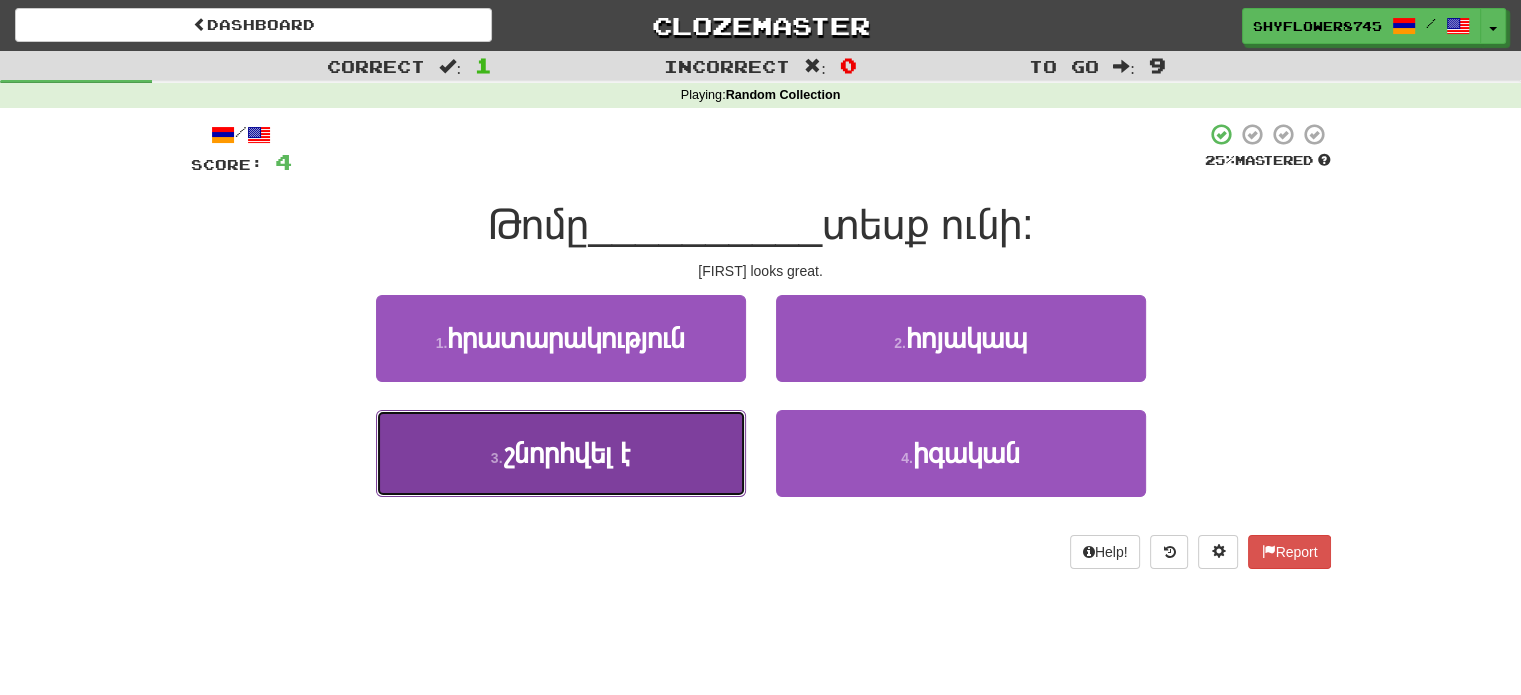 click on "3 .  շնորհվել է" at bounding box center (561, 453) 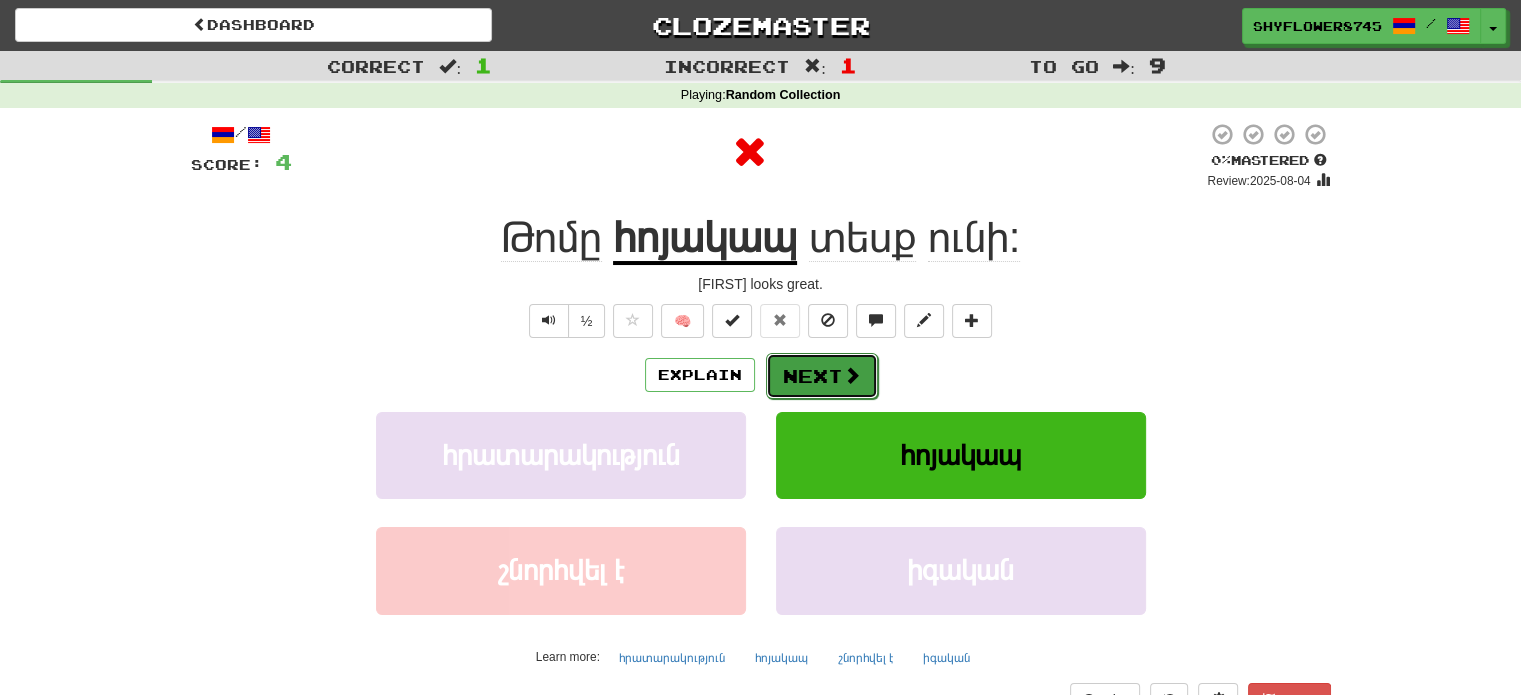 click on "Next" at bounding box center [822, 376] 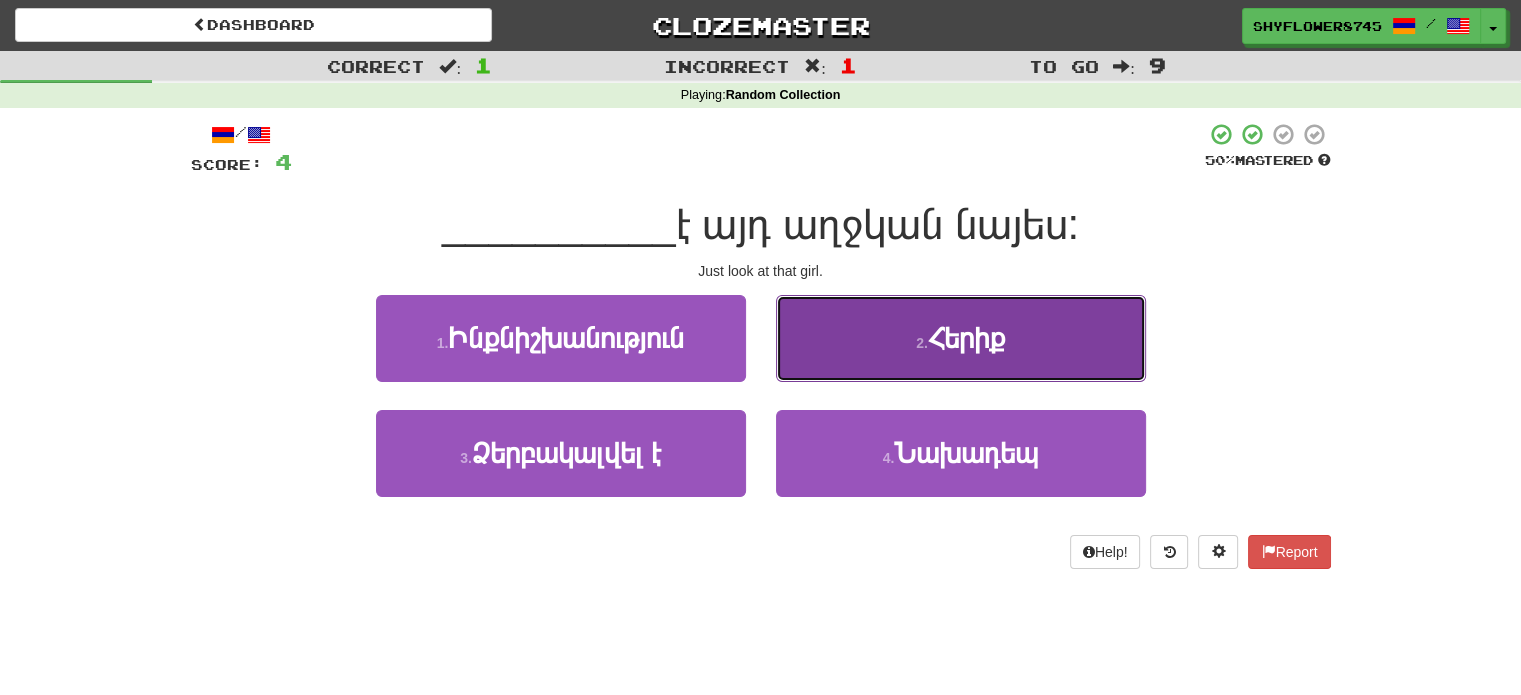 click on "2 .  Հերիք" at bounding box center (961, 338) 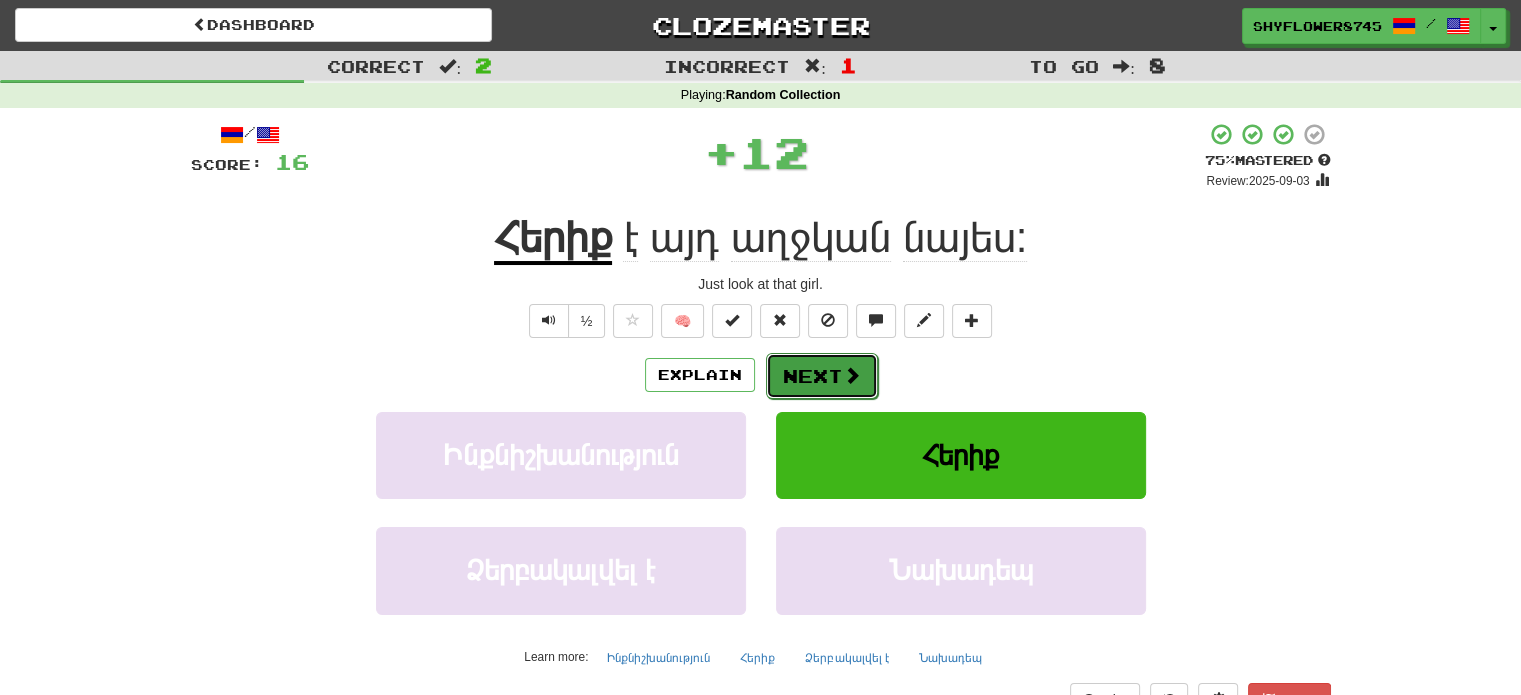 click on "Next" at bounding box center (822, 376) 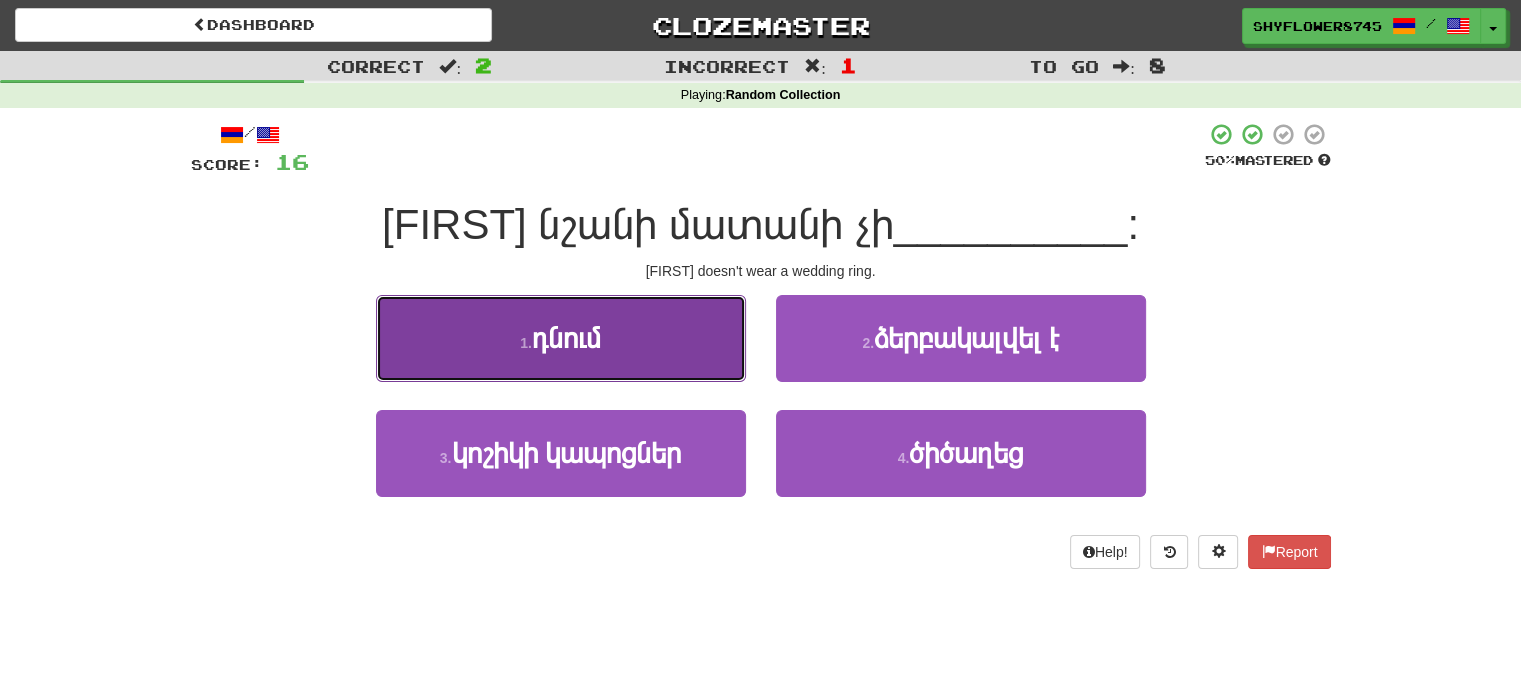 click on "1 .  դնում" at bounding box center (561, 338) 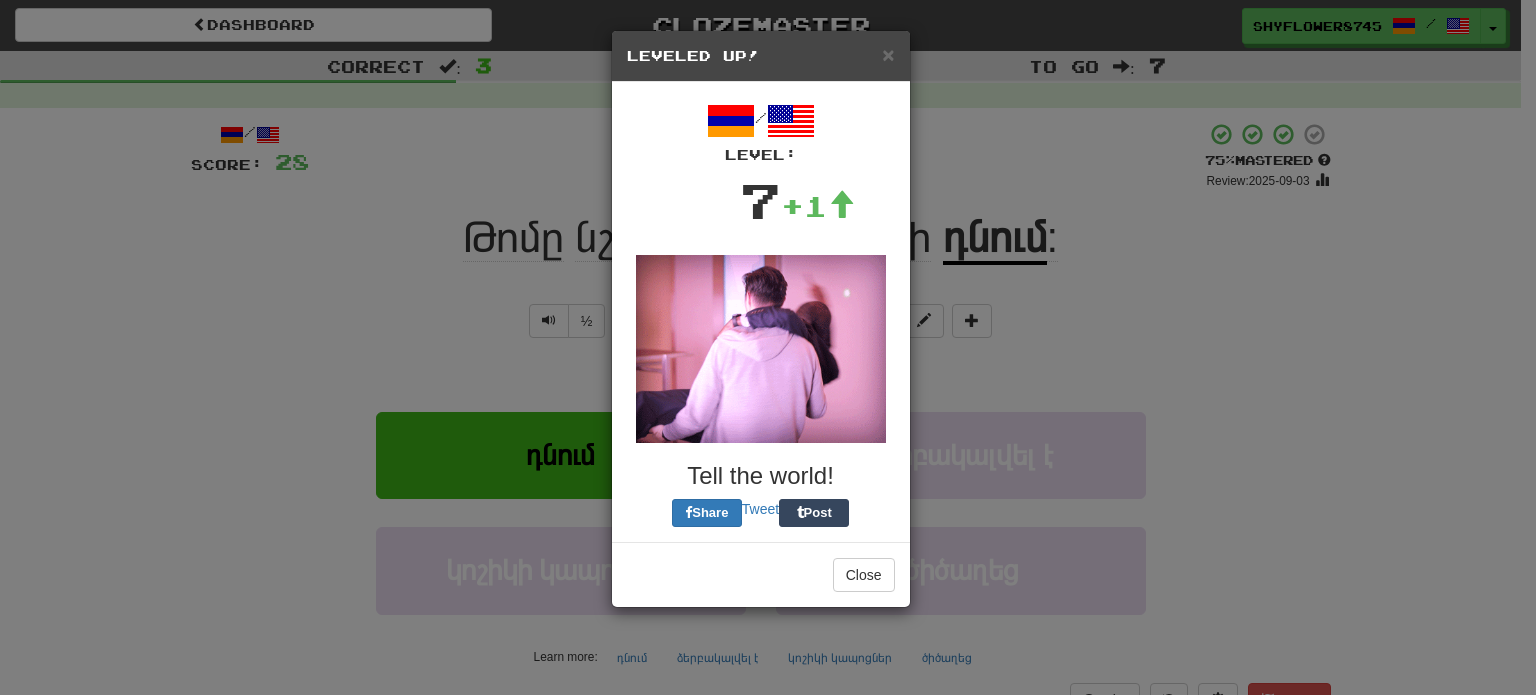 click on "× Leveled Up!  /  Level: 7 +1 Tell the world!  Share Tweet  Post Close" at bounding box center [768, 347] 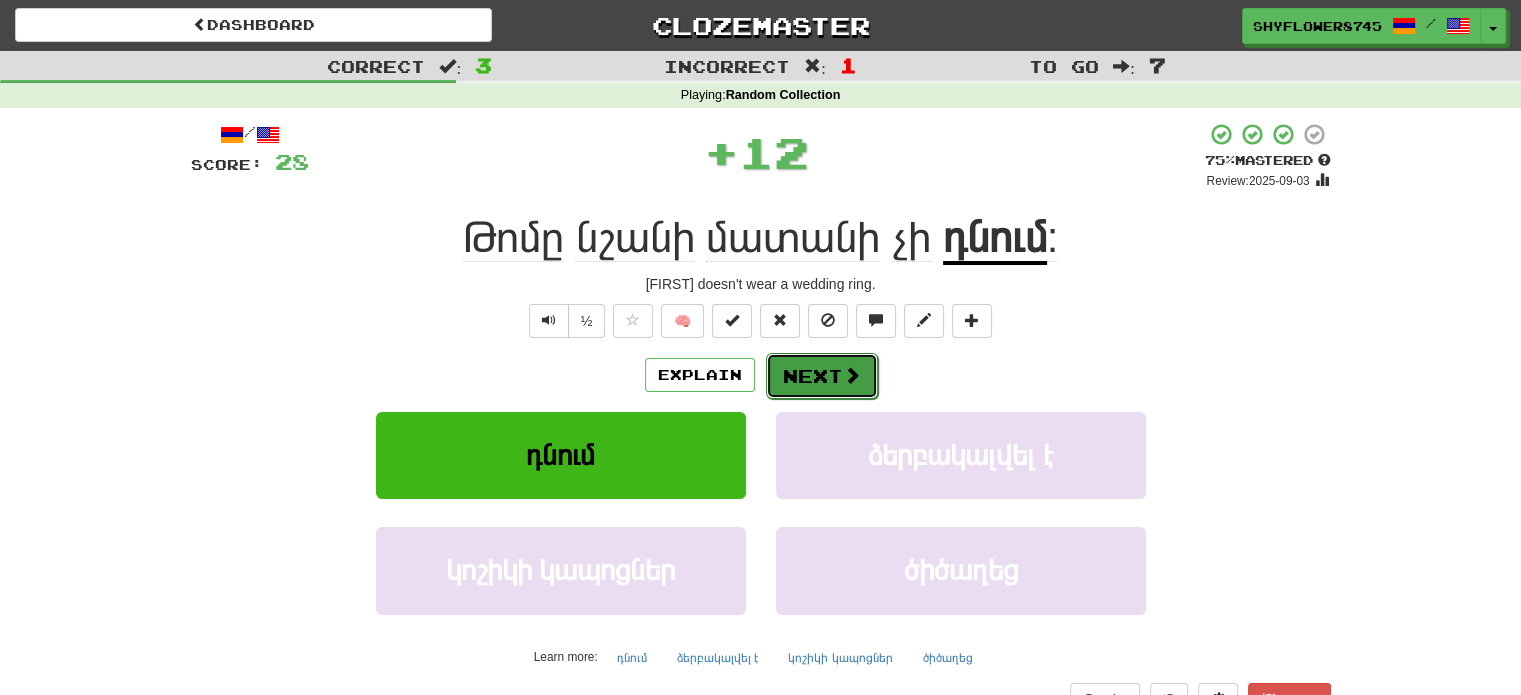 click on "Next" at bounding box center [822, 376] 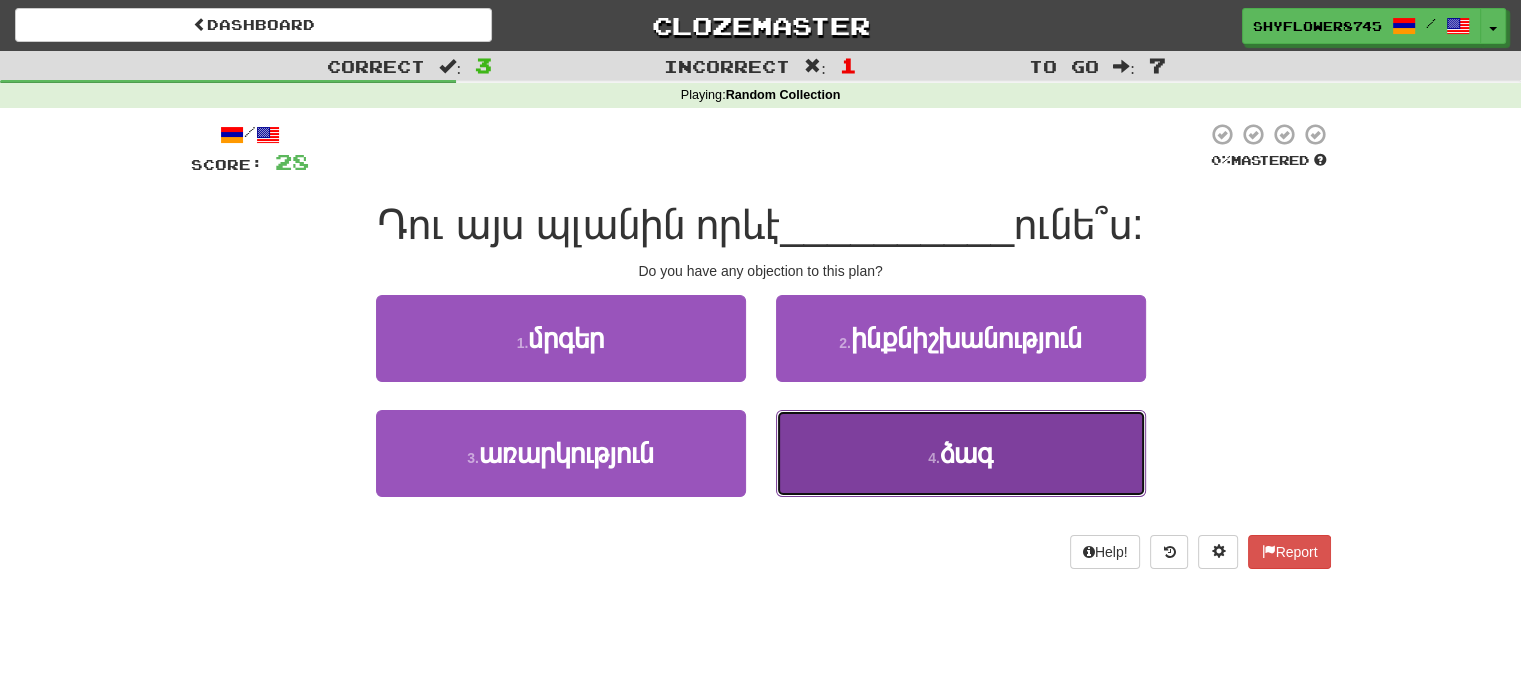 click on "4 .  ձագ" at bounding box center [961, 453] 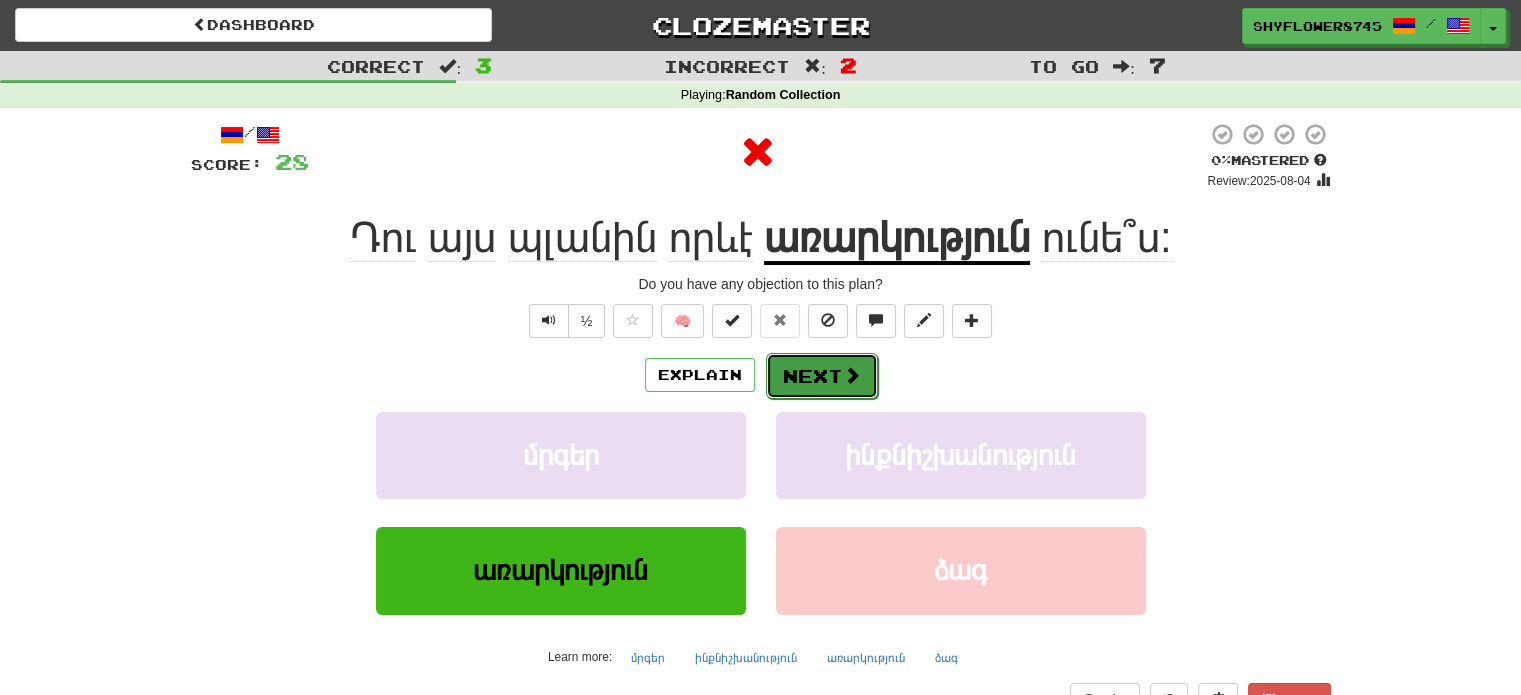 click on "Next" at bounding box center (822, 376) 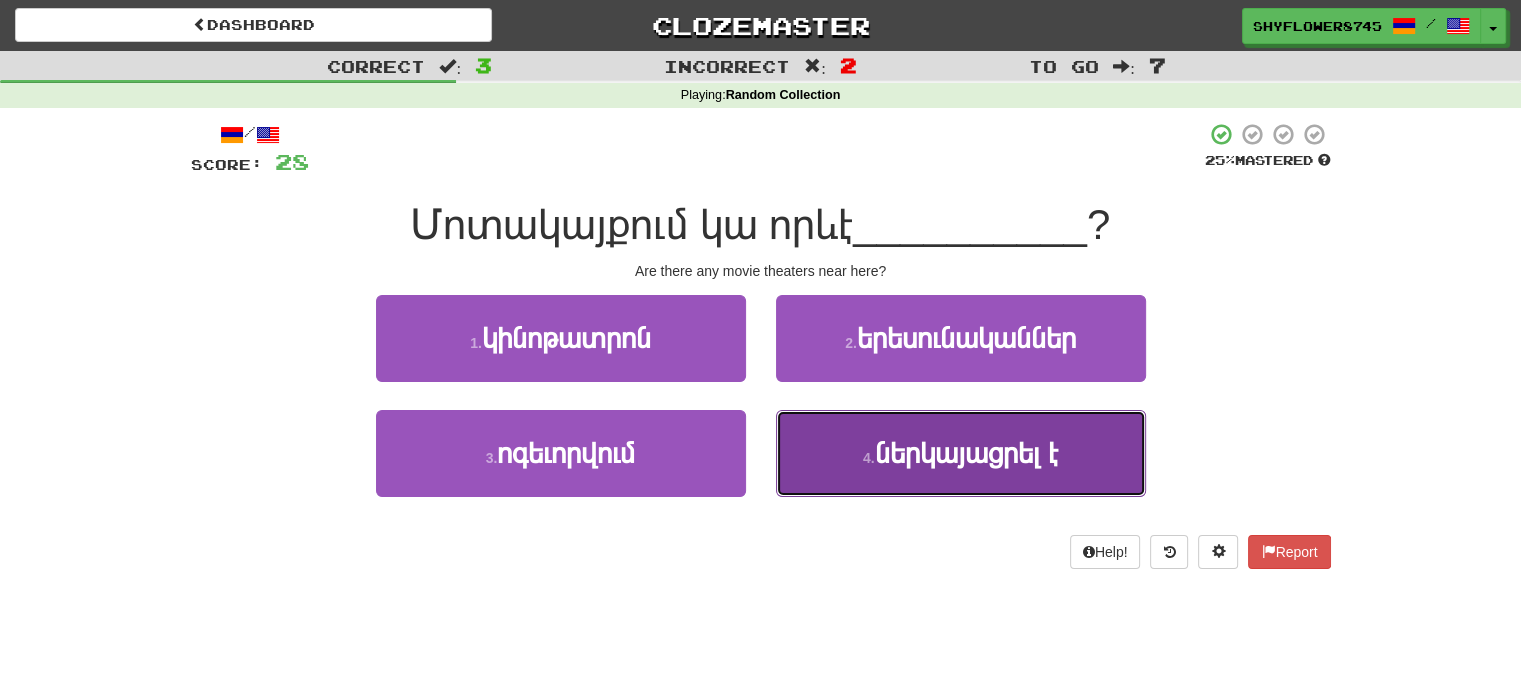 click on "4 .  ներկայացրել է" at bounding box center [961, 453] 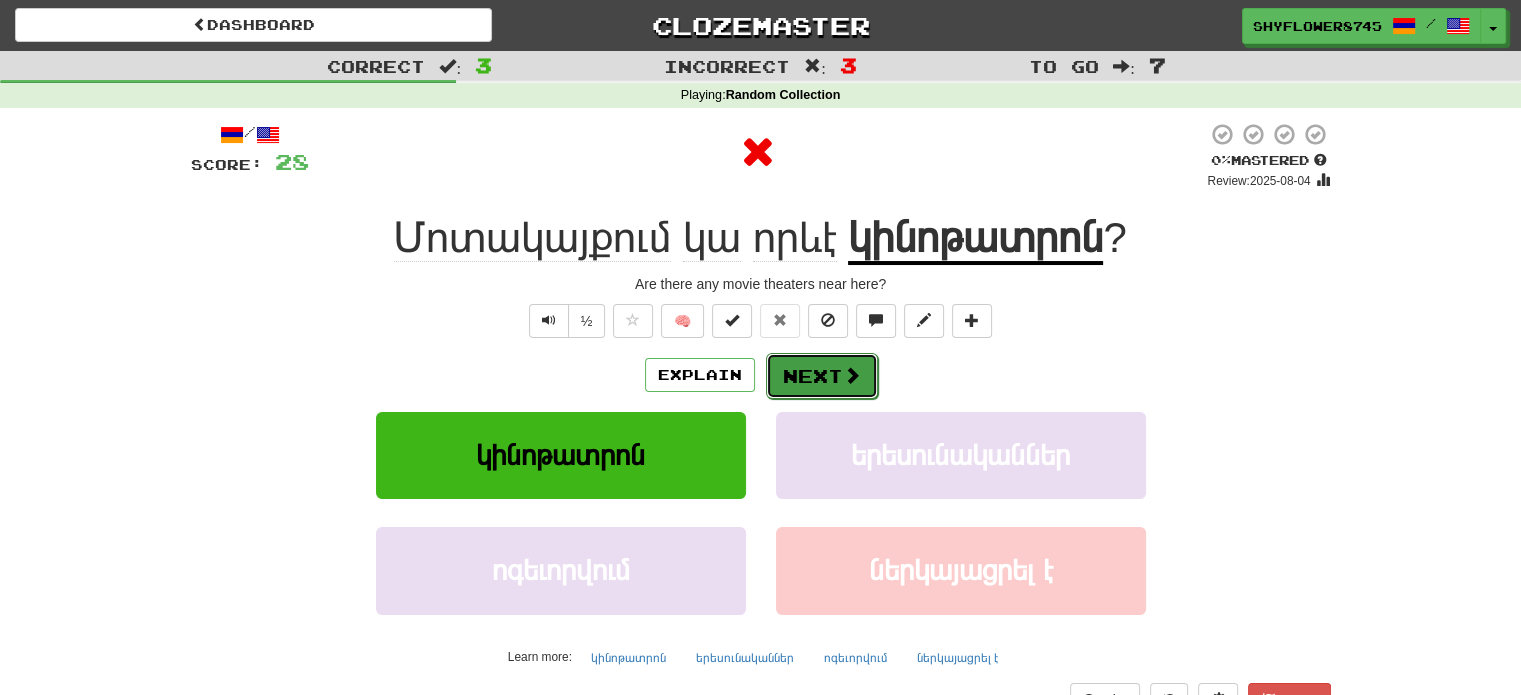 click at bounding box center [852, 375] 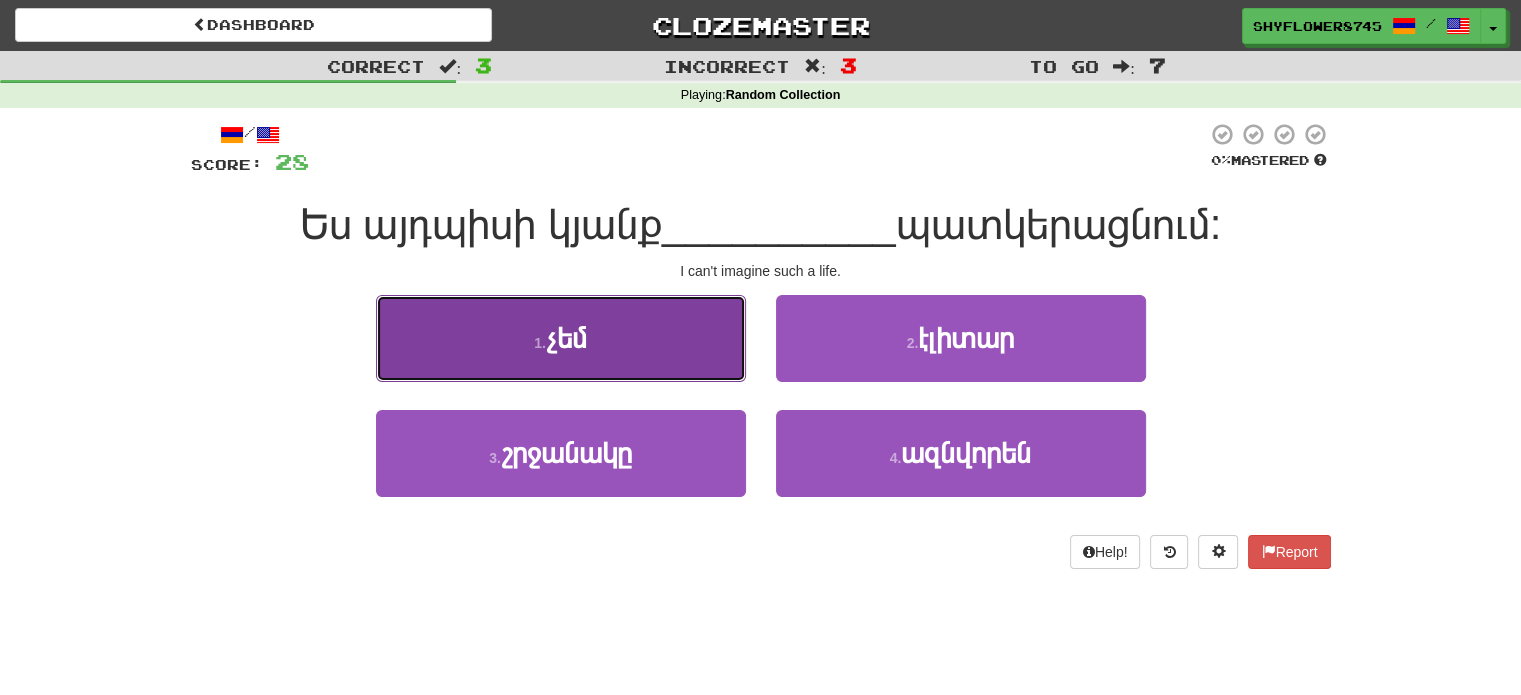 click on "1 .  չեմ" at bounding box center (561, 338) 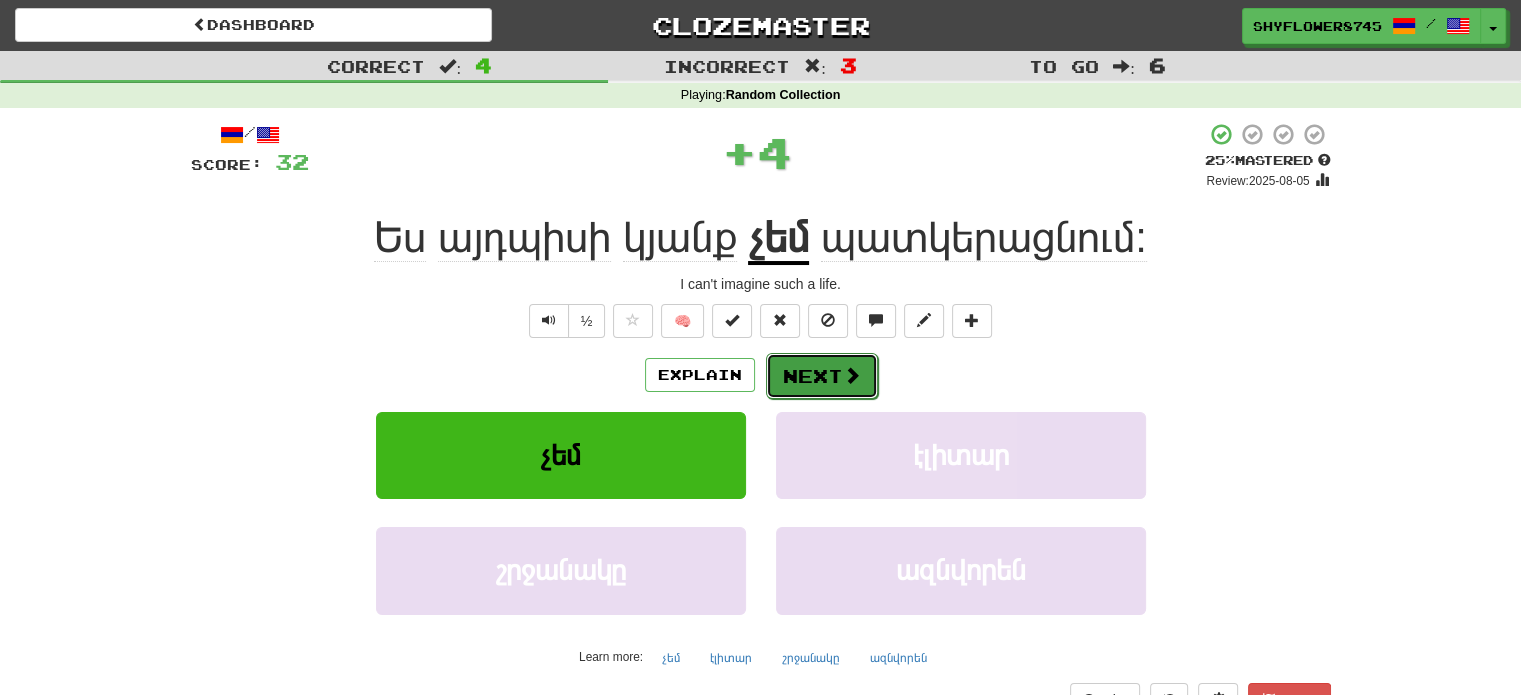 click on "Next" at bounding box center [822, 376] 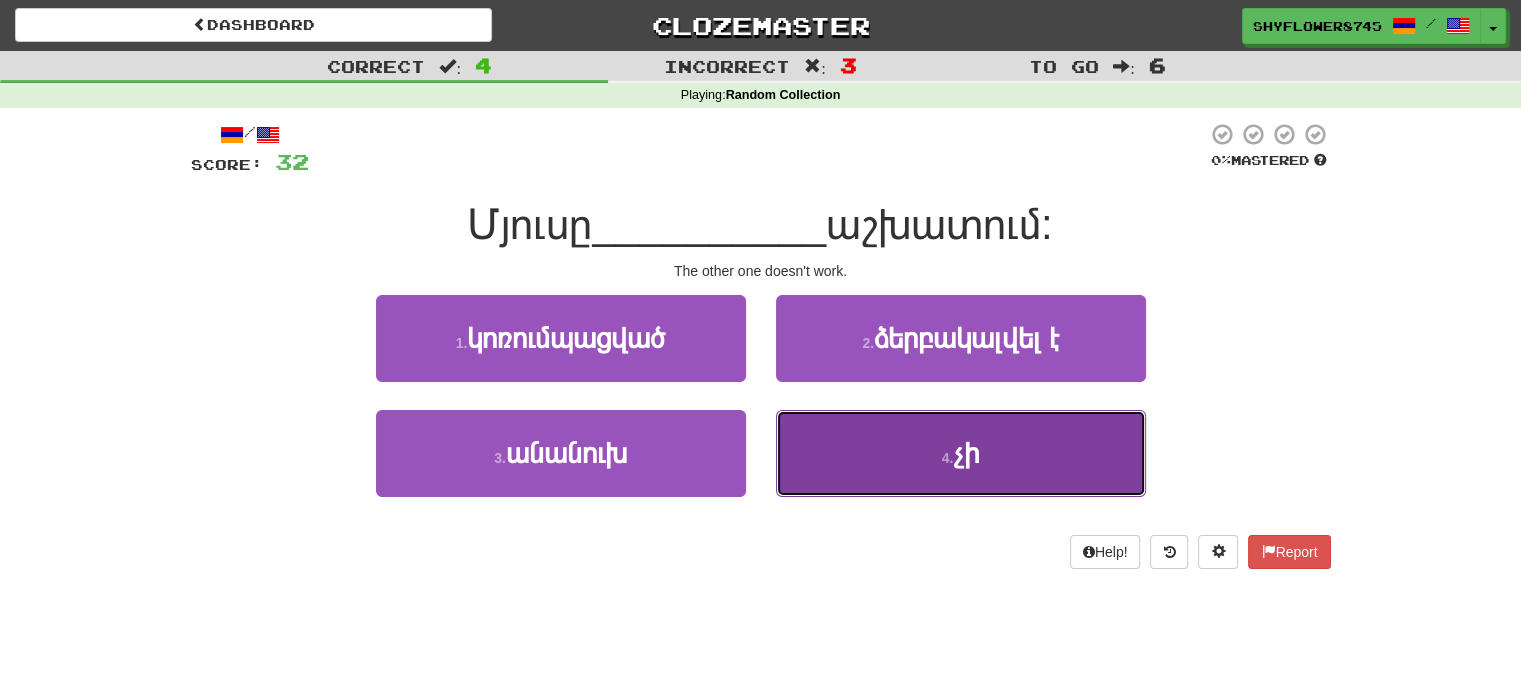 click on "4 .  չի" at bounding box center [961, 453] 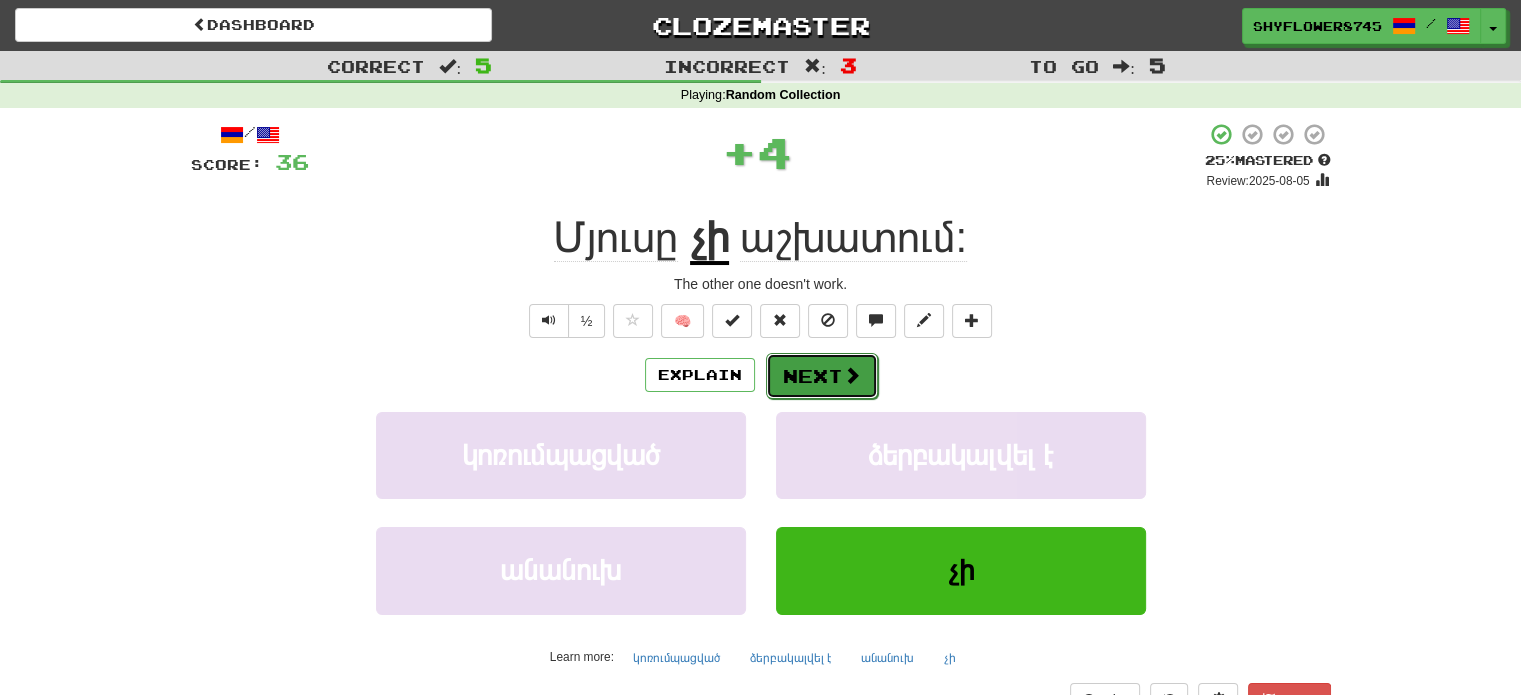click on "Next" at bounding box center (822, 376) 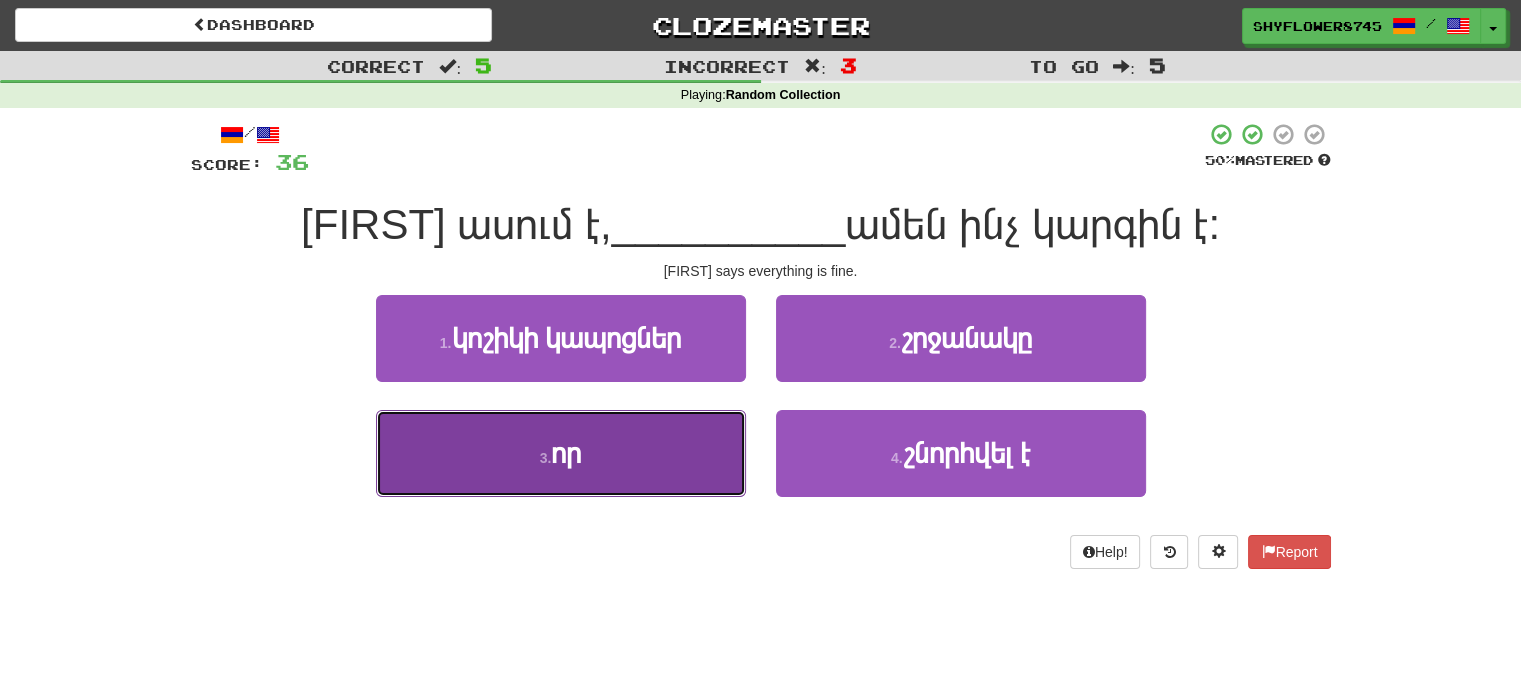 click on "3 .  որ" at bounding box center (561, 453) 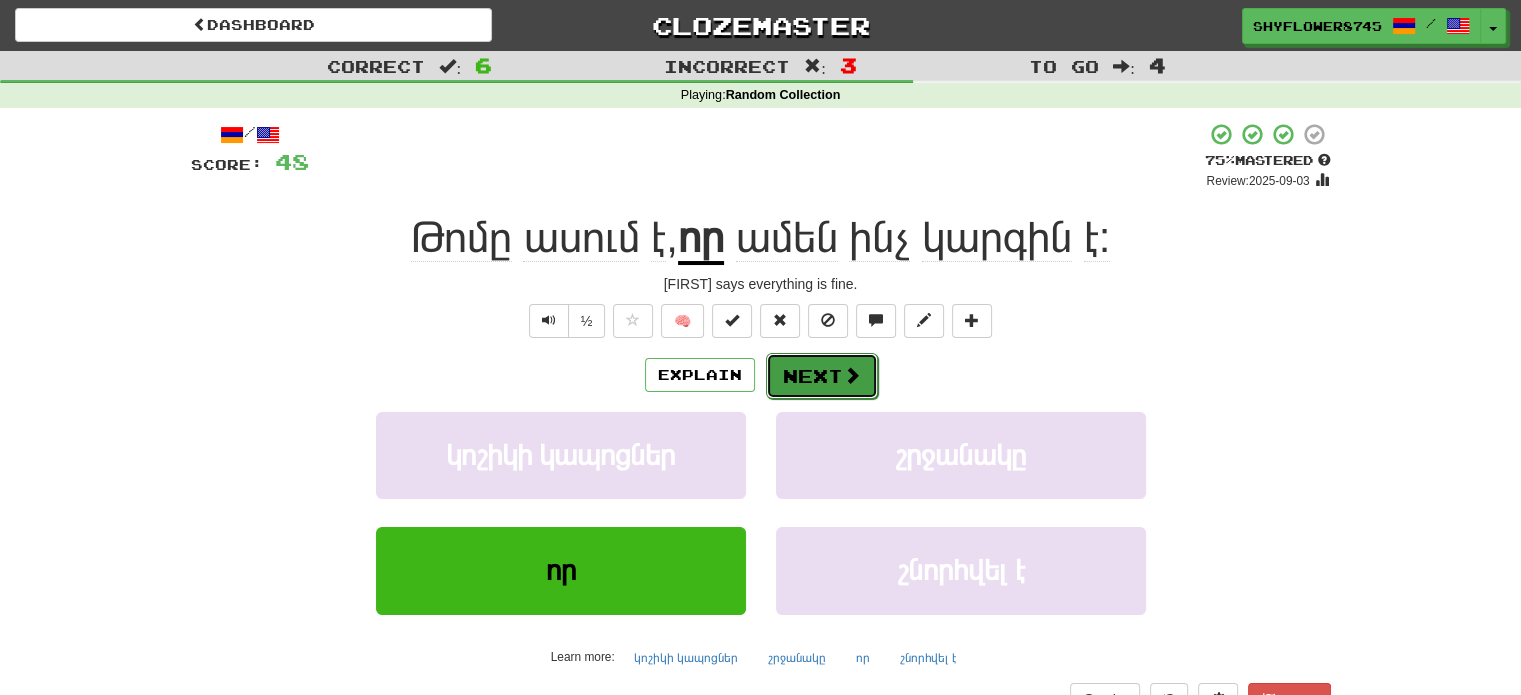 click on "Next" at bounding box center [822, 376] 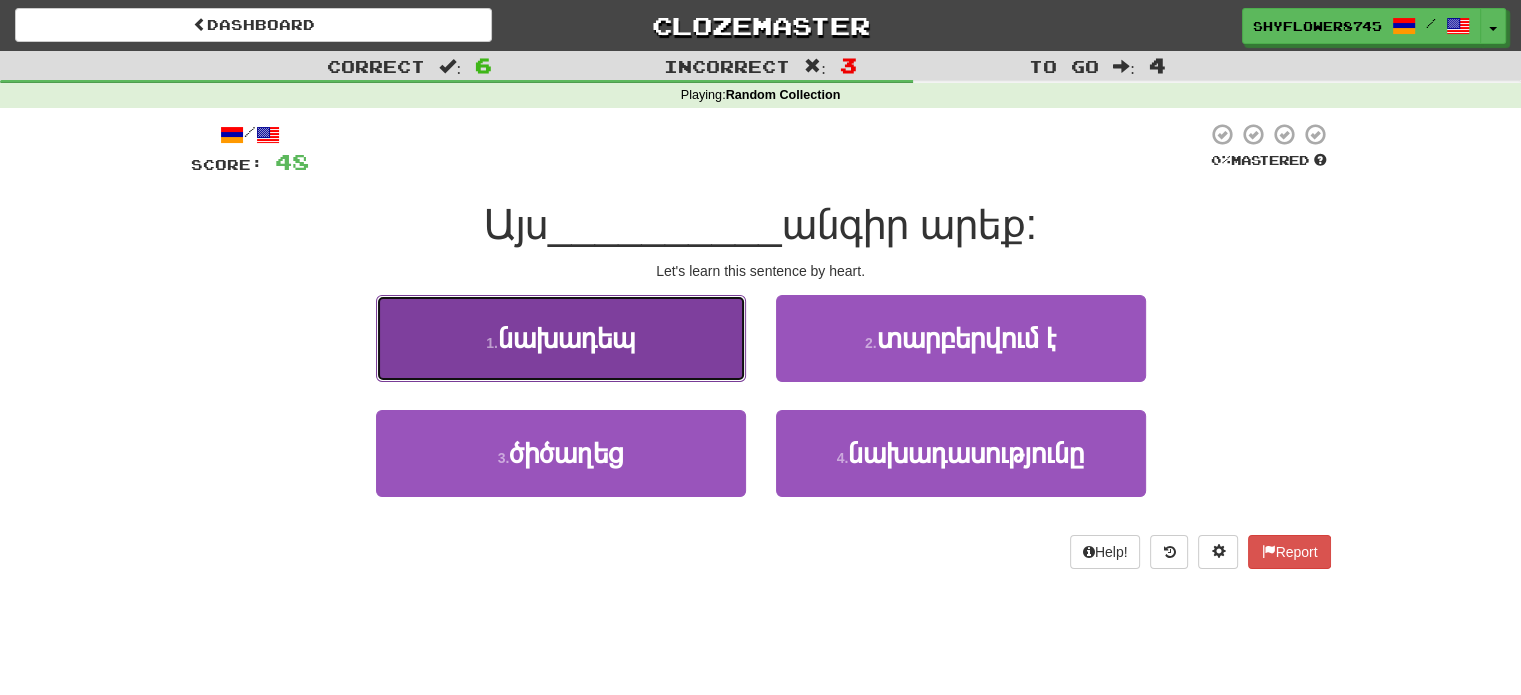 click on "1 .  նախադեպ" at bounding box center [561, 338] 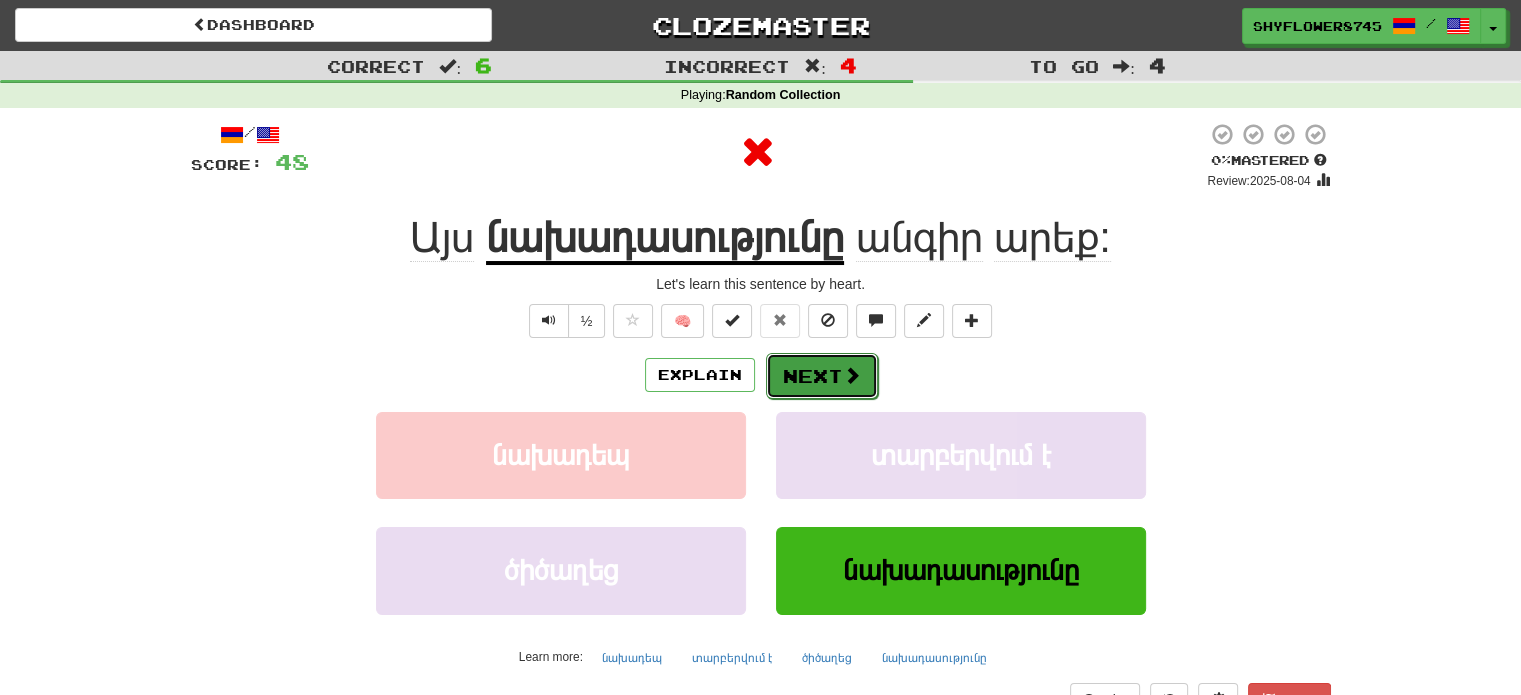 click on "Next" at bounding box center [822, 376] 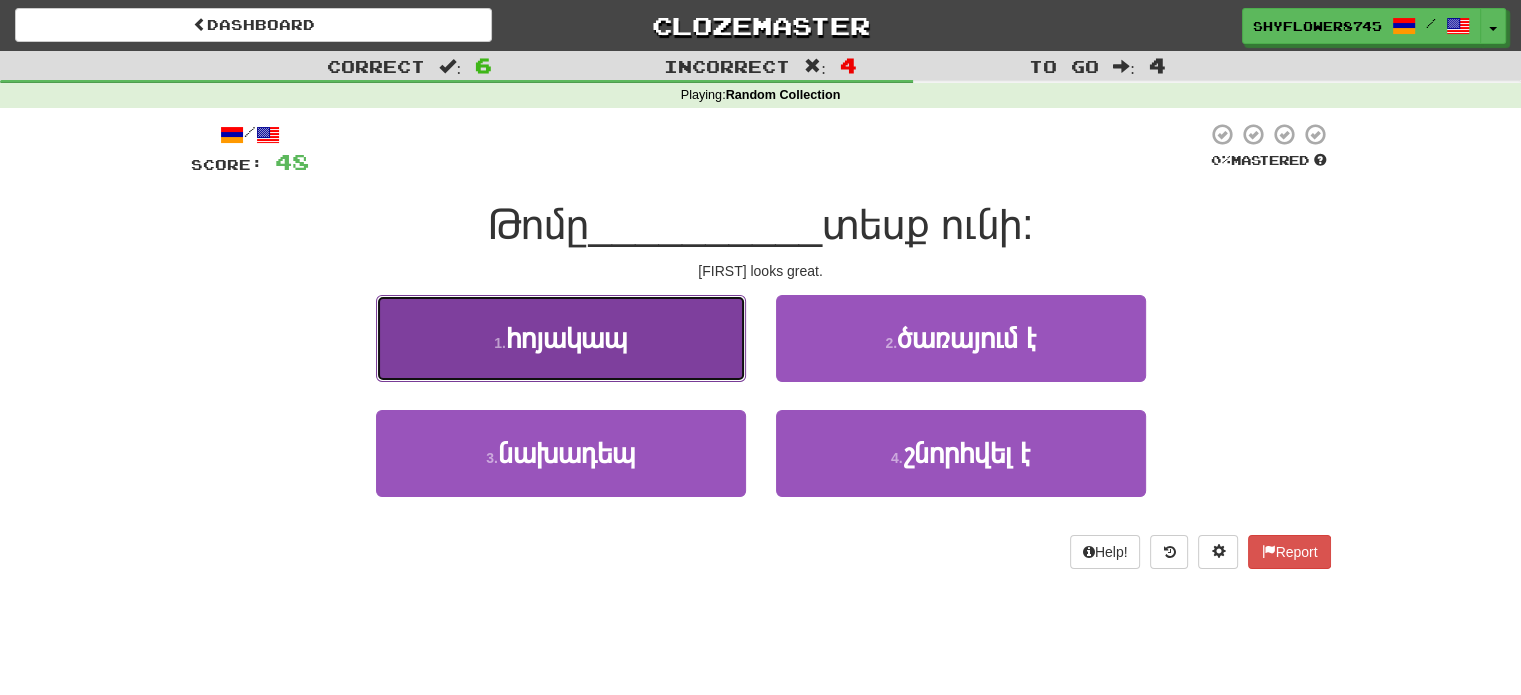 click on "1 .  հոյակապ" at bounding box center [561, 338] 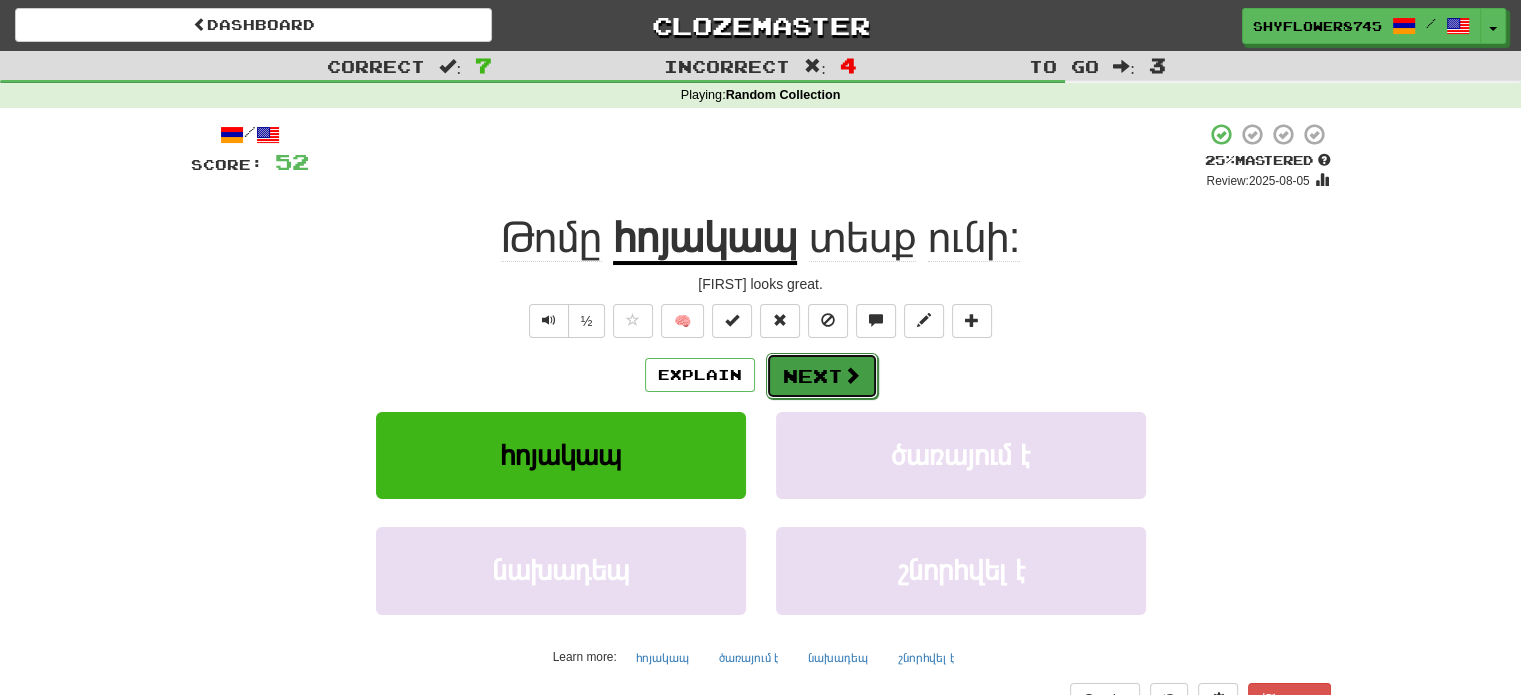 click on "Next" at bounding box center (822, 376) 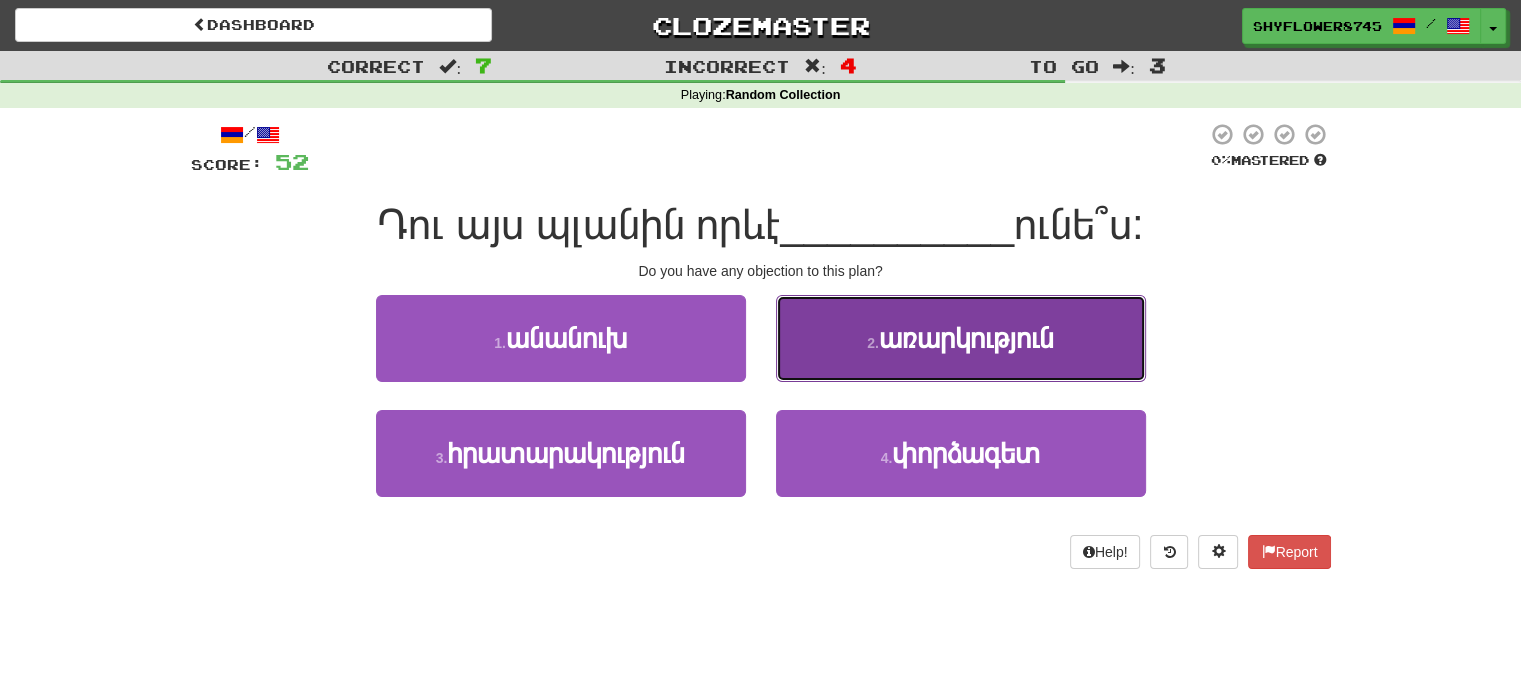 click on "2 .  առարկություն" at bounding box center [961, 338] 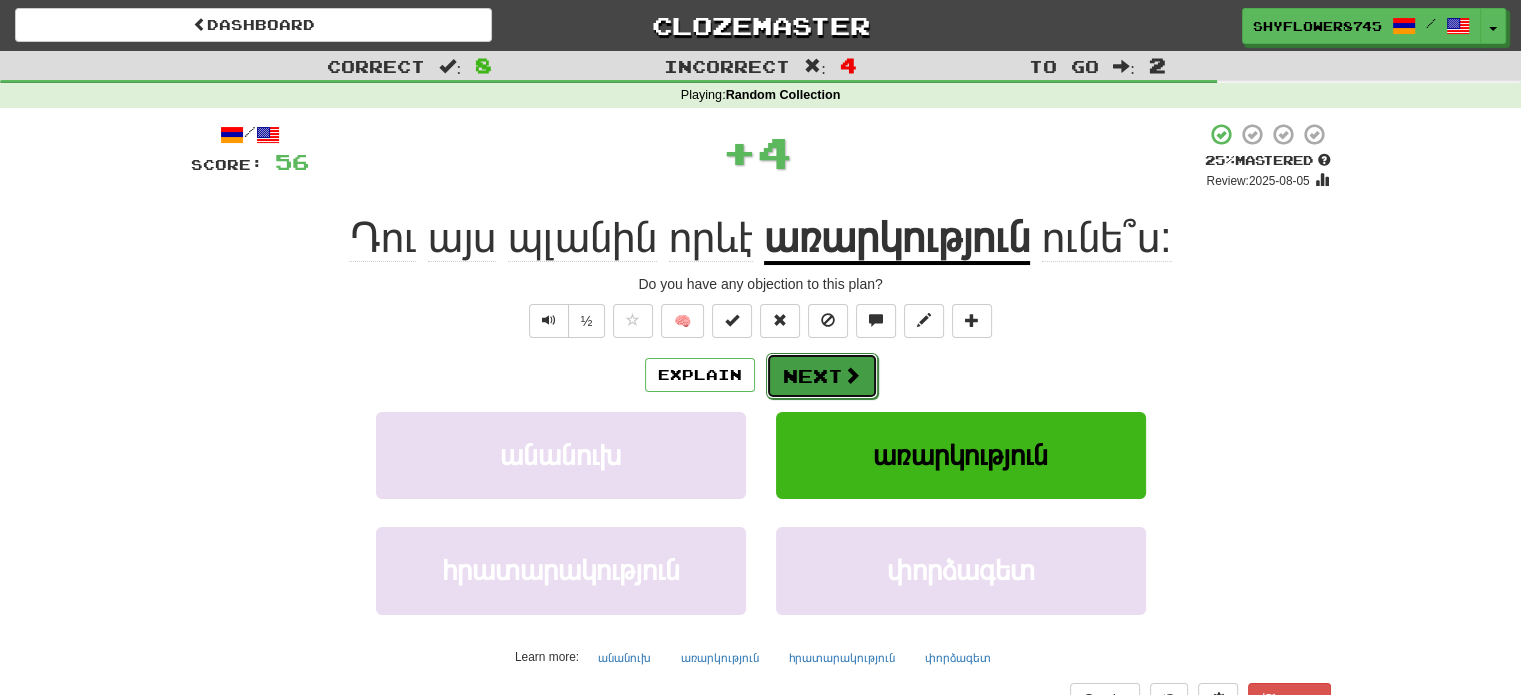 click on "Next" at bounding box center [822, 376] 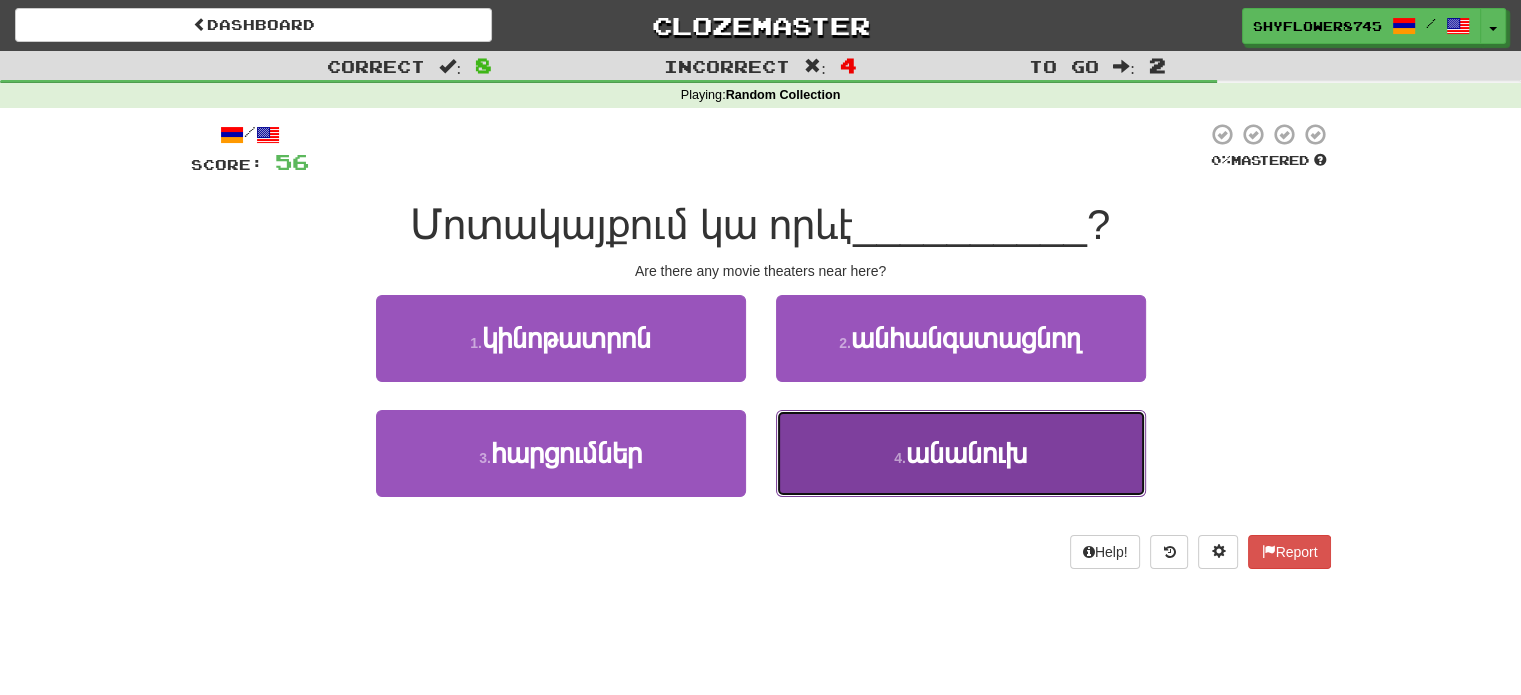 click on "4 .  անանուխ" at bounding box center [961, 453] 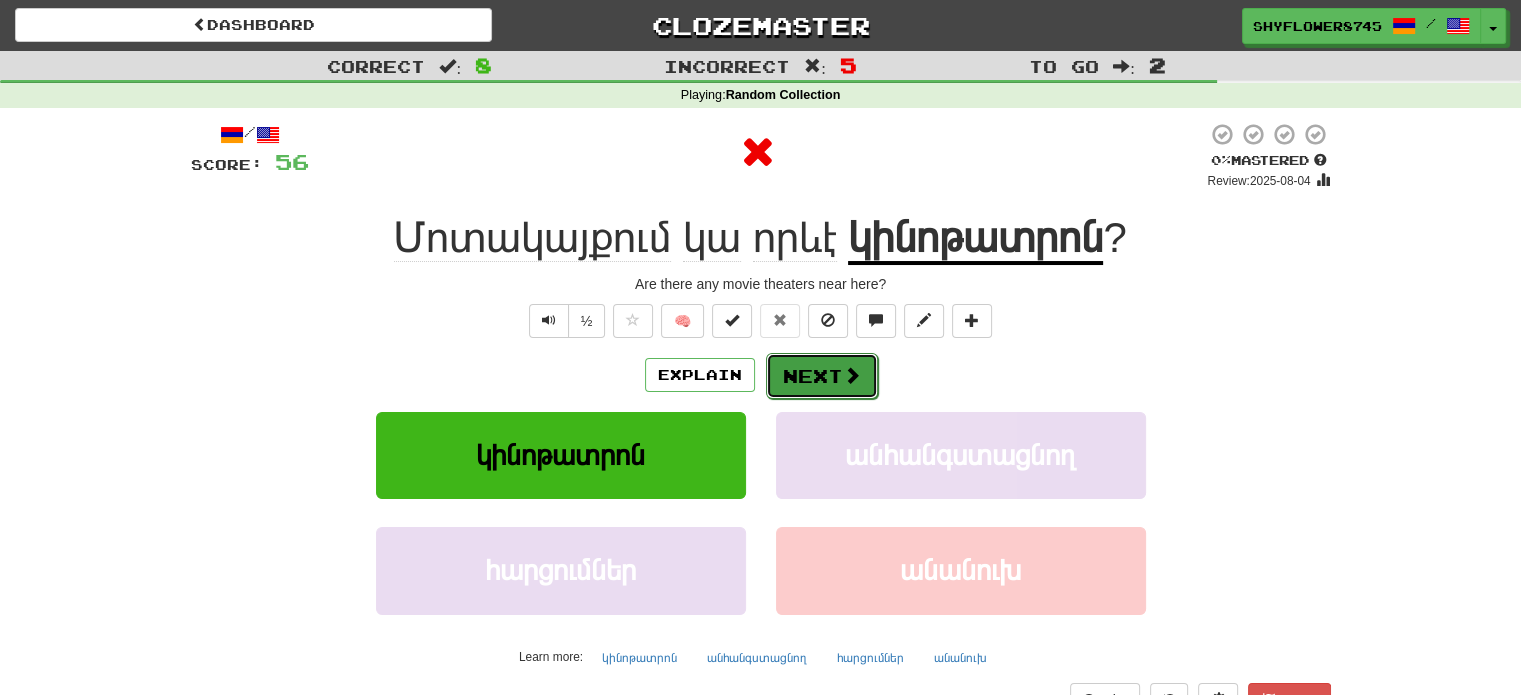 click on "Next" at bounding box center [822, 376] 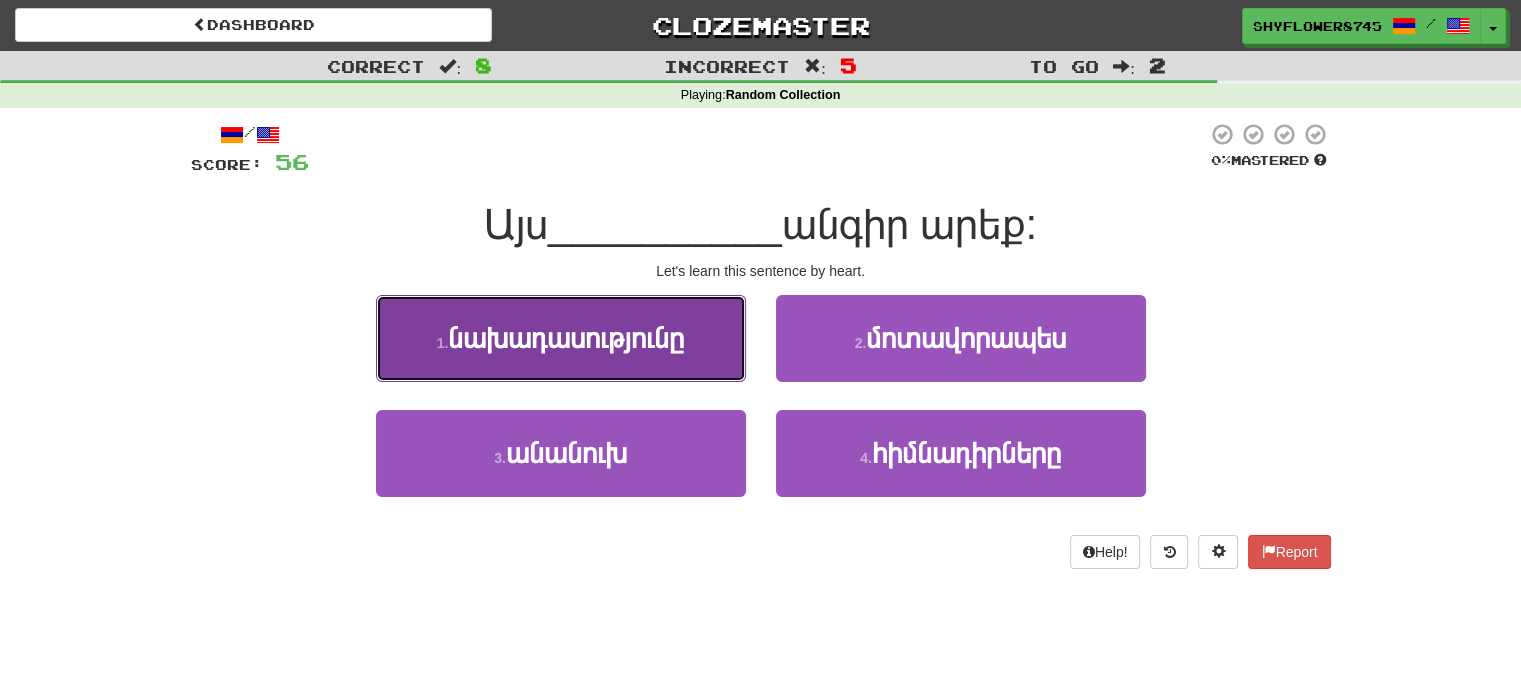 click on "1 .  նախադասությունը" at bounding box center [561, 338] 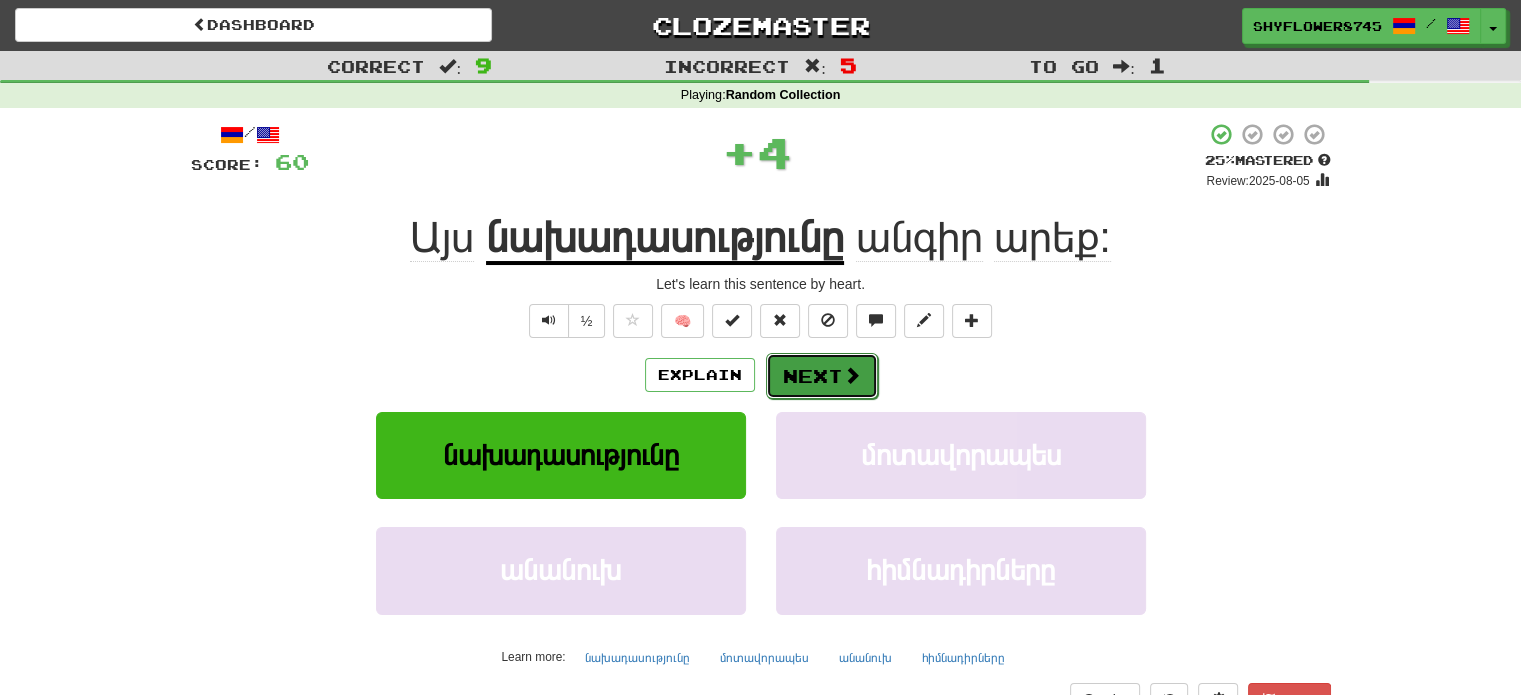 click on "Next" at bounding box center [822, 376] 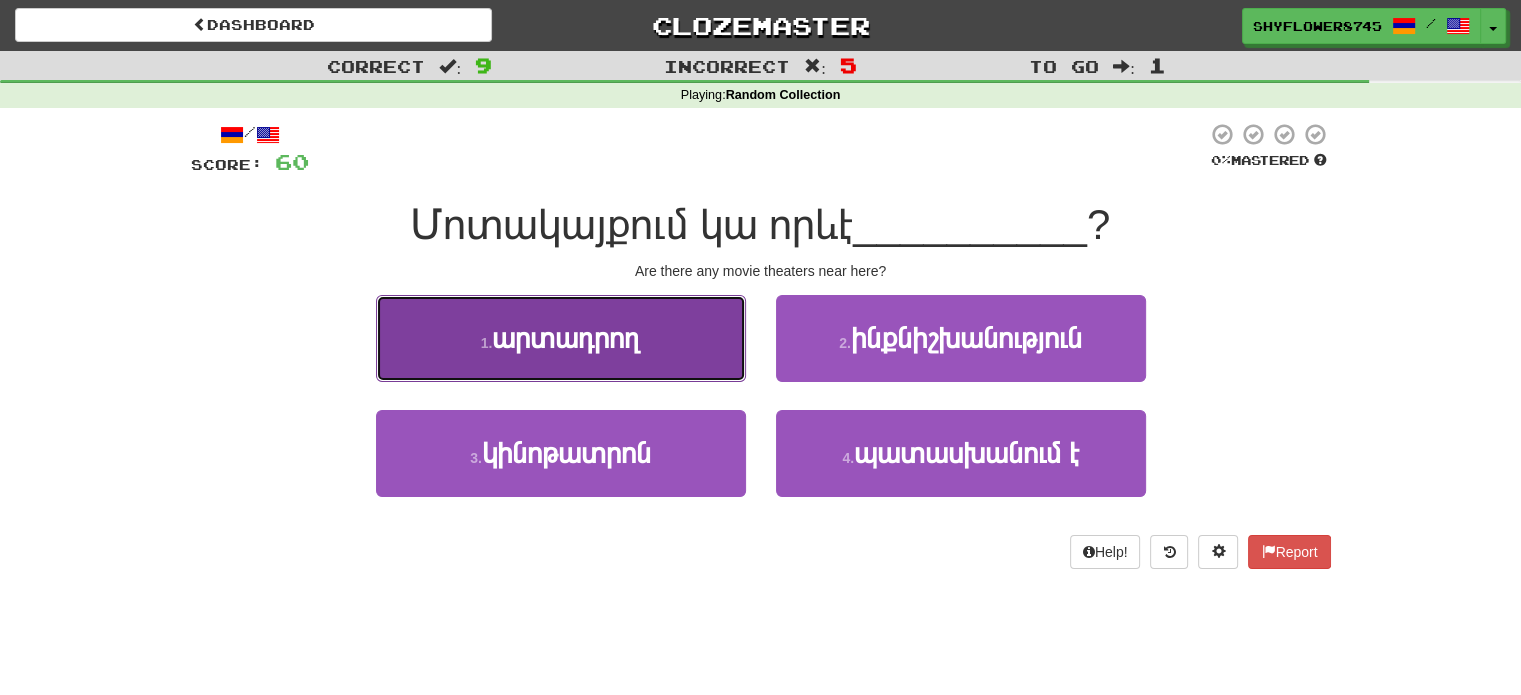 click on "1 .  արտադրող" at bounding box center [561, 338] 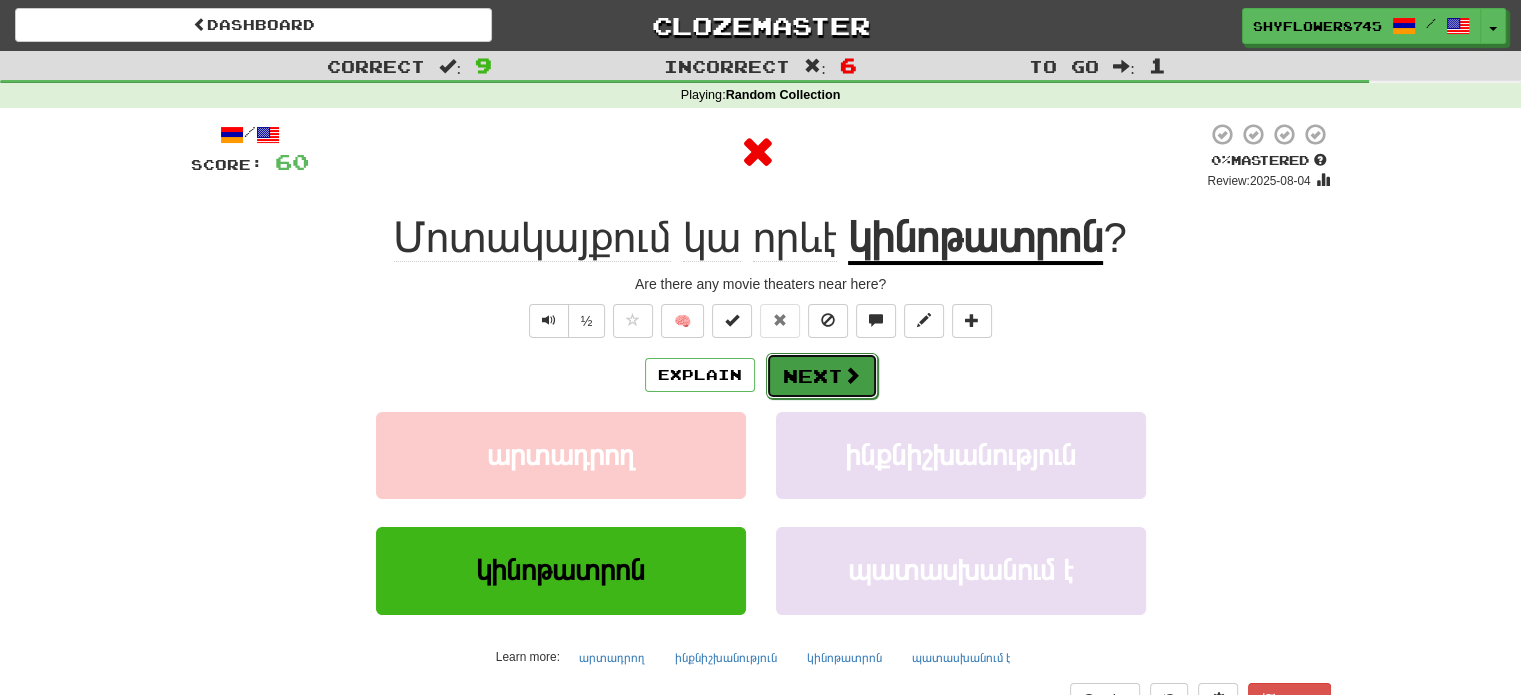 click on "Next" at bounding box center [822, 376] 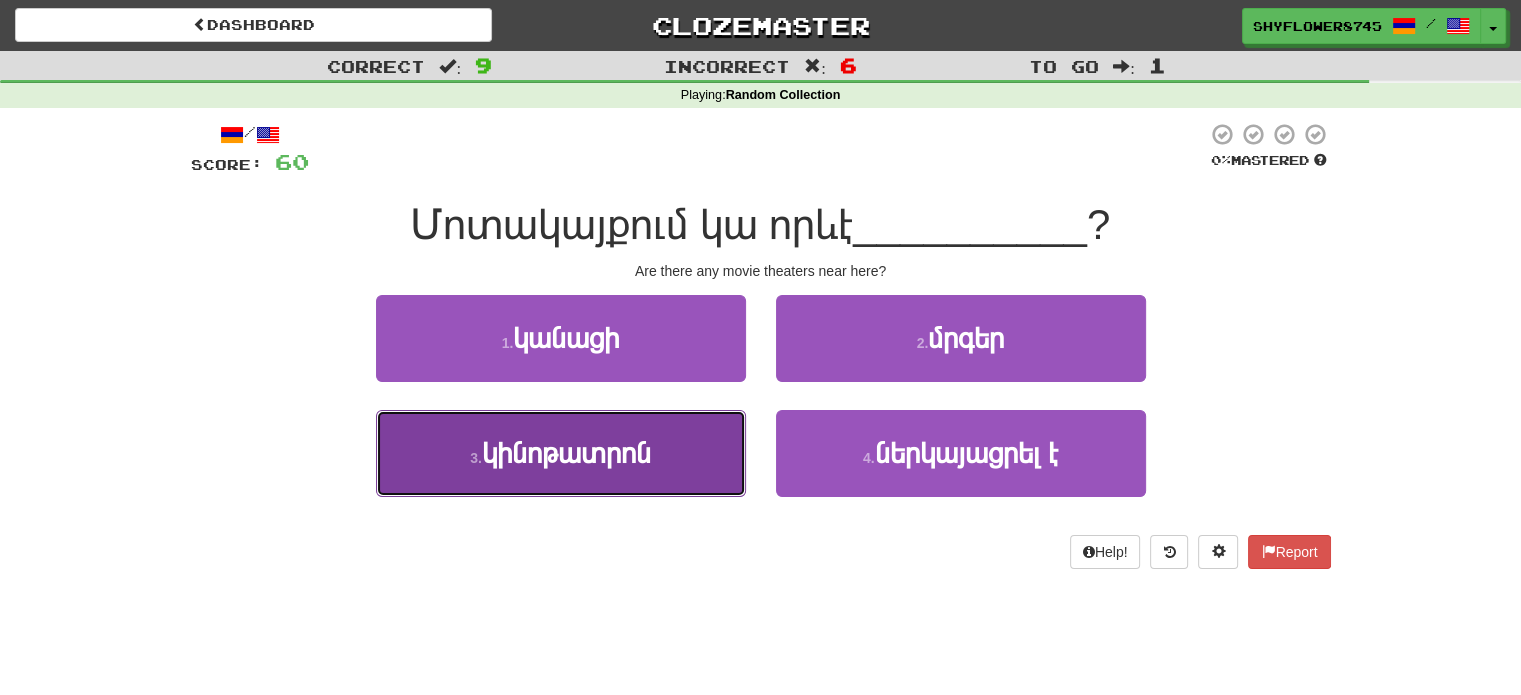 click on "3 .  կինոթատրոն" at bounding box center [561, 453] 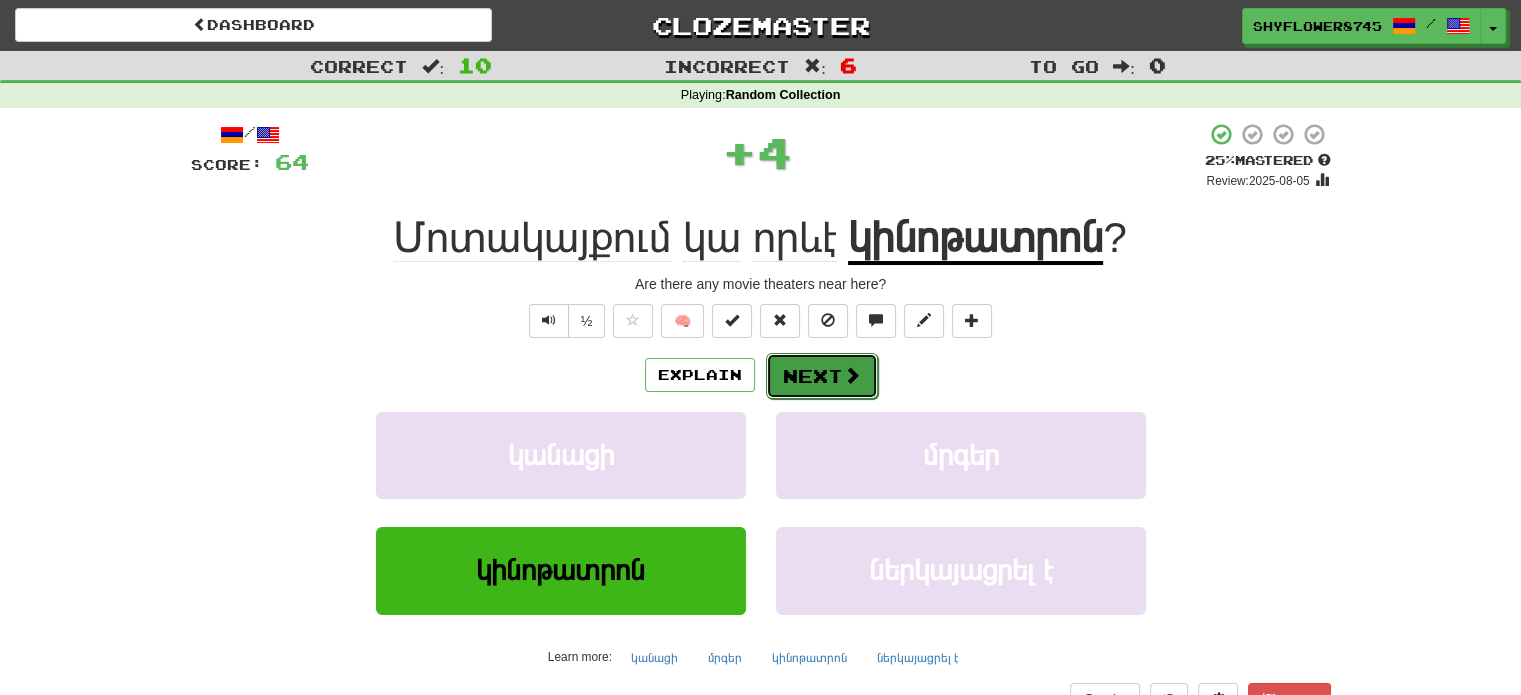 click at bounding box center (852, 375) 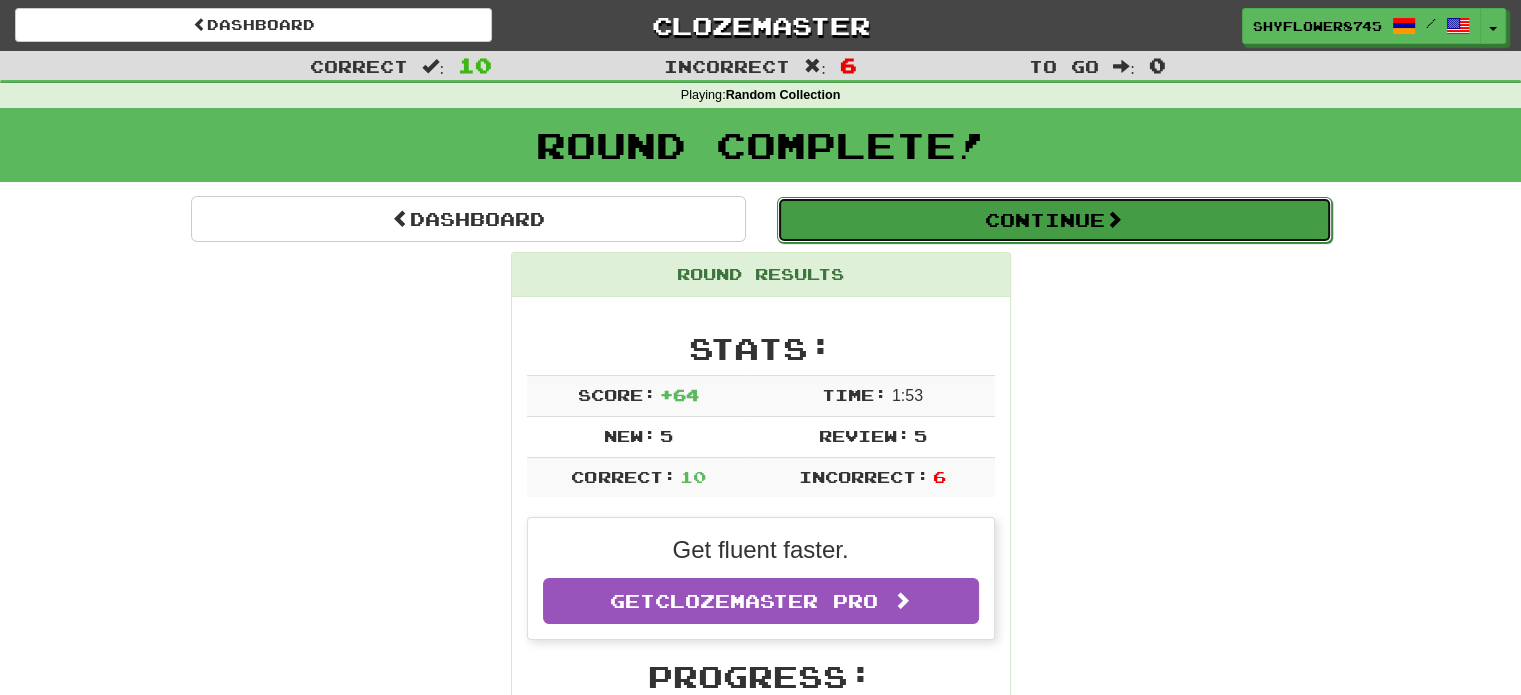 click on "Continue" at bounding box center [1054, 220] 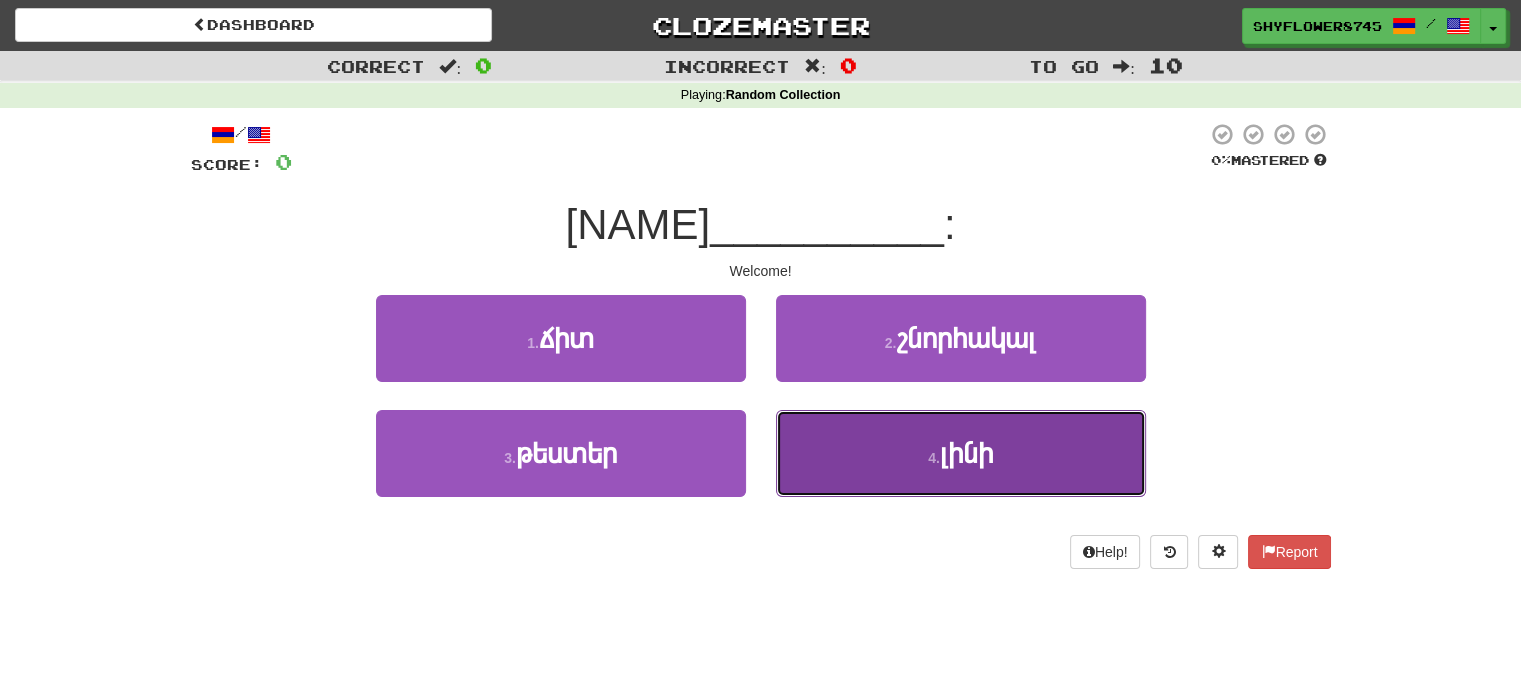 click on "4 .  լինի" at bounding box center (961, 453) 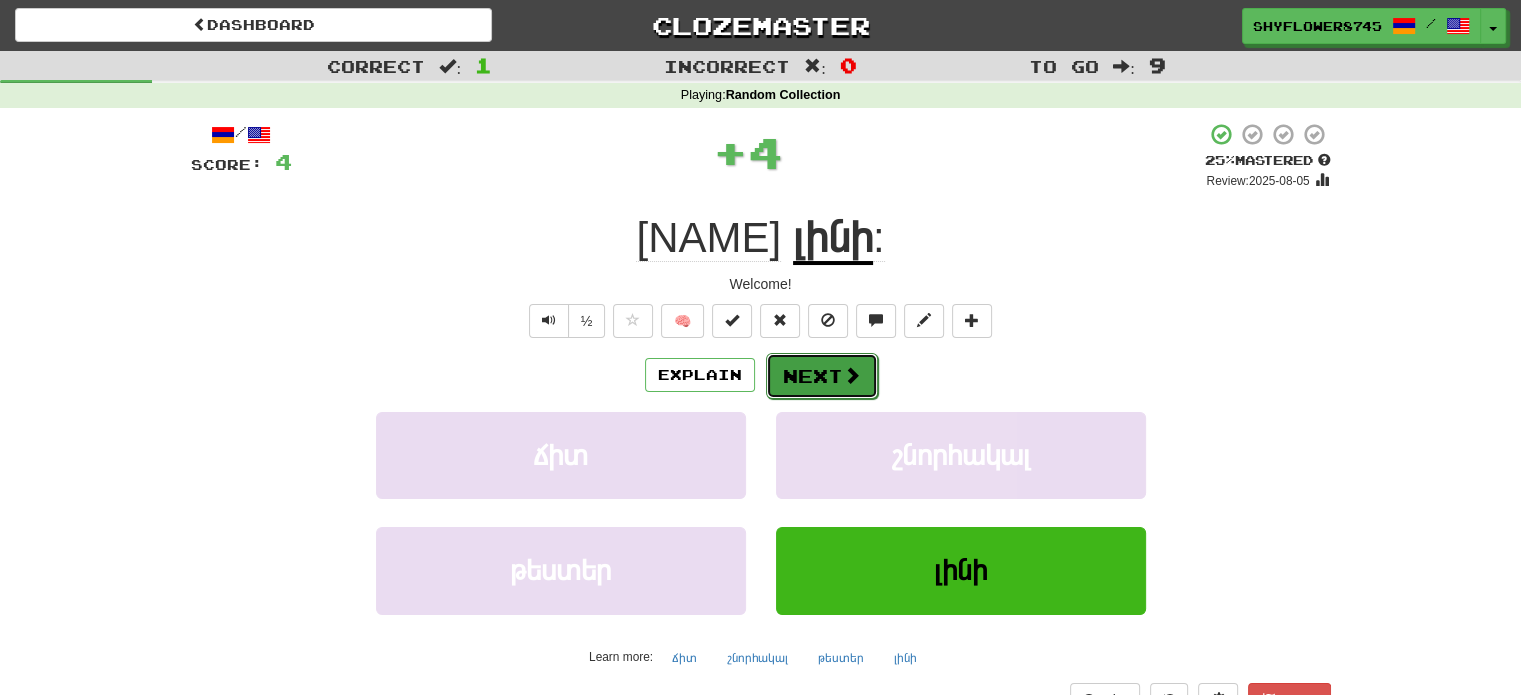 click on "Next" at bounding box center [822, 376] 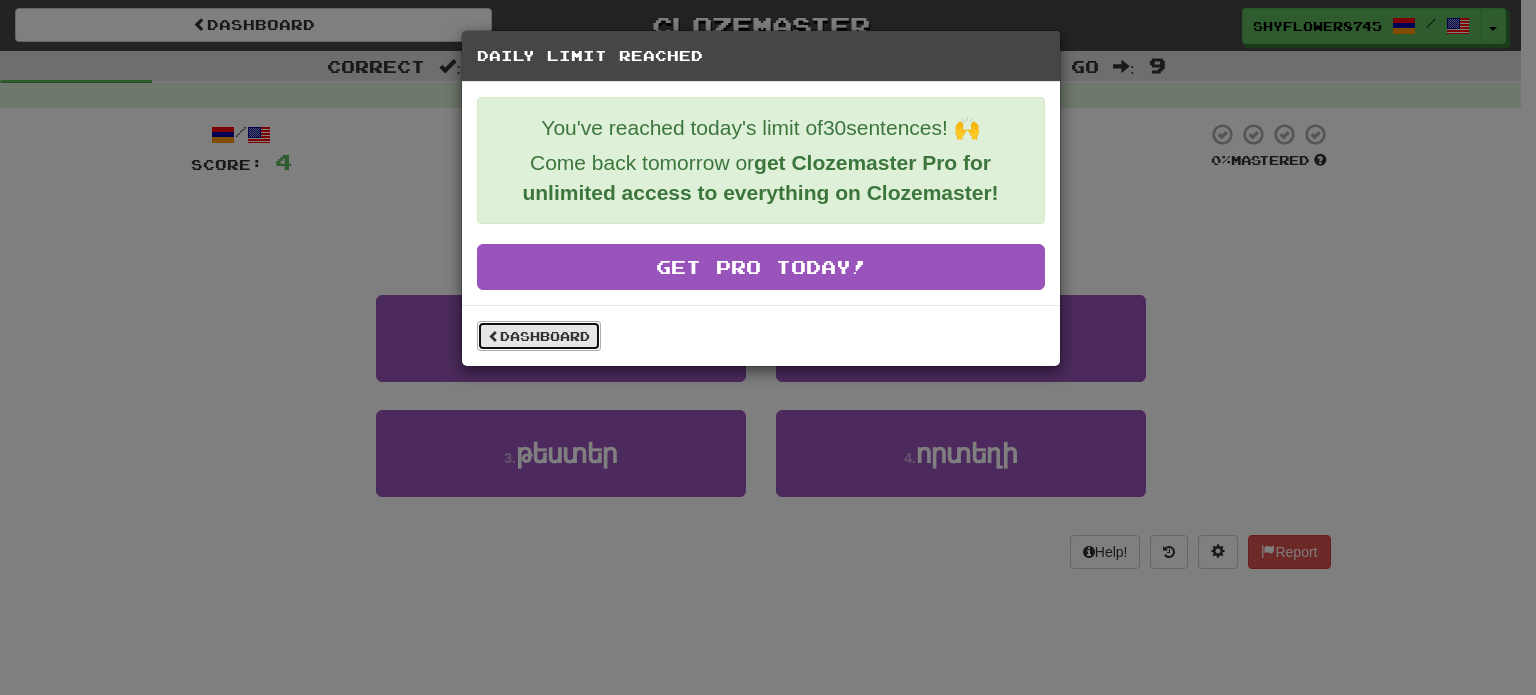 click on "Dashboard" at bounding box center (539, 336) 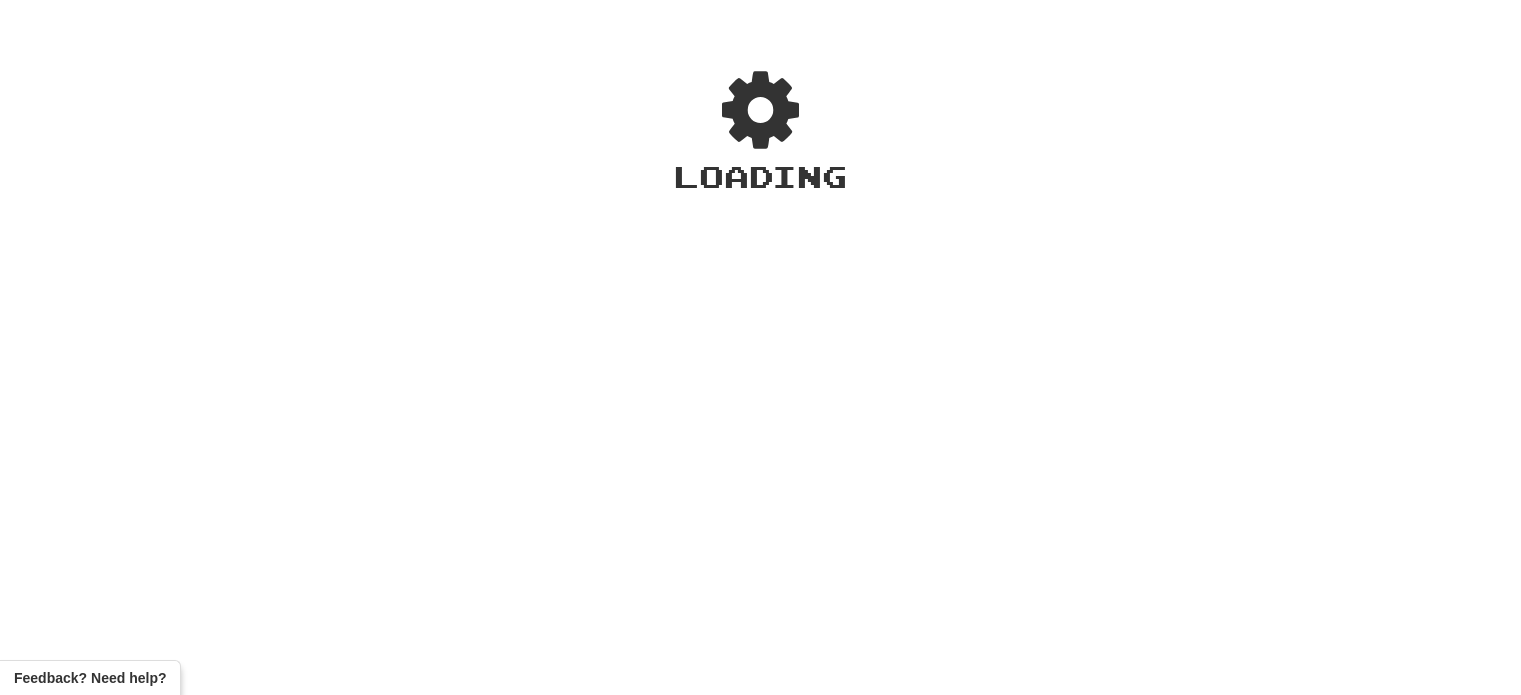 scroll, scrollTop: 0, scrollLeft: 0, axis: both 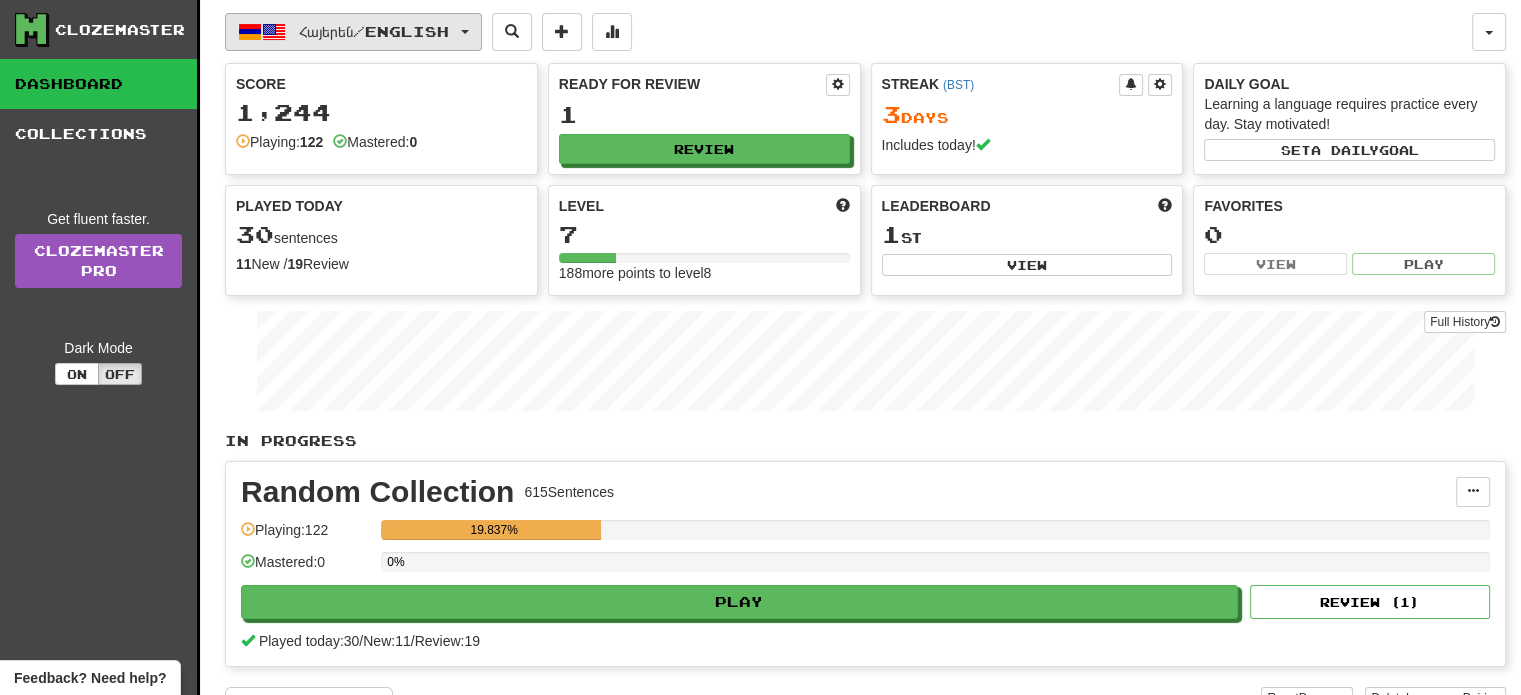 click on "Հայերեն  /  English" at bounding box center (374, 31) 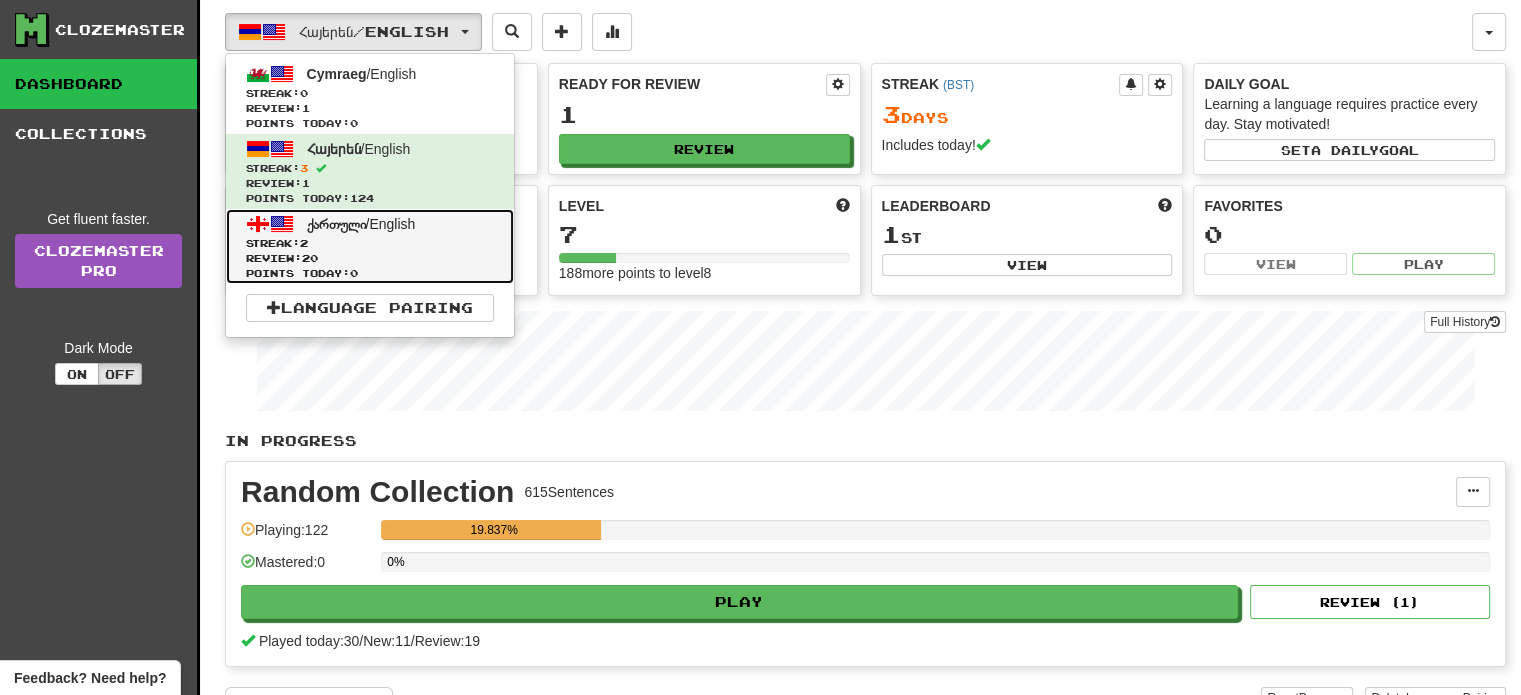 click on "Streak:  2" at bounding box center (370, 243) 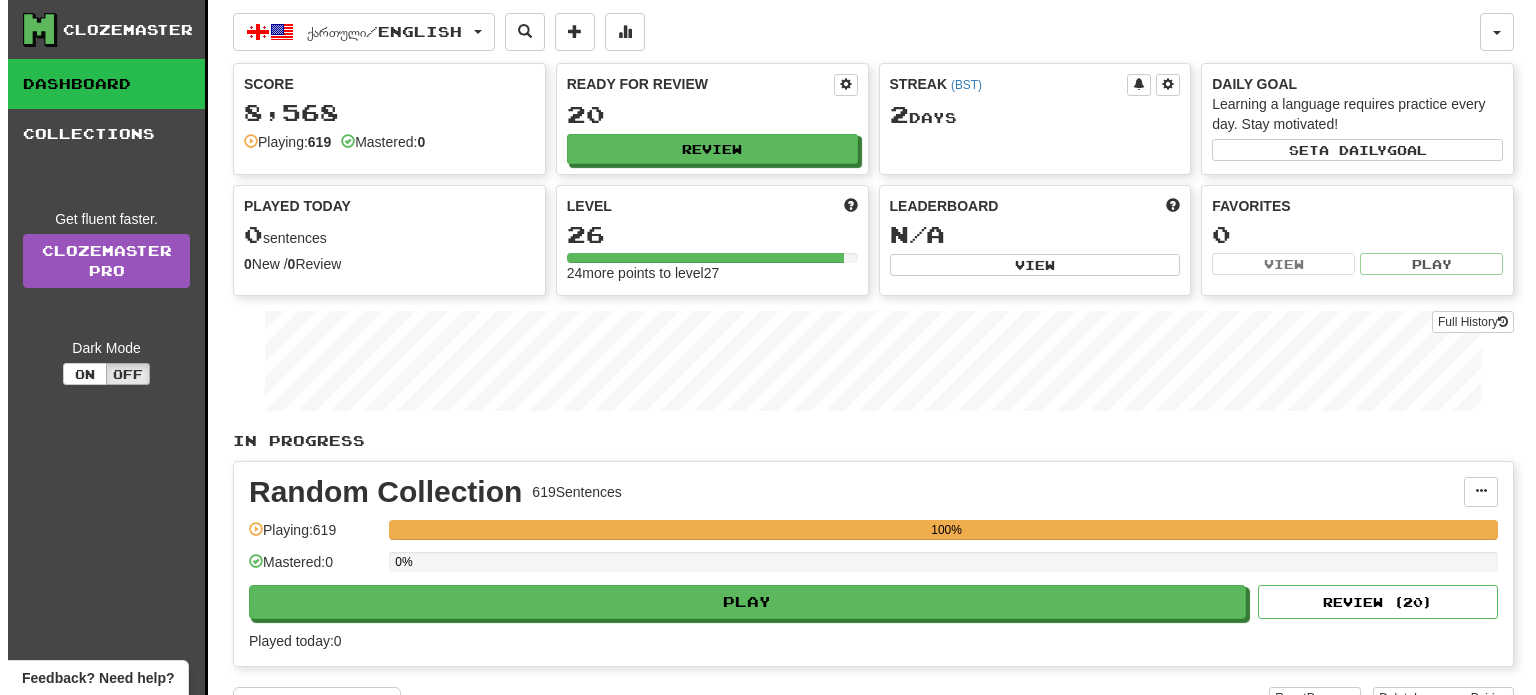 scroll, scrollTop: 0, scrollLeft: 0, axis: both 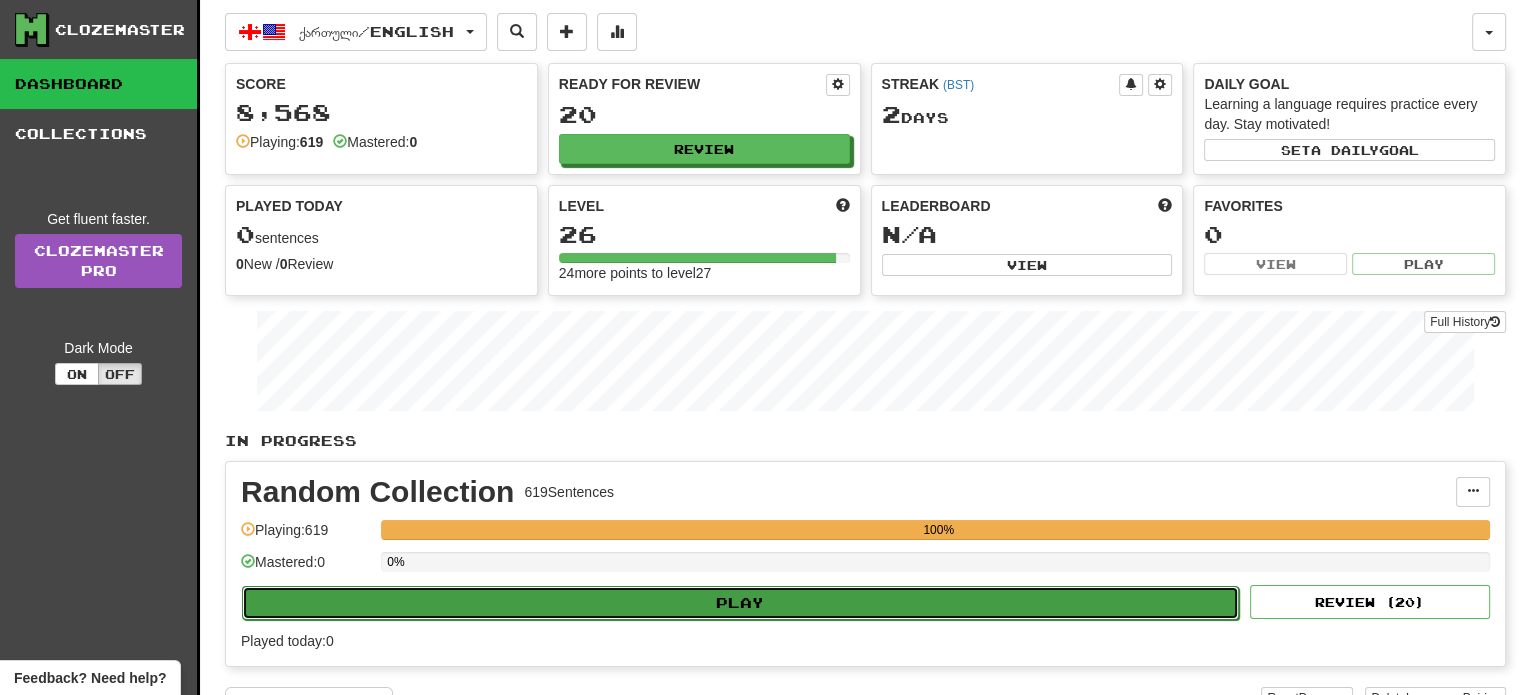 click on "Play" at bounding box center (740, 603) 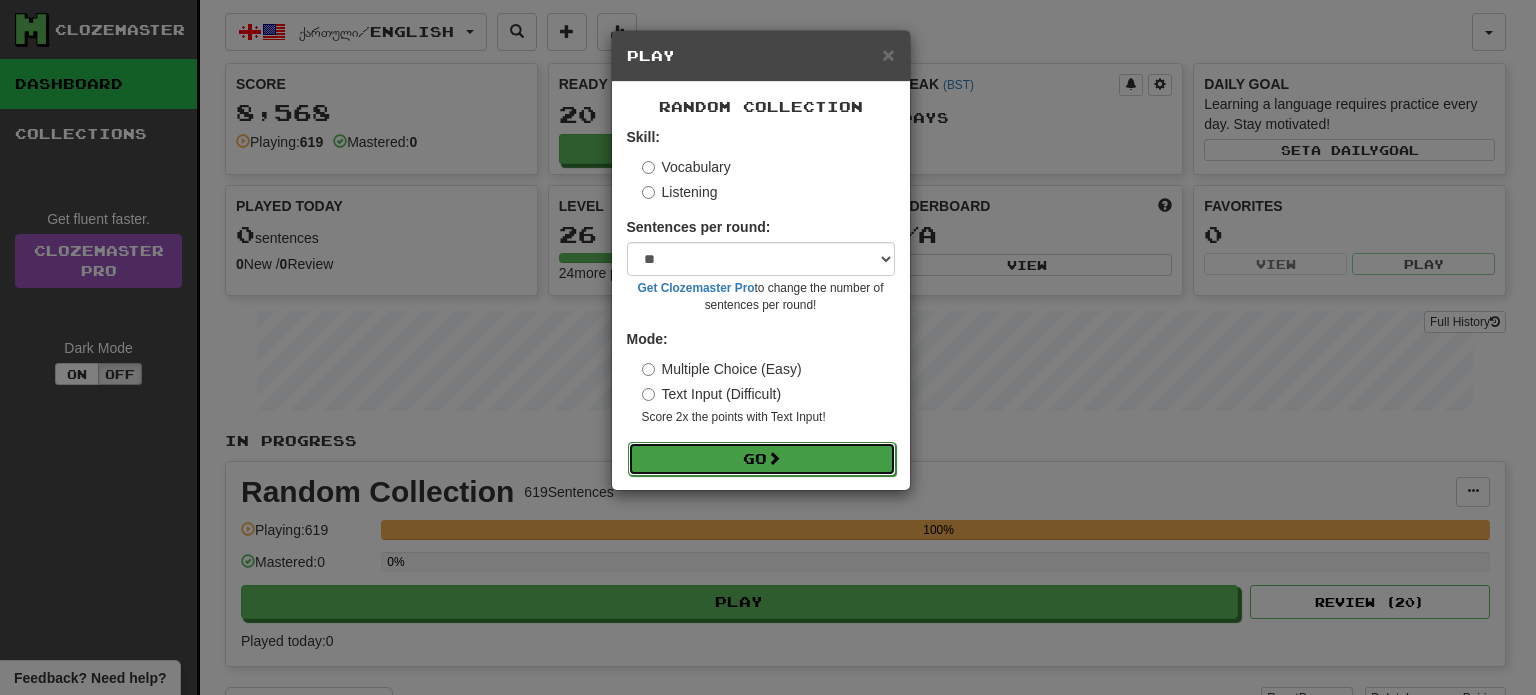 drag, startPoint x: 783, startPoint y: 443, endPoint x: 789, endPoint y: 454, distance: 12.529964 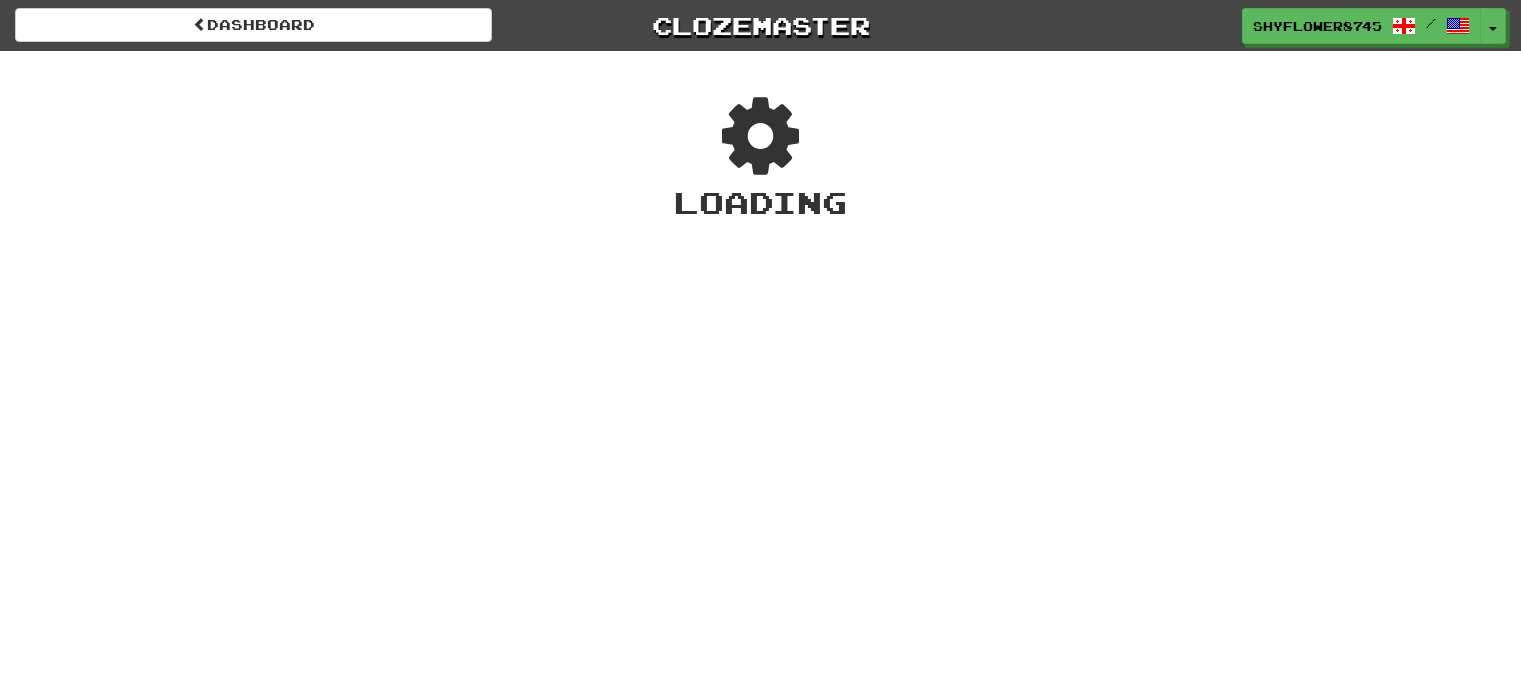 scroll, scrollTop: 0, scrollLeft: 0, axis: both 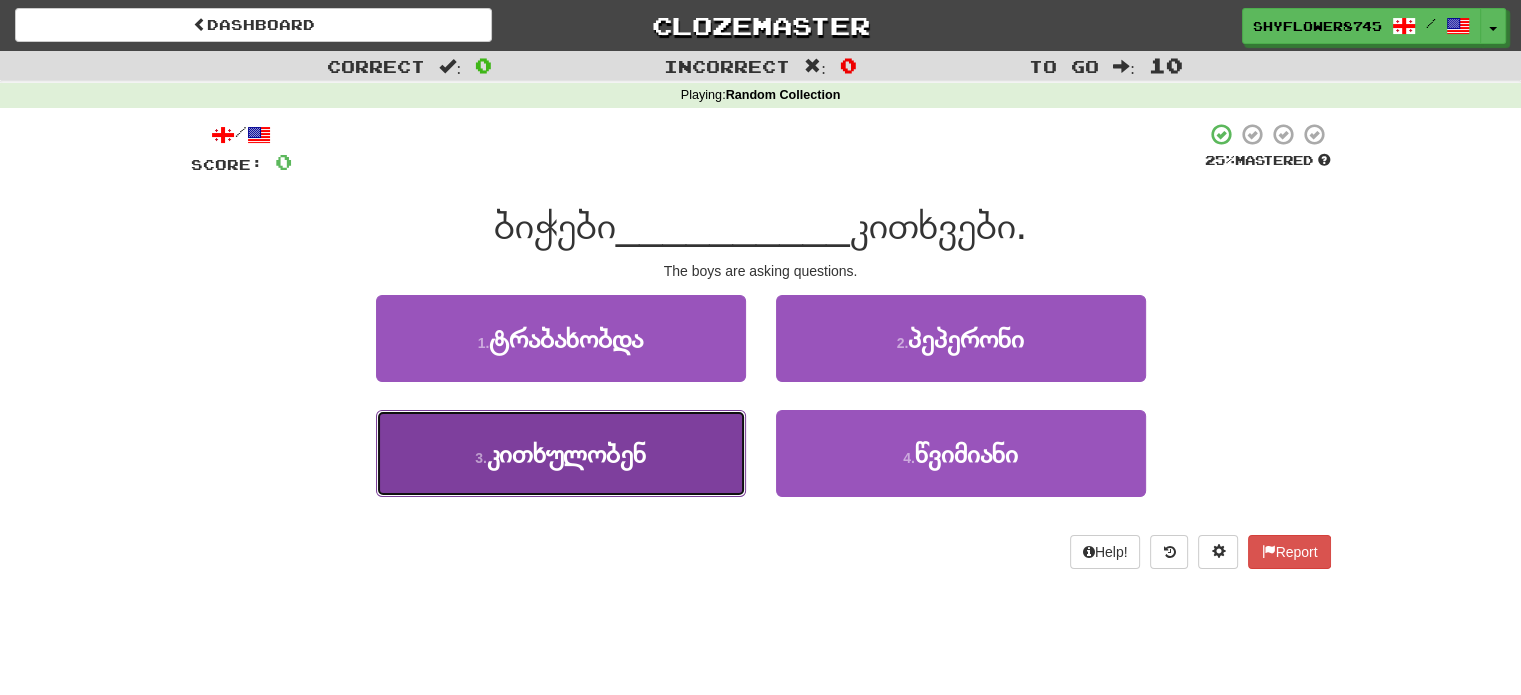click on "3 .  კითხულობენ" at bounding box center [561, 453] 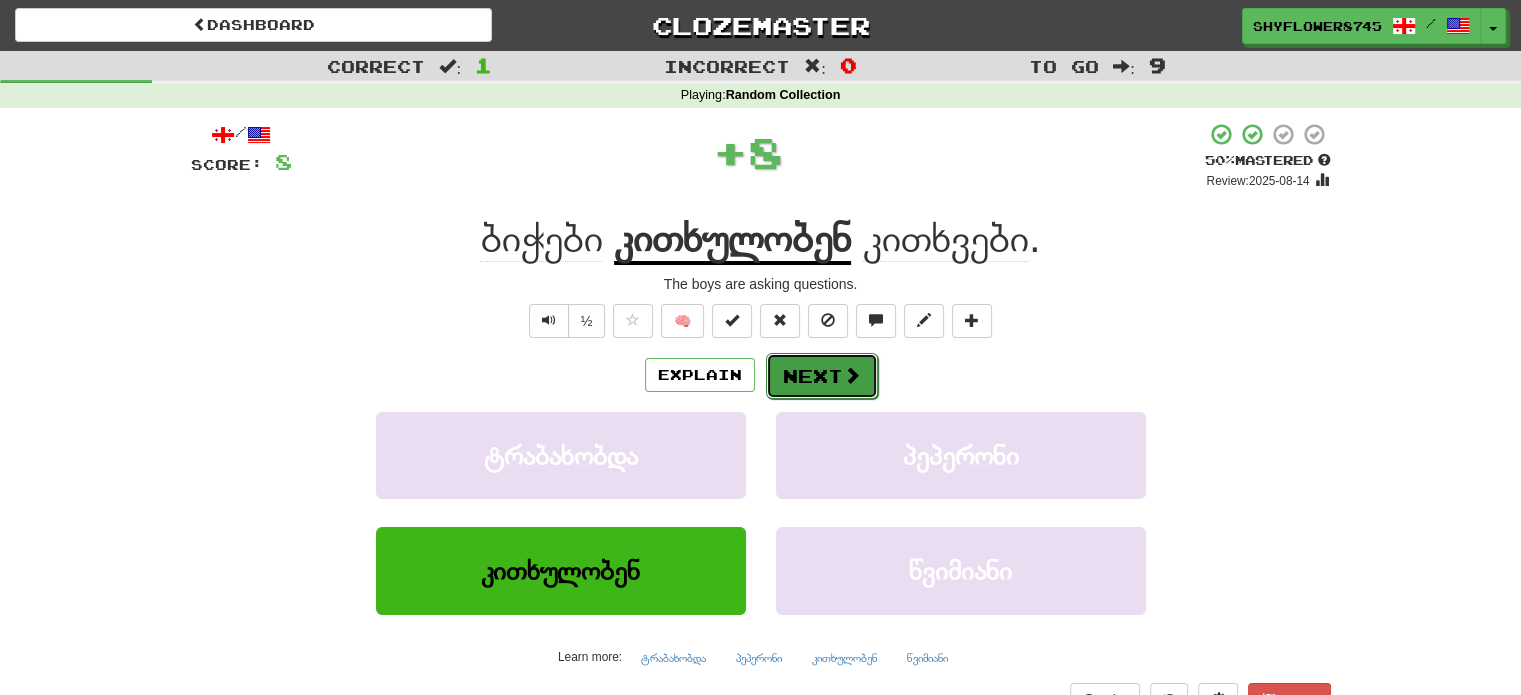 click on "Next" at bounding box center [822, 376] 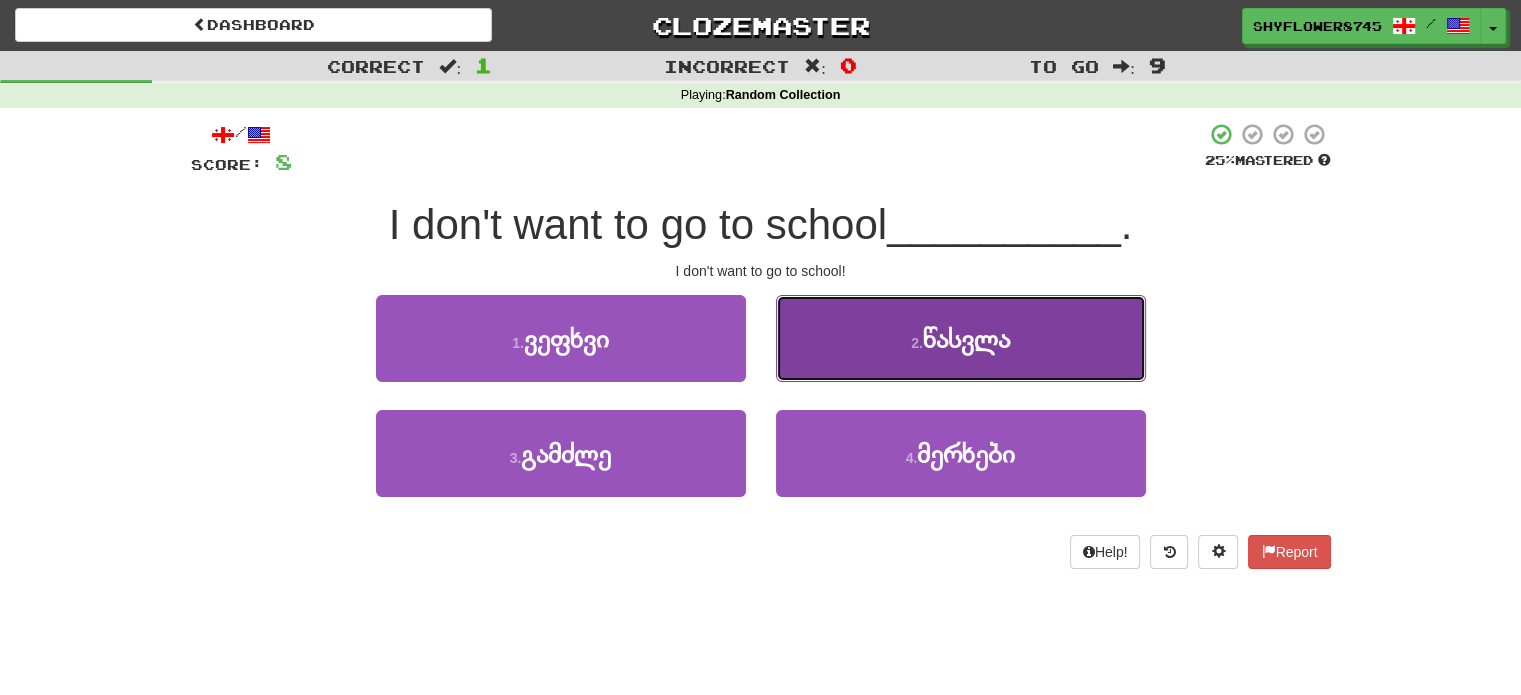 click on "2 .  წასვლა" at bounding box center (961, 338) 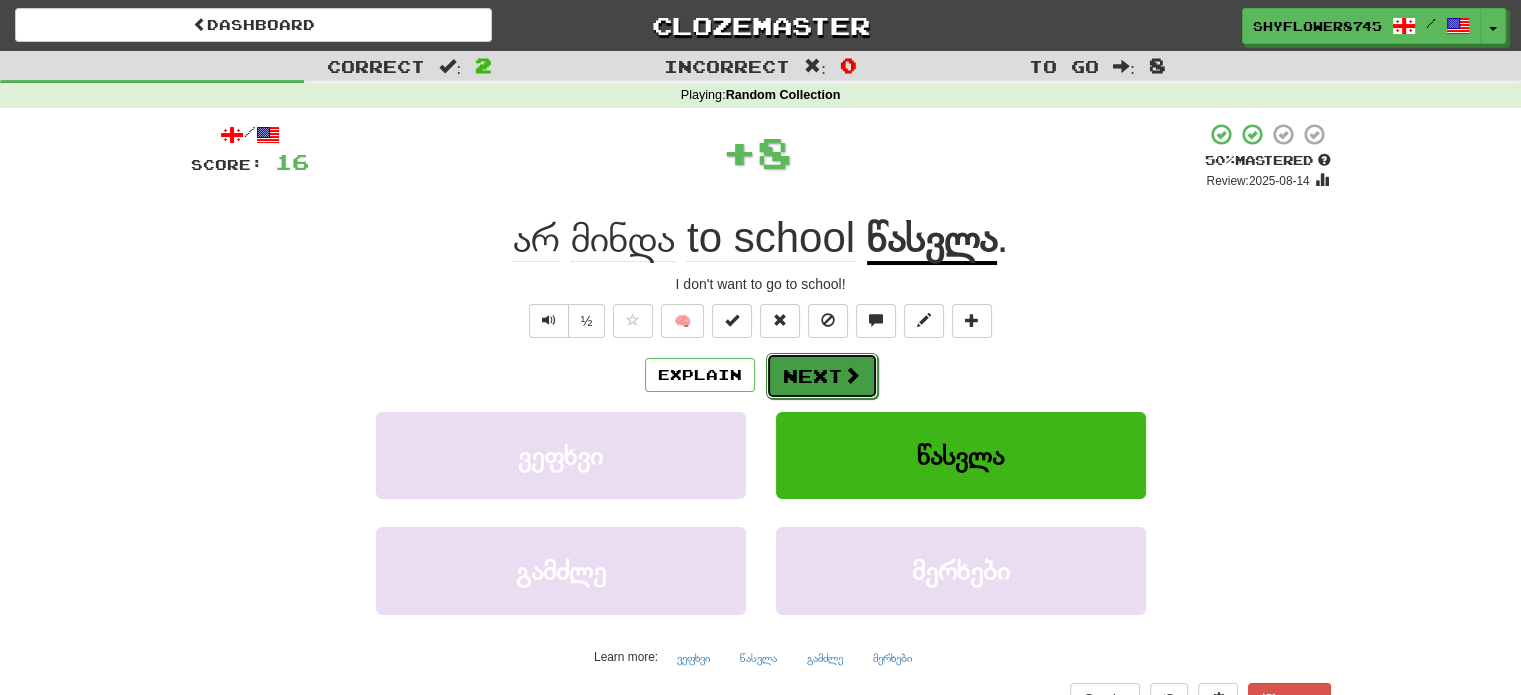 click on "Next" at bounding box center (822, 376) 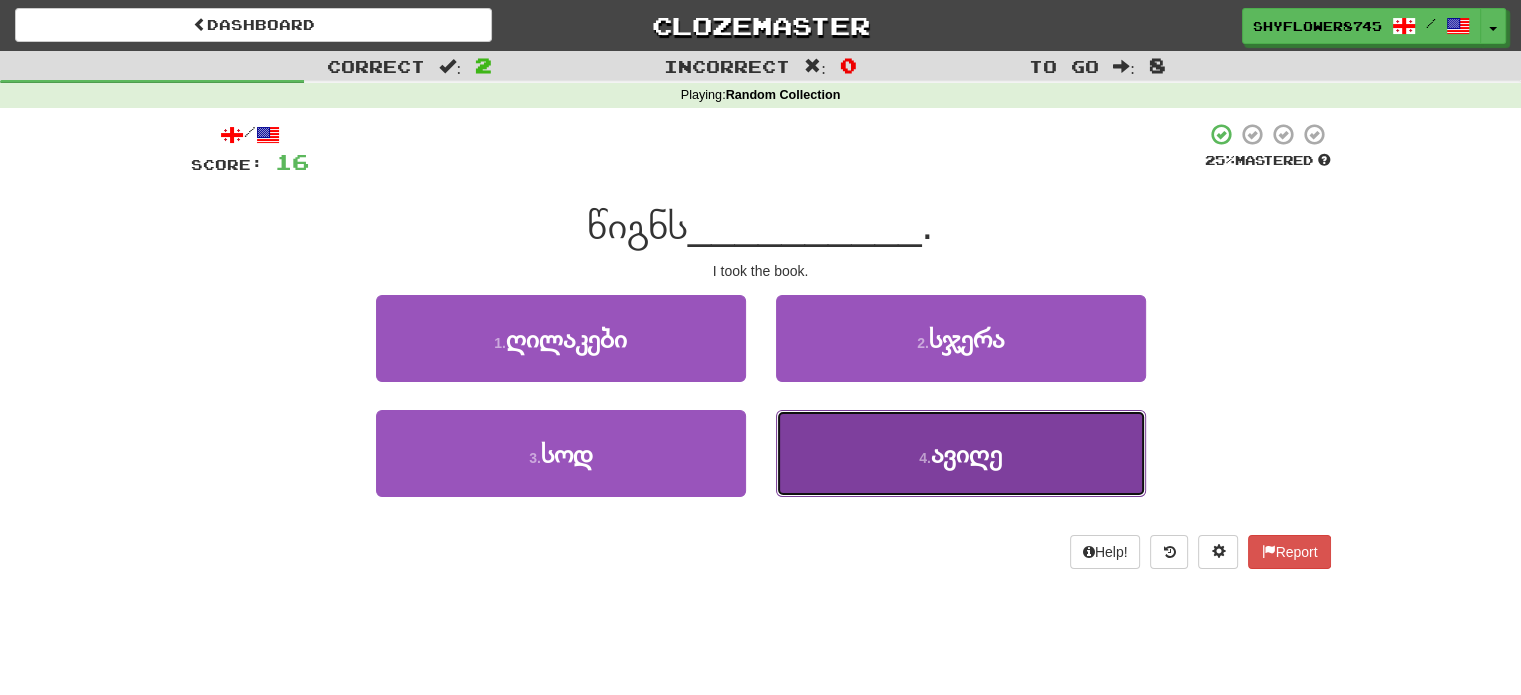 click on "4 .  ავიღე" at bounding box center [961, 453] 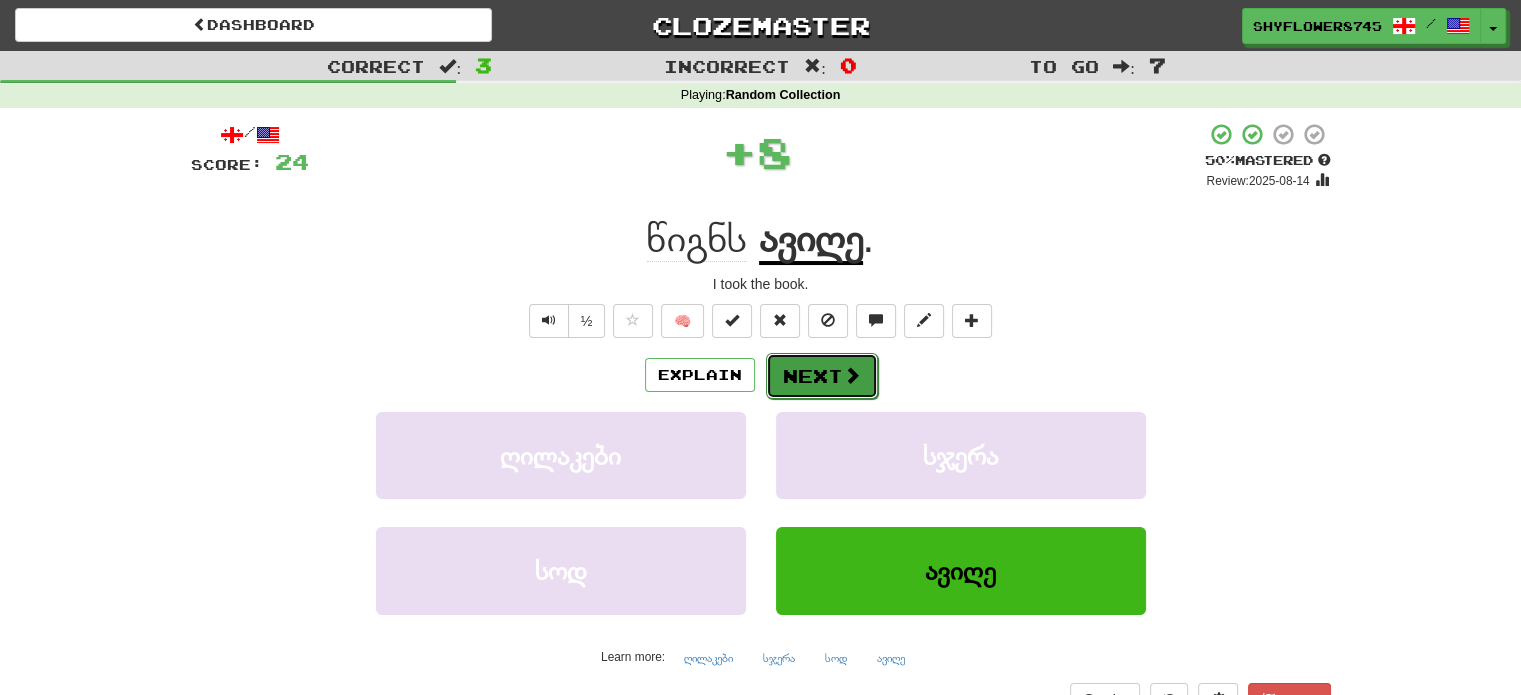 click at bounding box center (852, 375) 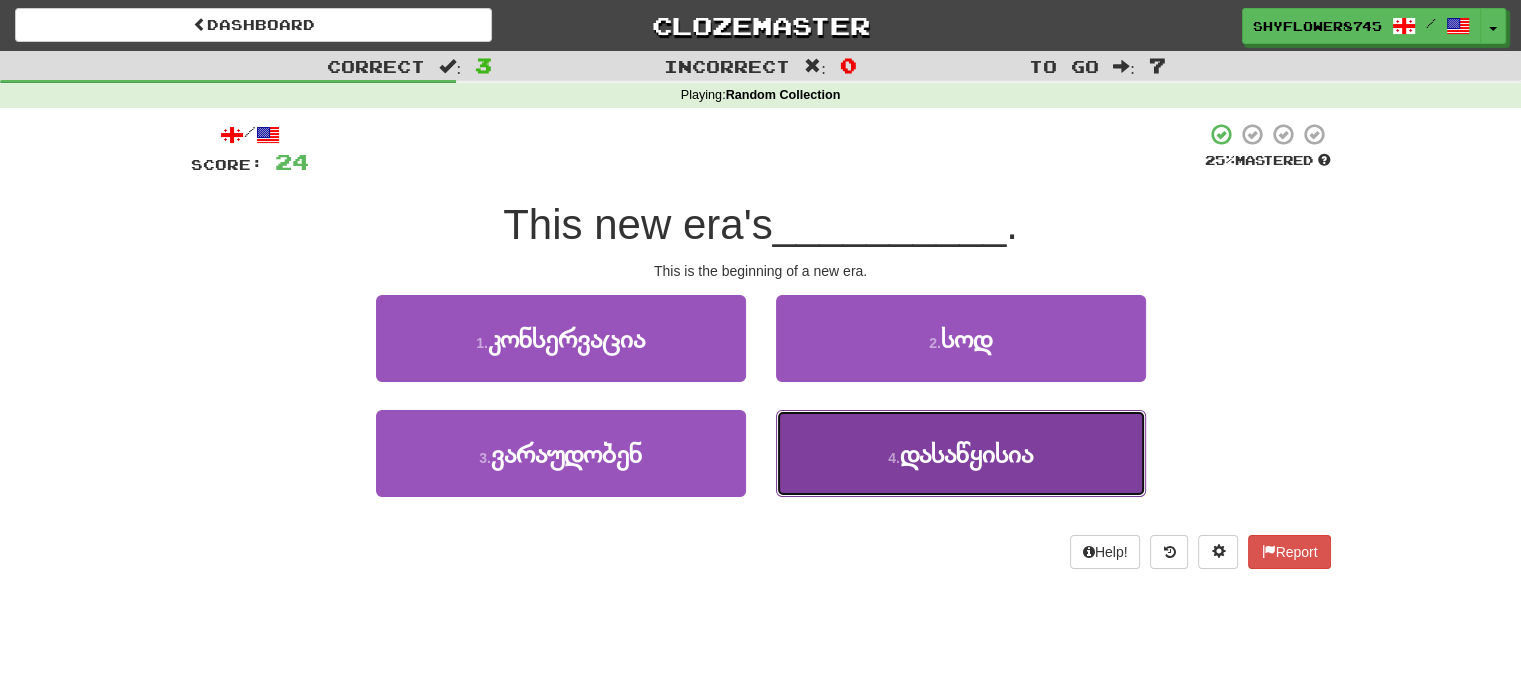 click on "4 .  დასაწყისია" at bounding box center (961, 453) 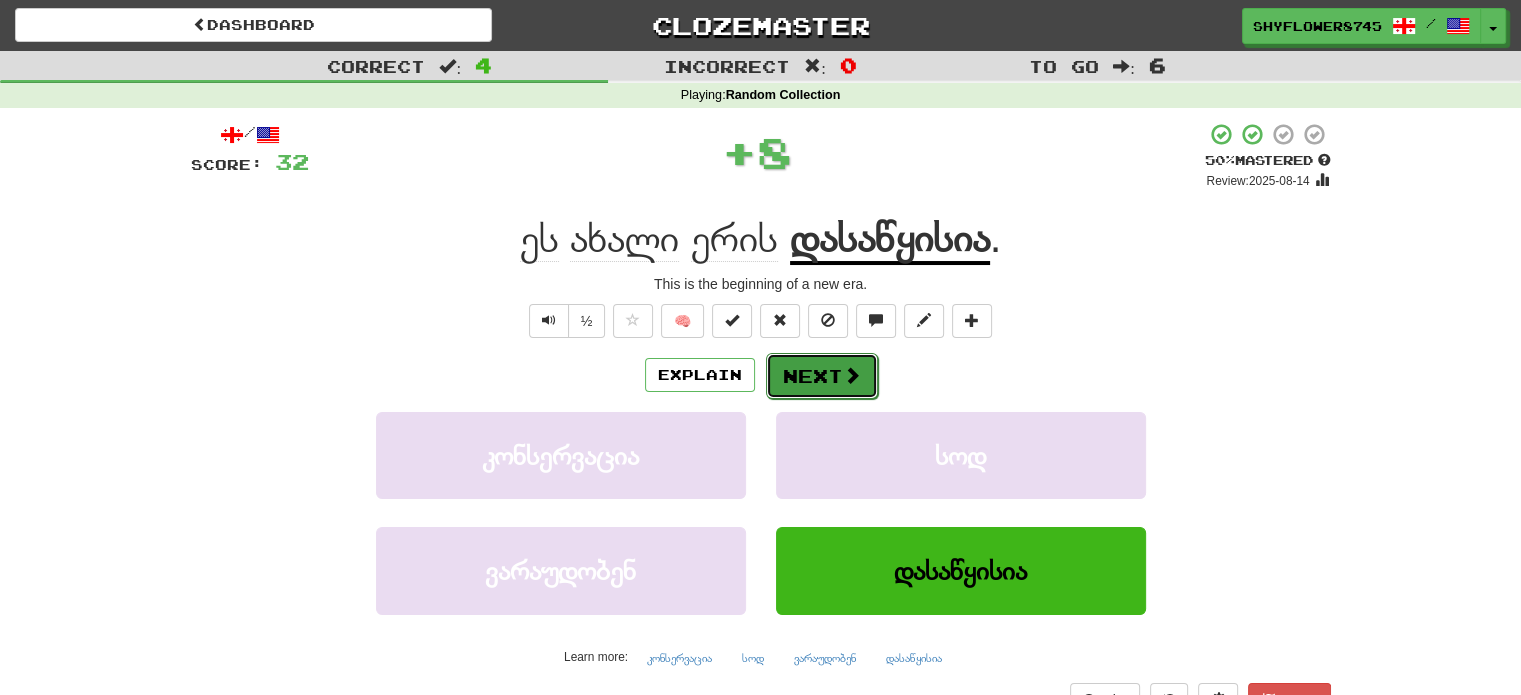 click on "Next" at bounding box center [822, 376] 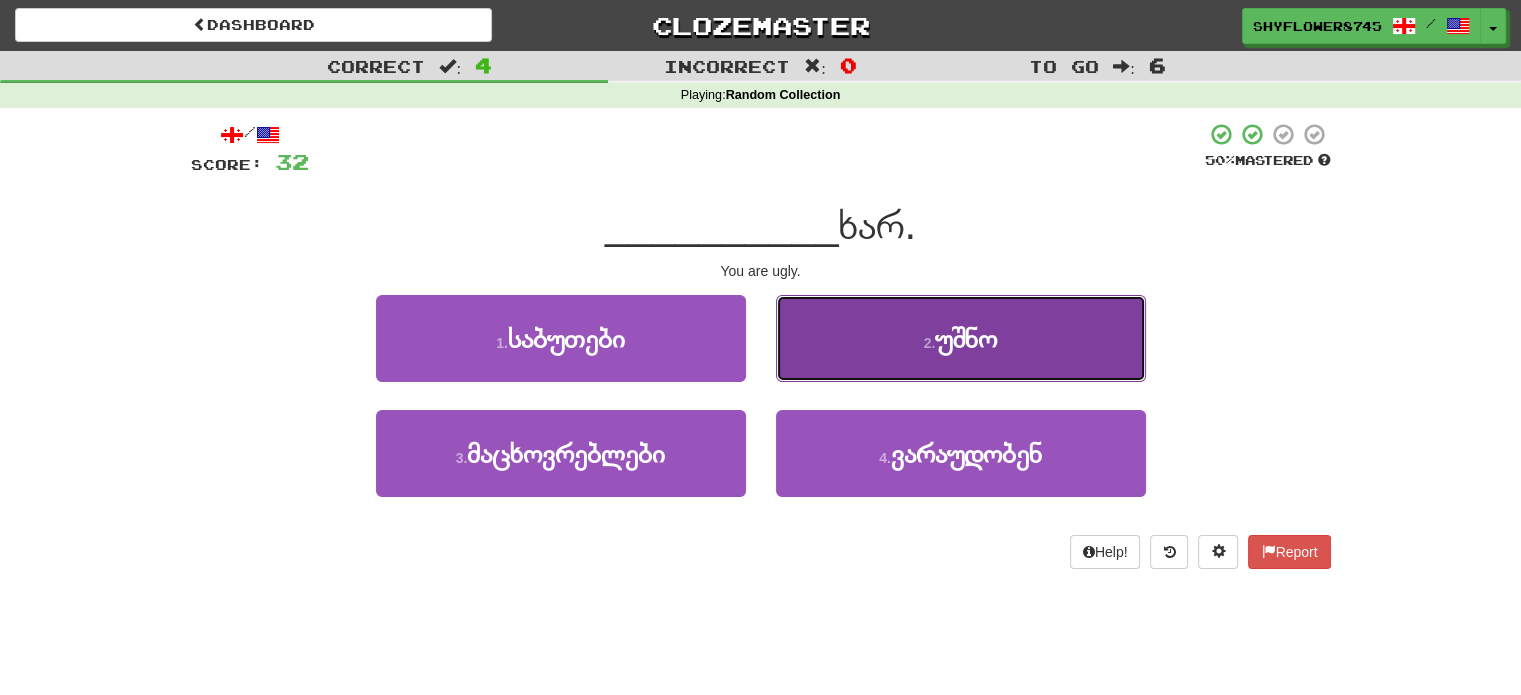 click on "2 .  უშნო" at bounding box center (961, 338) 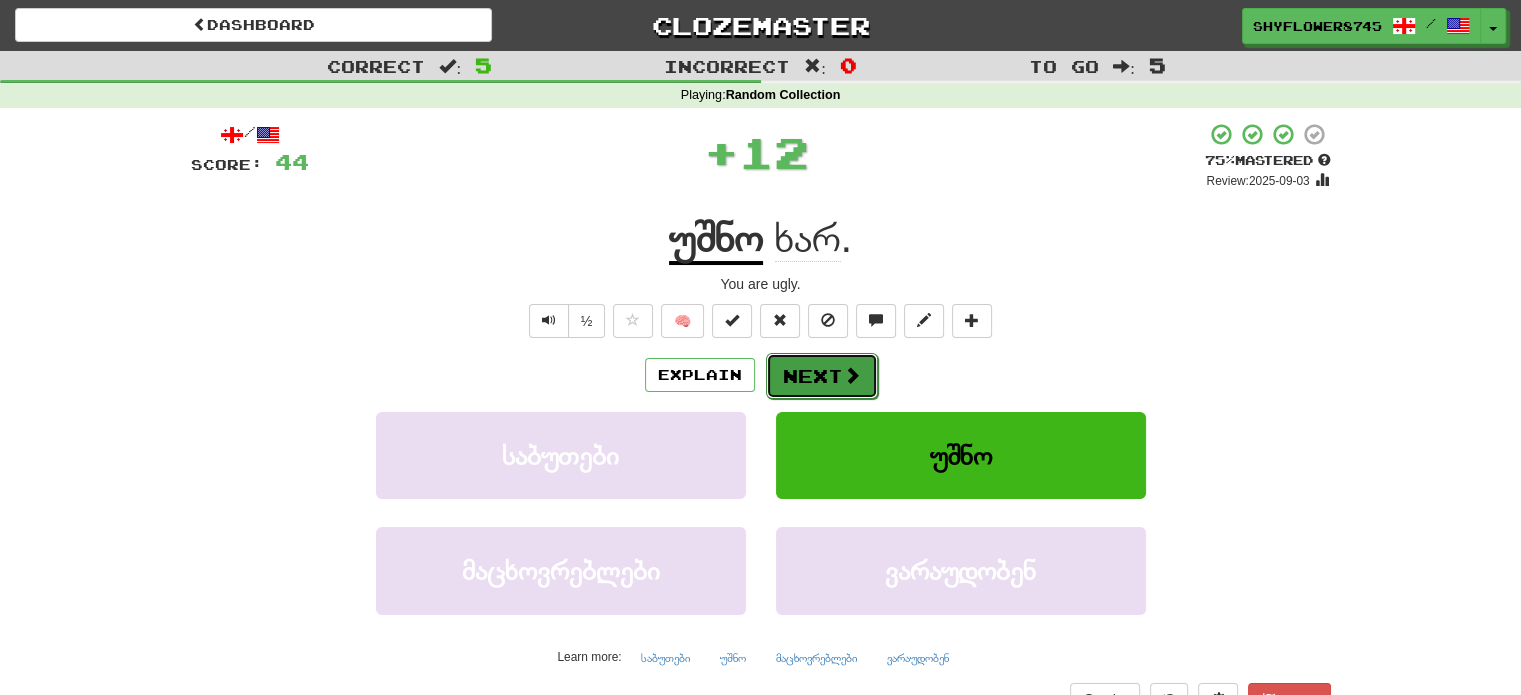 click on "Next" at bounding box center (822, 376) 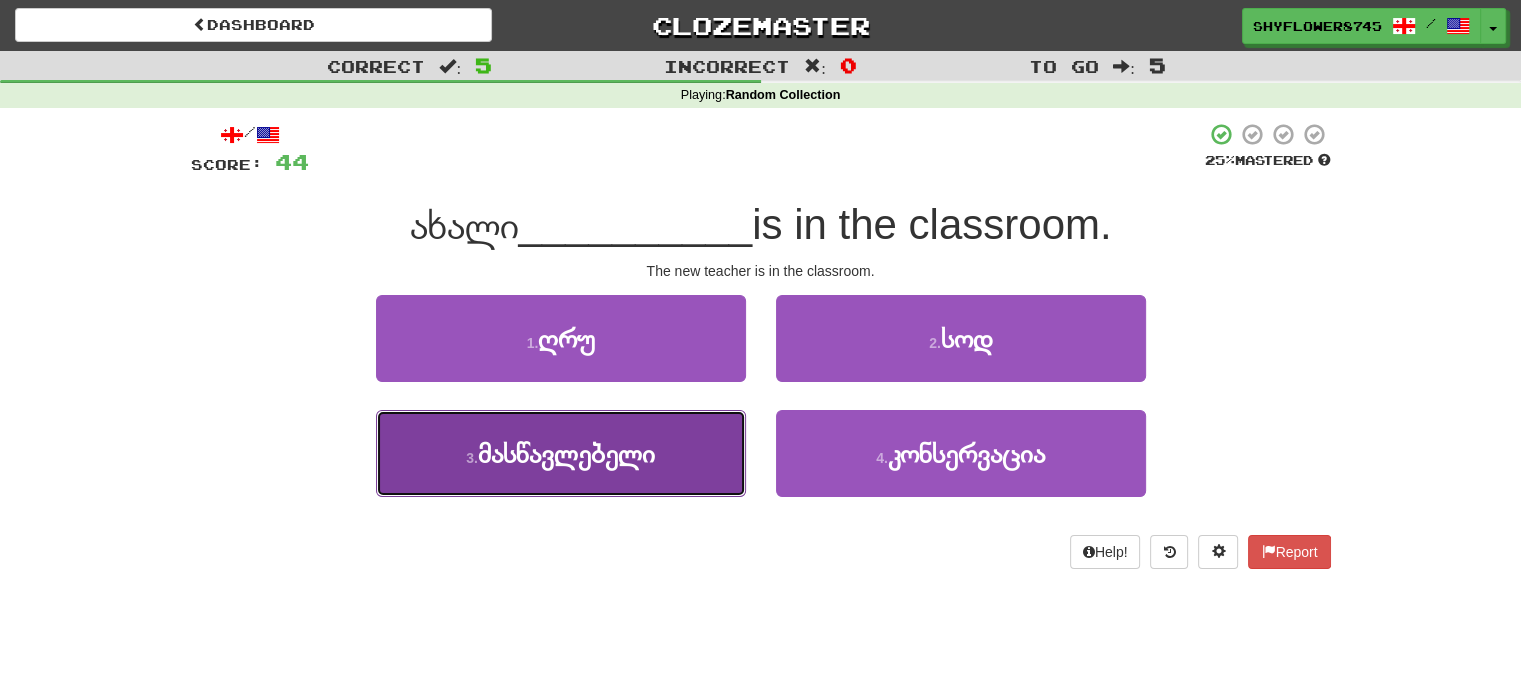 click on "3 .  მასწავლებელი" at bounding box center [561, 453] 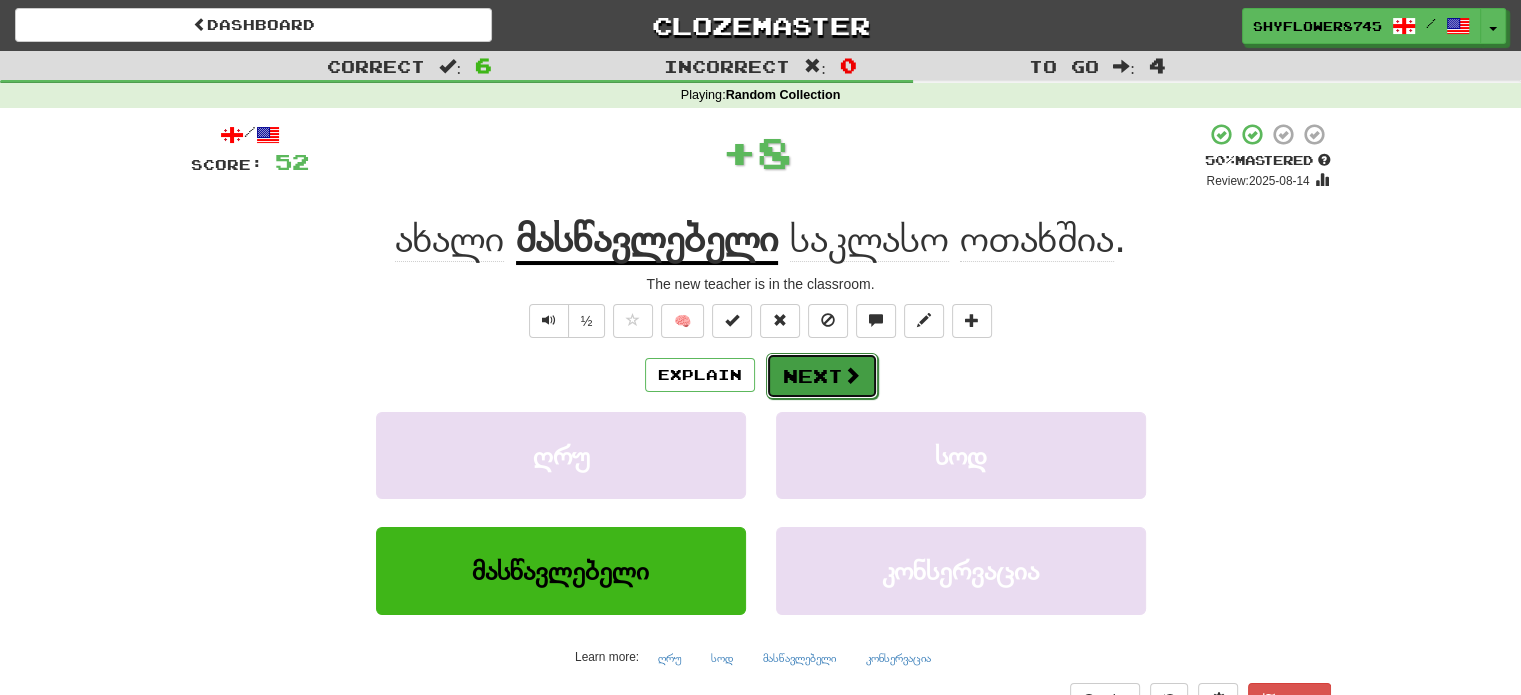 click on "Next" at bounding box center [822, 376] 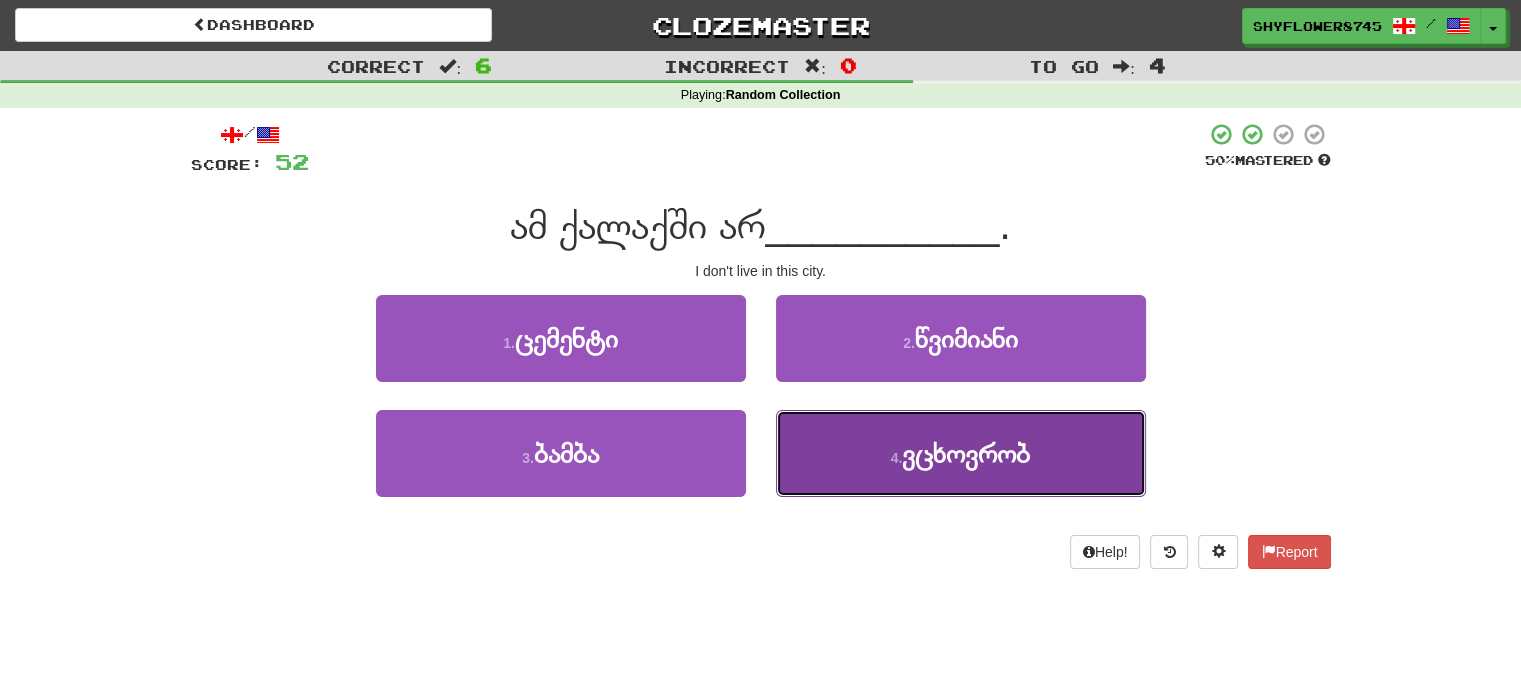 click on "4 .  ვცხოვრობ" at bounding box center (961, 453) 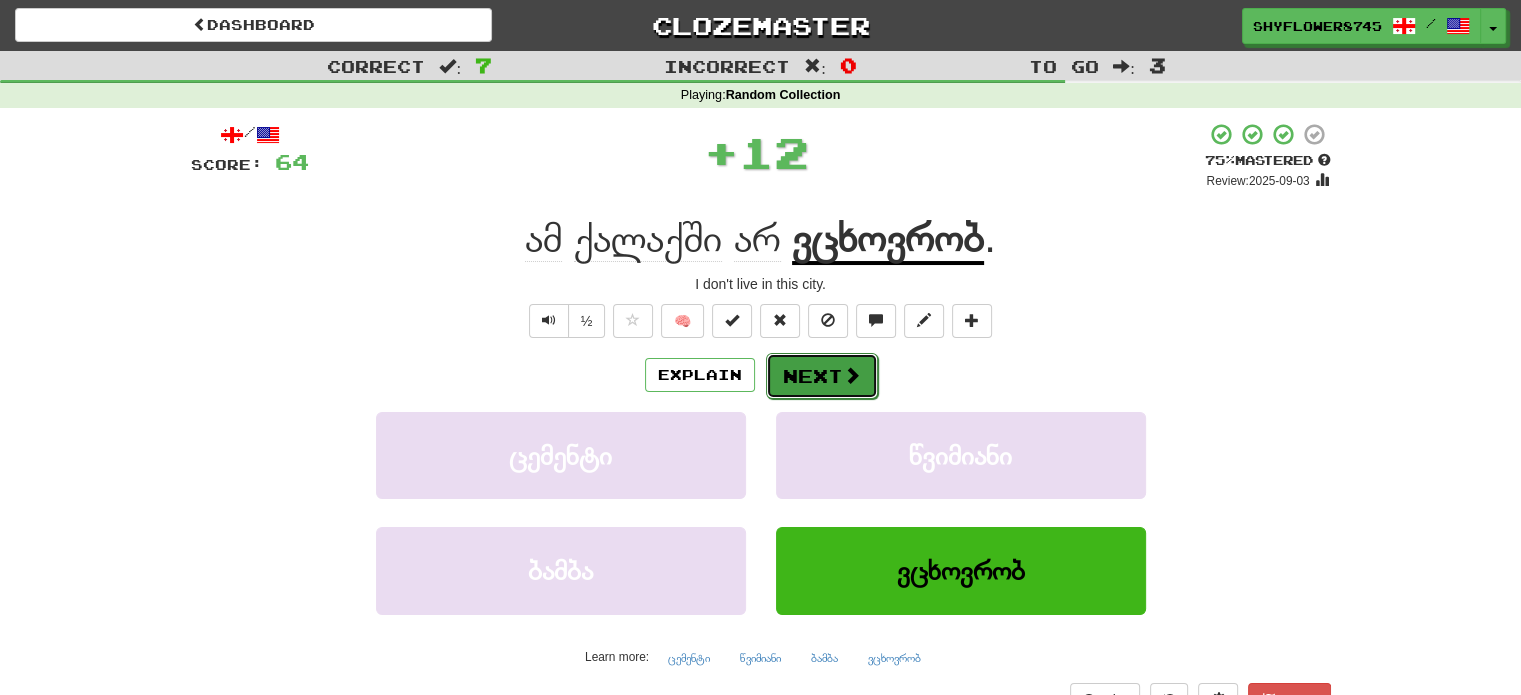 click on "Next" at bounding box center [822, 376] 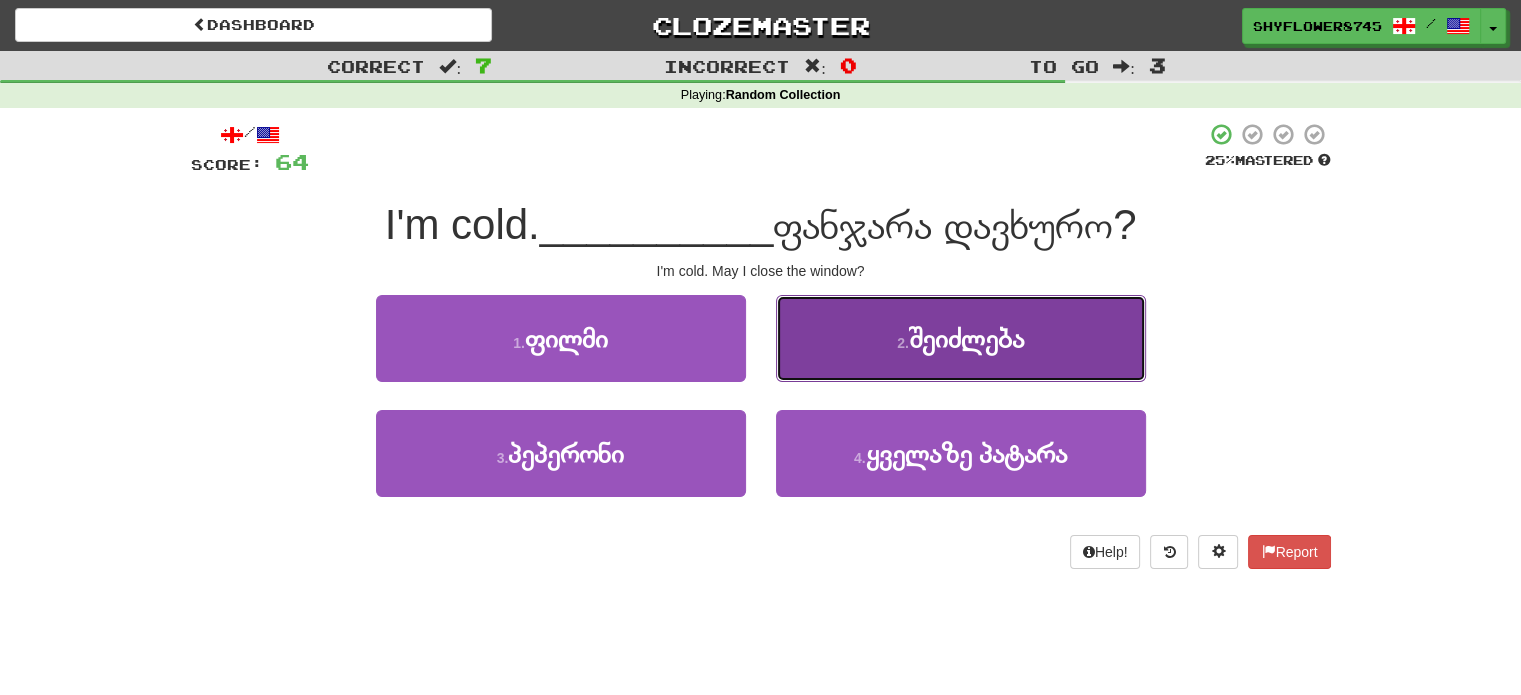 click on "2 .  შეიძლება" at bounding box center (961, 338) 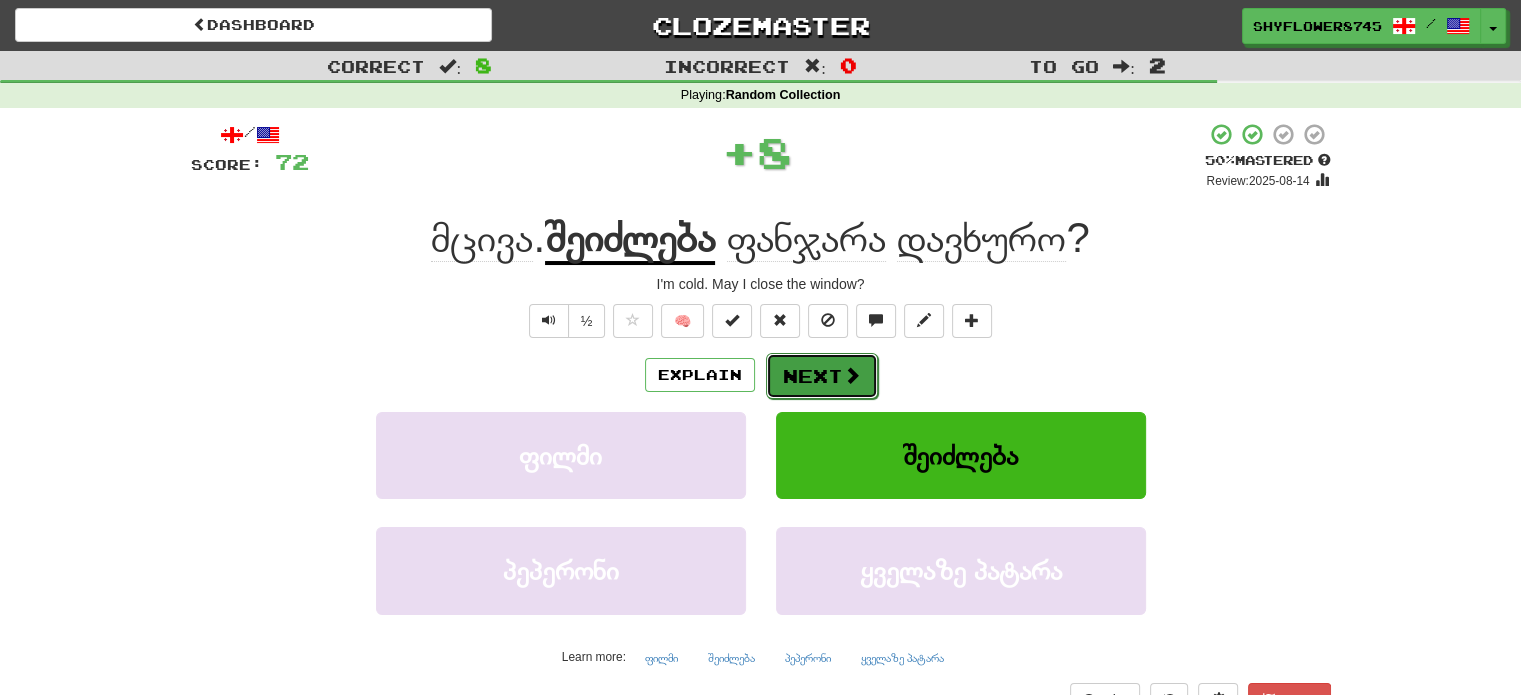 click on "Next" at bounding box center [822, 376] 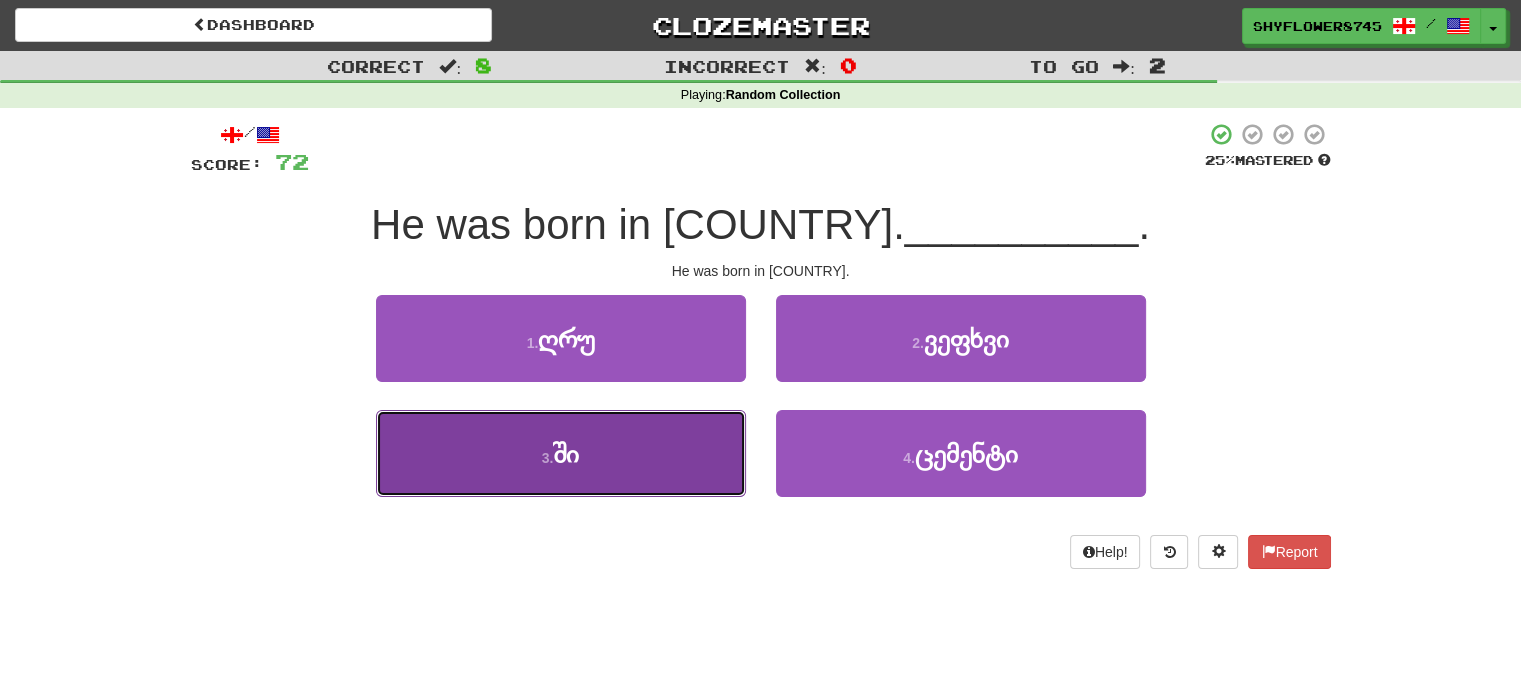 click on "3 .  ში" at bounding box center [561, 453] 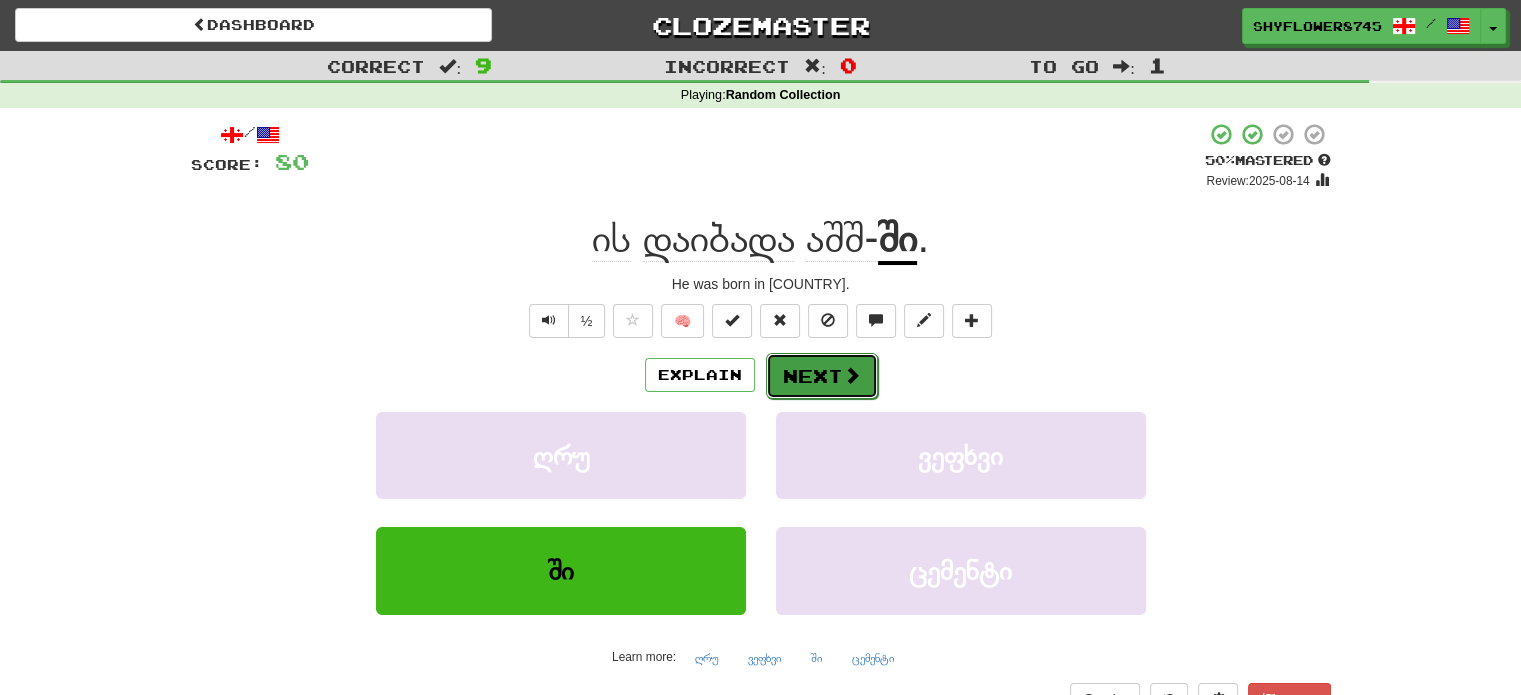 click on "Next" at bounding box center (822, 376) 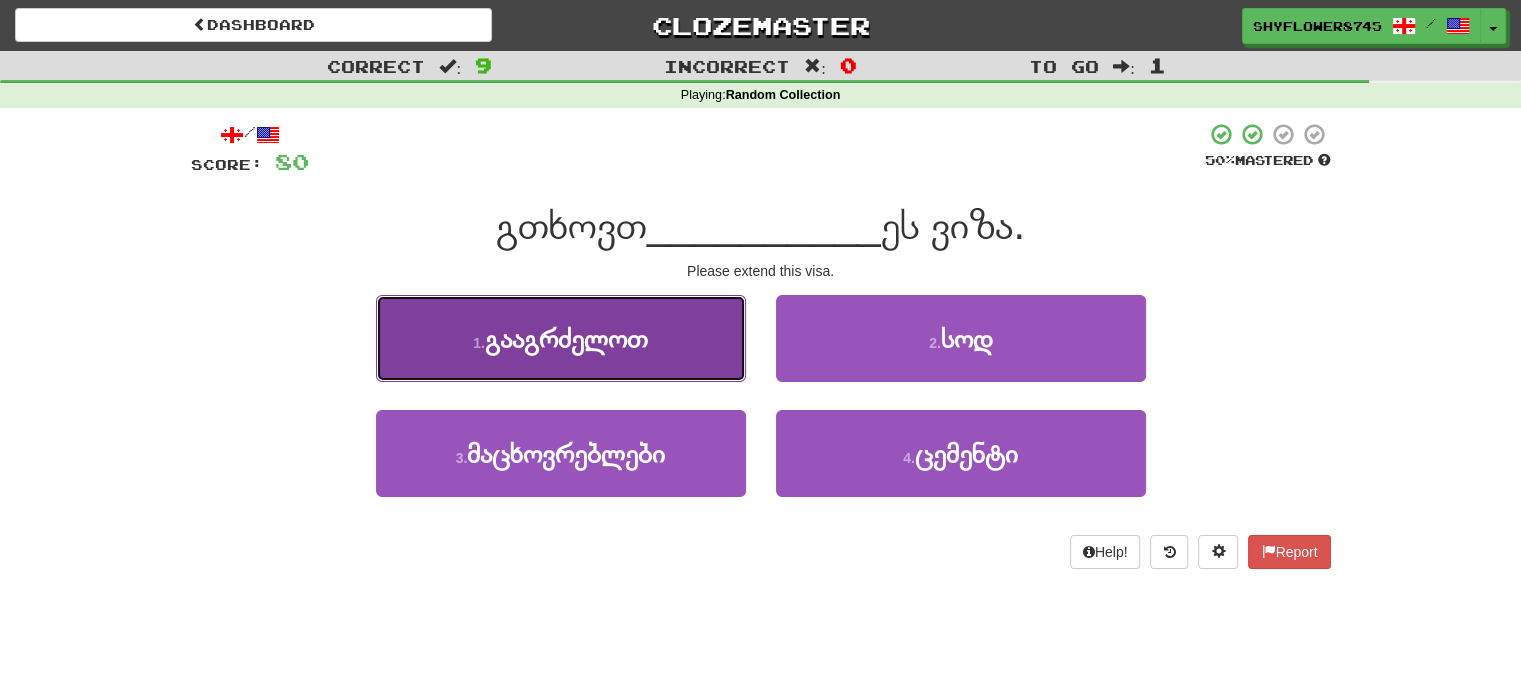 click on "1 .  გააგრძელოთ" at bounding box center (561, 338) 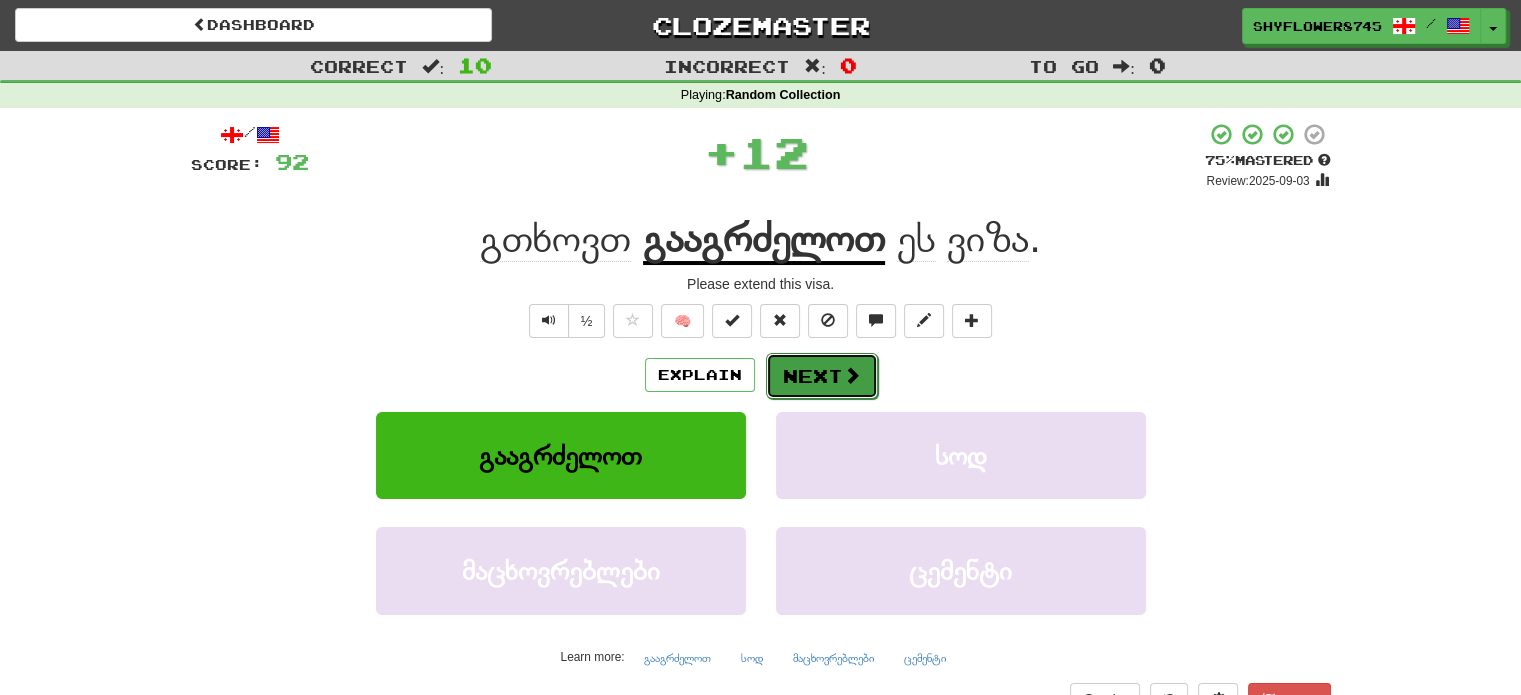 click on "Next" at bounding box center [822, 376] 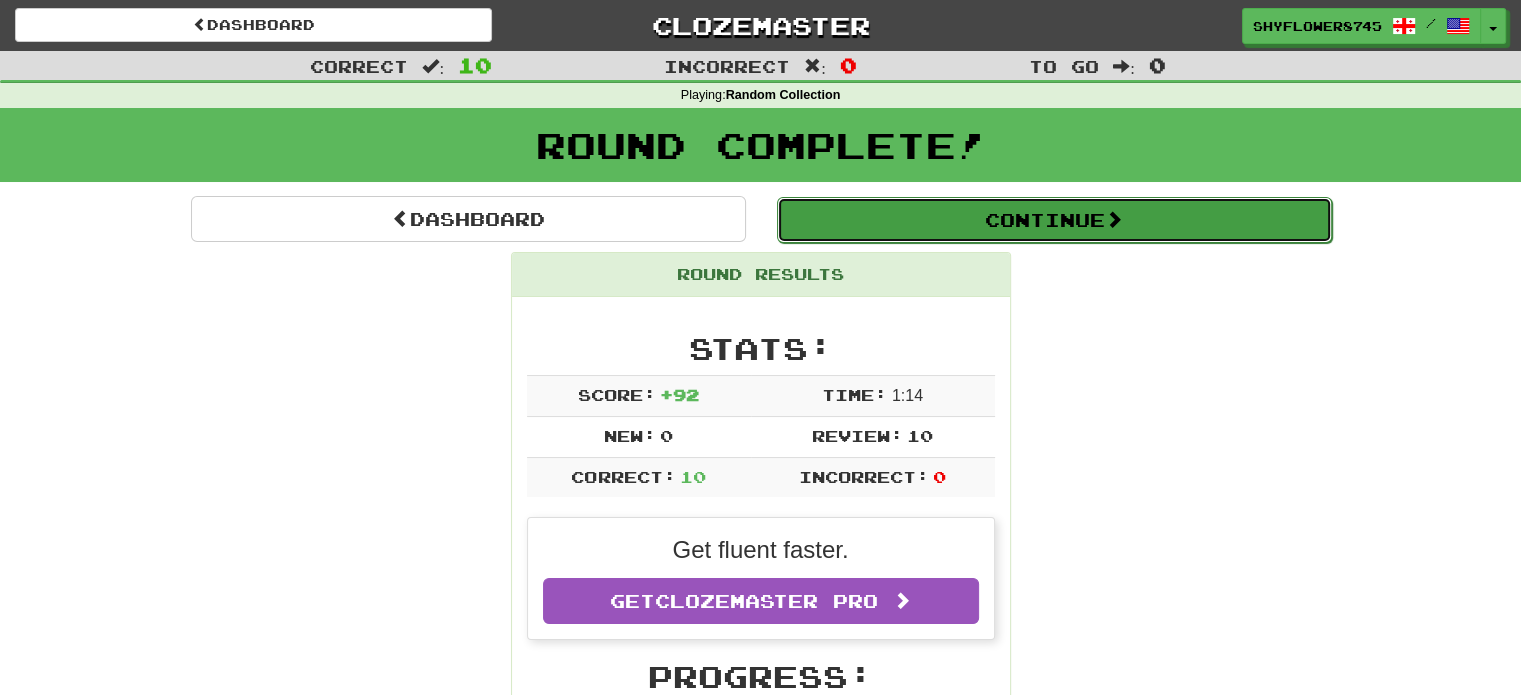 click on "Continue" at bounding box center (1054, 220) 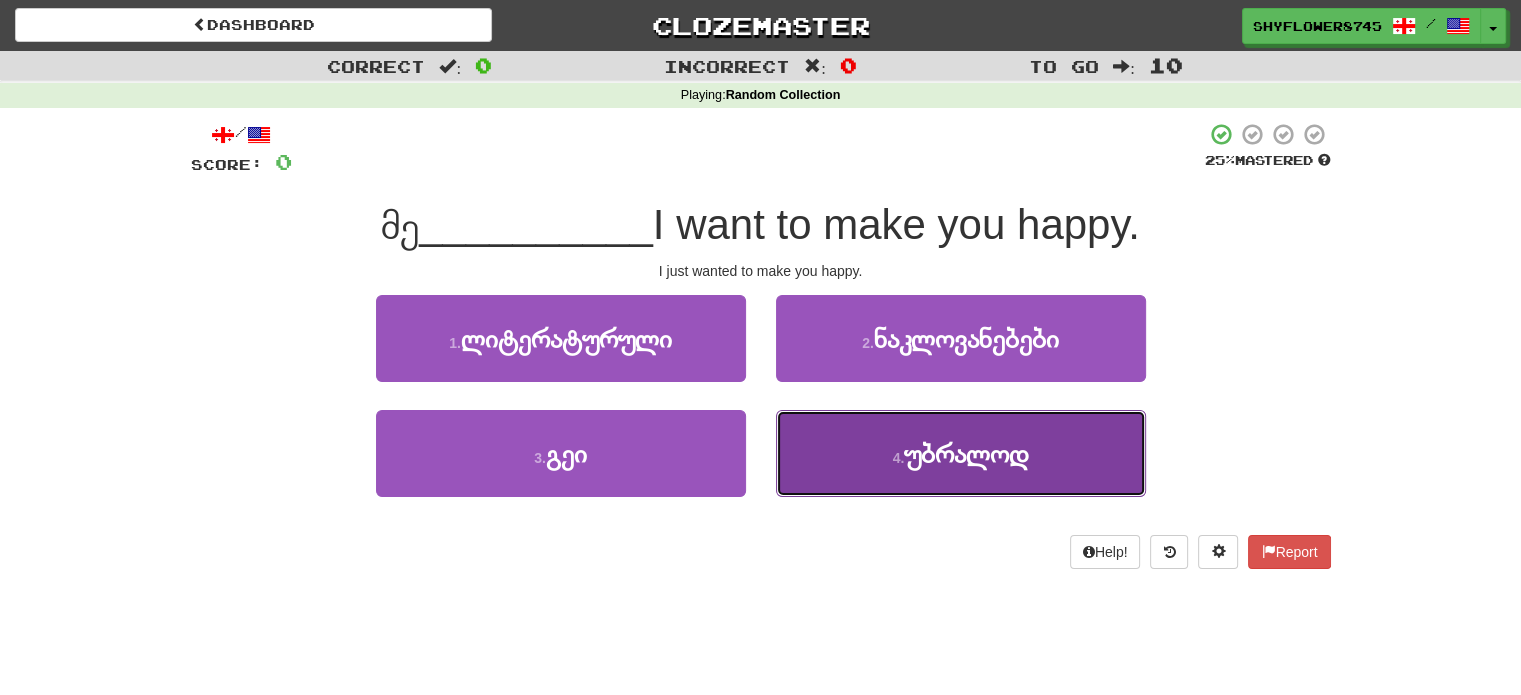 click on "4 .  უბრალოდ" at bounding box center (961, 453) 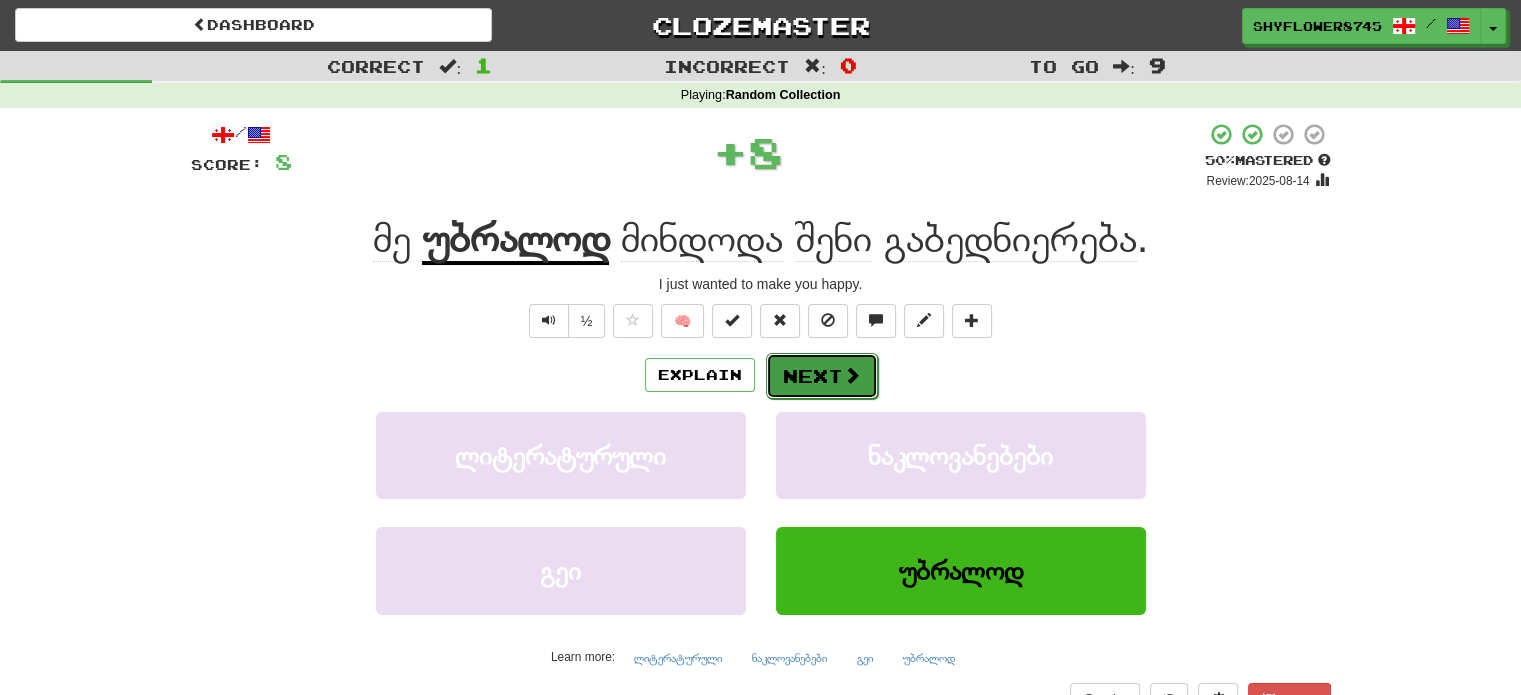 click on "Next" at bounding box center [822, 376] 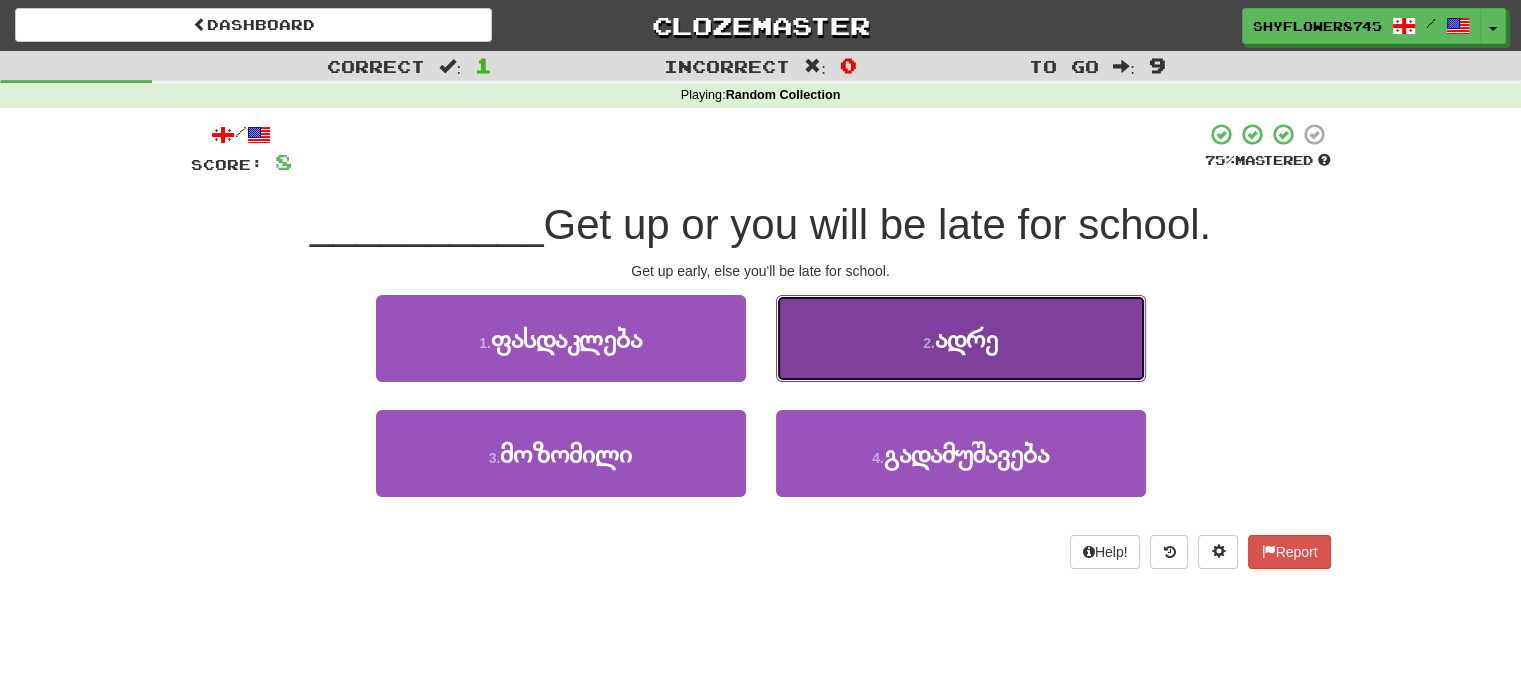 click on "2 .  ადრე" at bounding box center [961, 338] 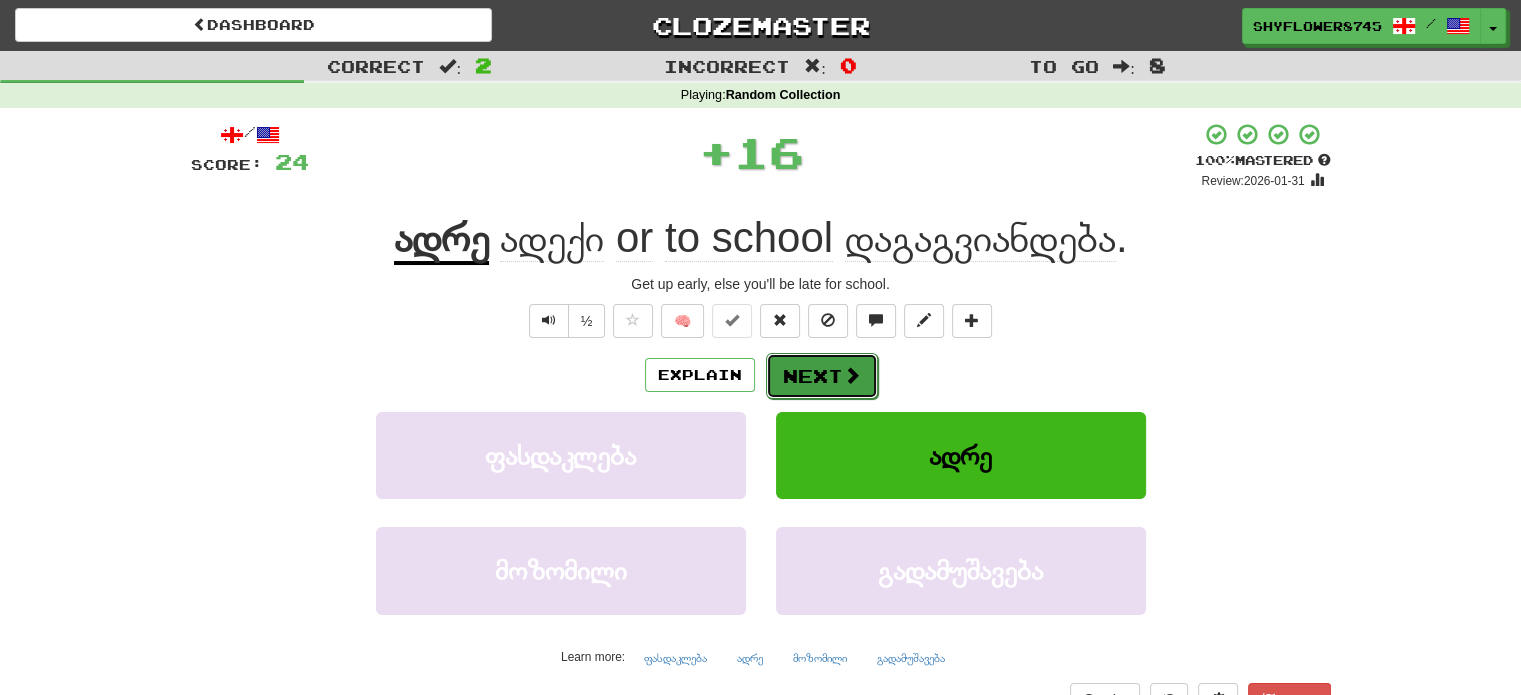 click on "Next" at bounding box center (822, 376) 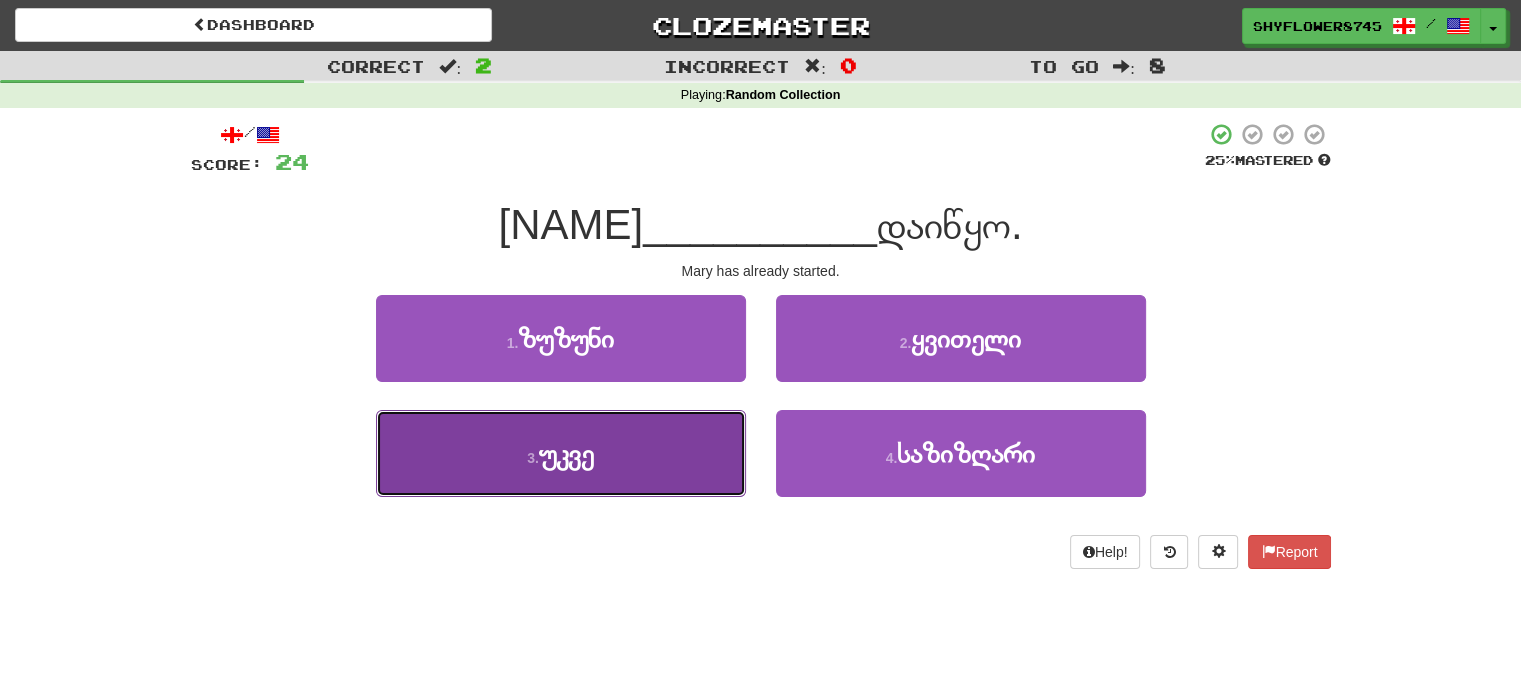 click on "3 .  უკვე" at bounding box center (561, 453) 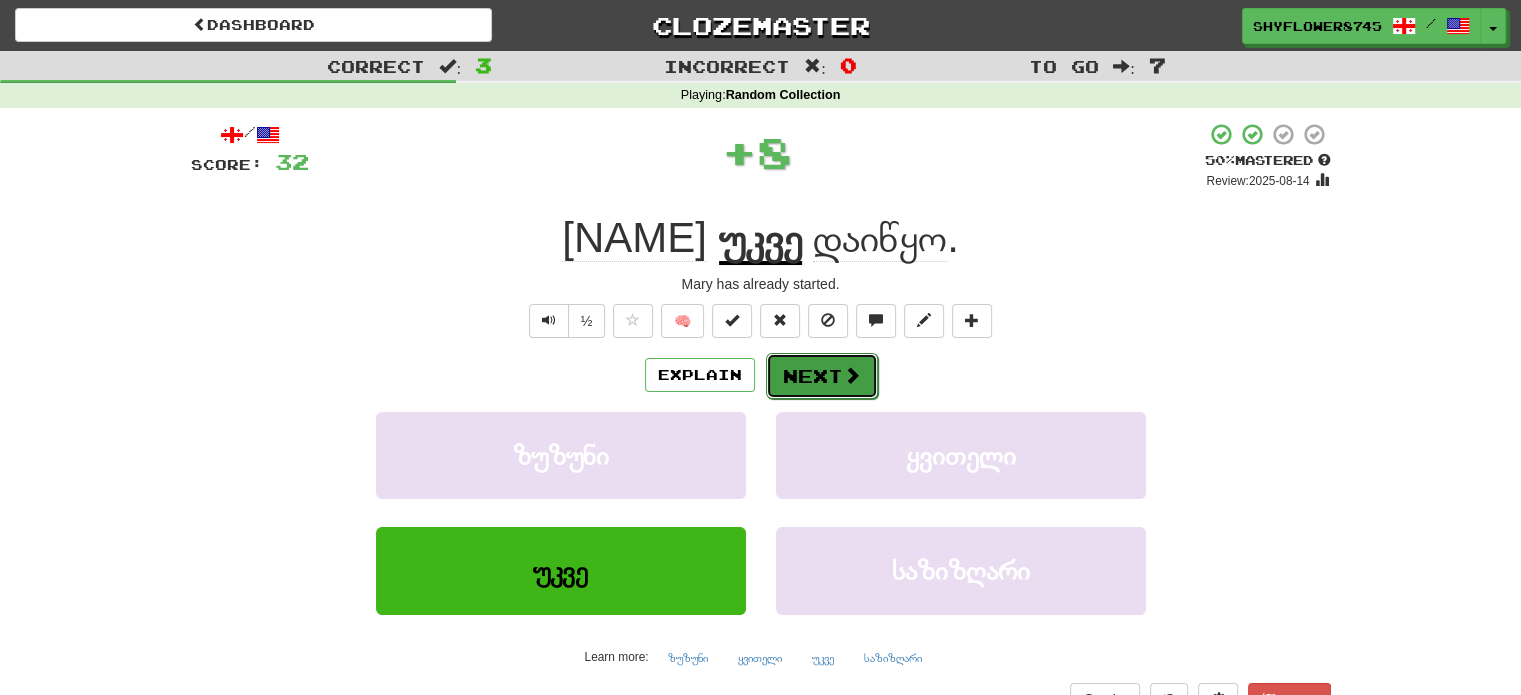click on "Next" at bounding box center [822, 376] 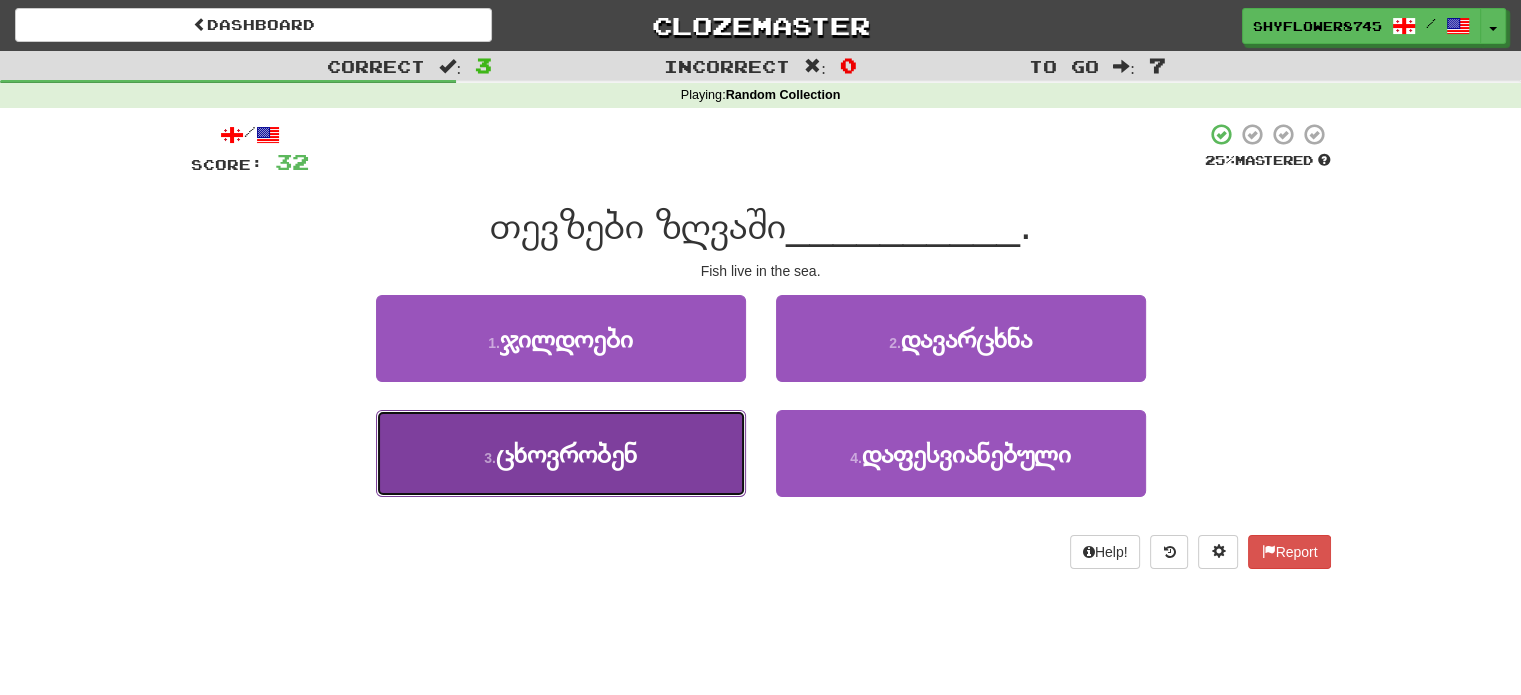 click on "3 .  ცხოვრობენ" at bounding box center [561, 453] 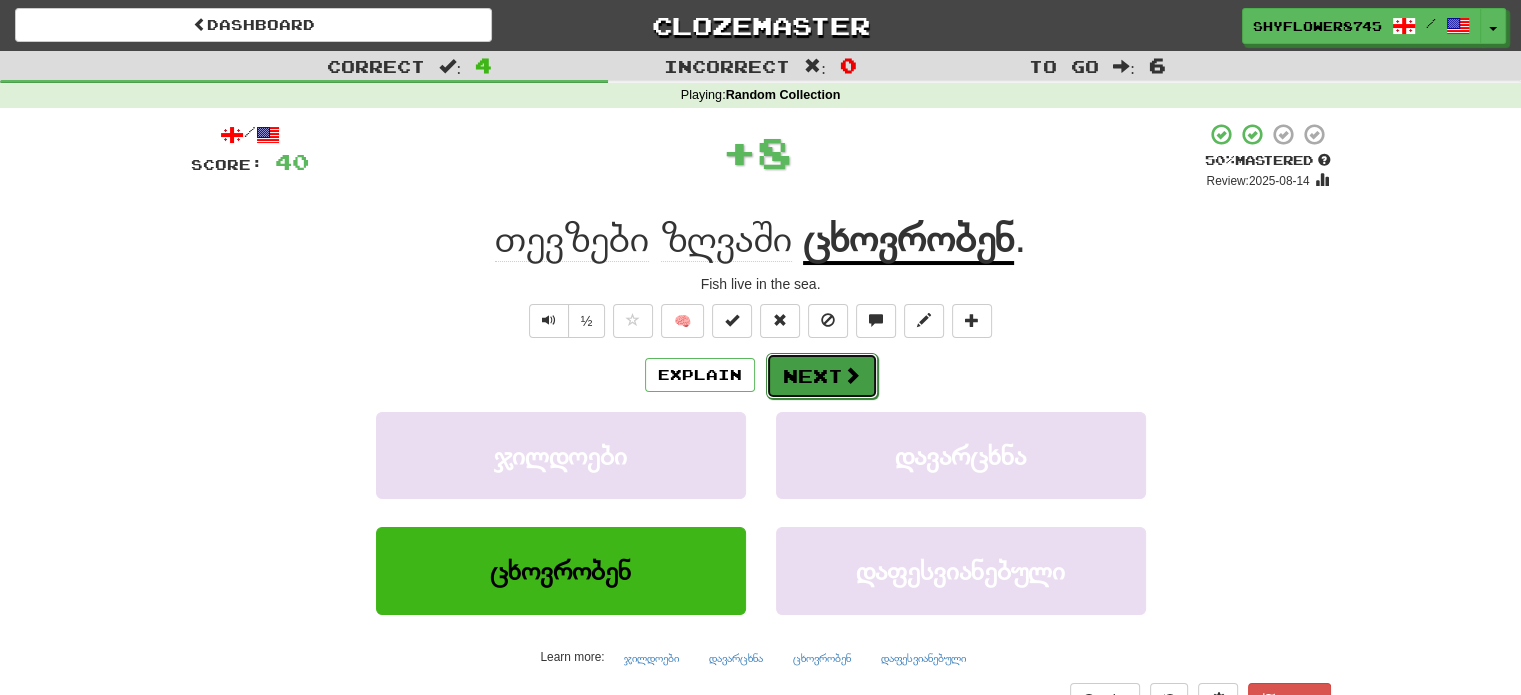 click on "Next" at bounding box center [822, 376] 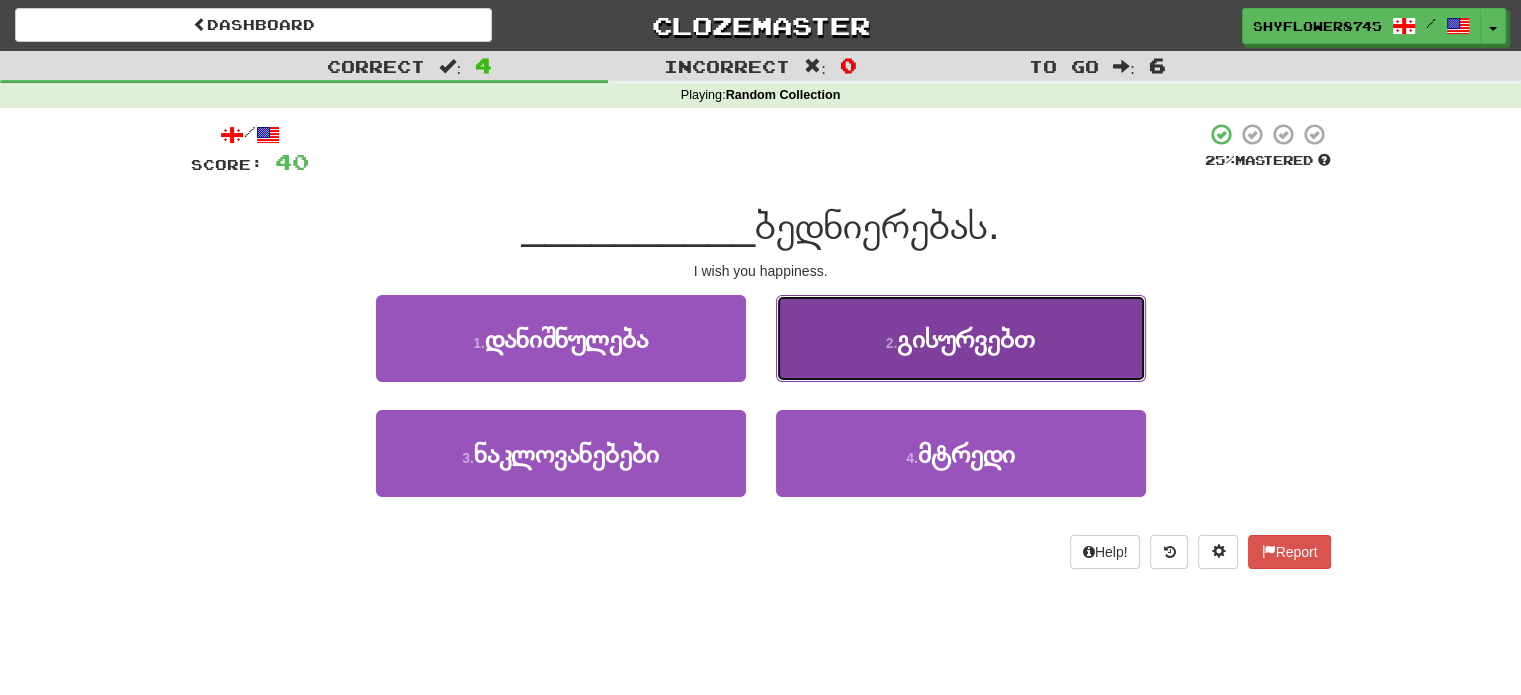 click on "გისურვებთ" at bounding box center (966, 338) 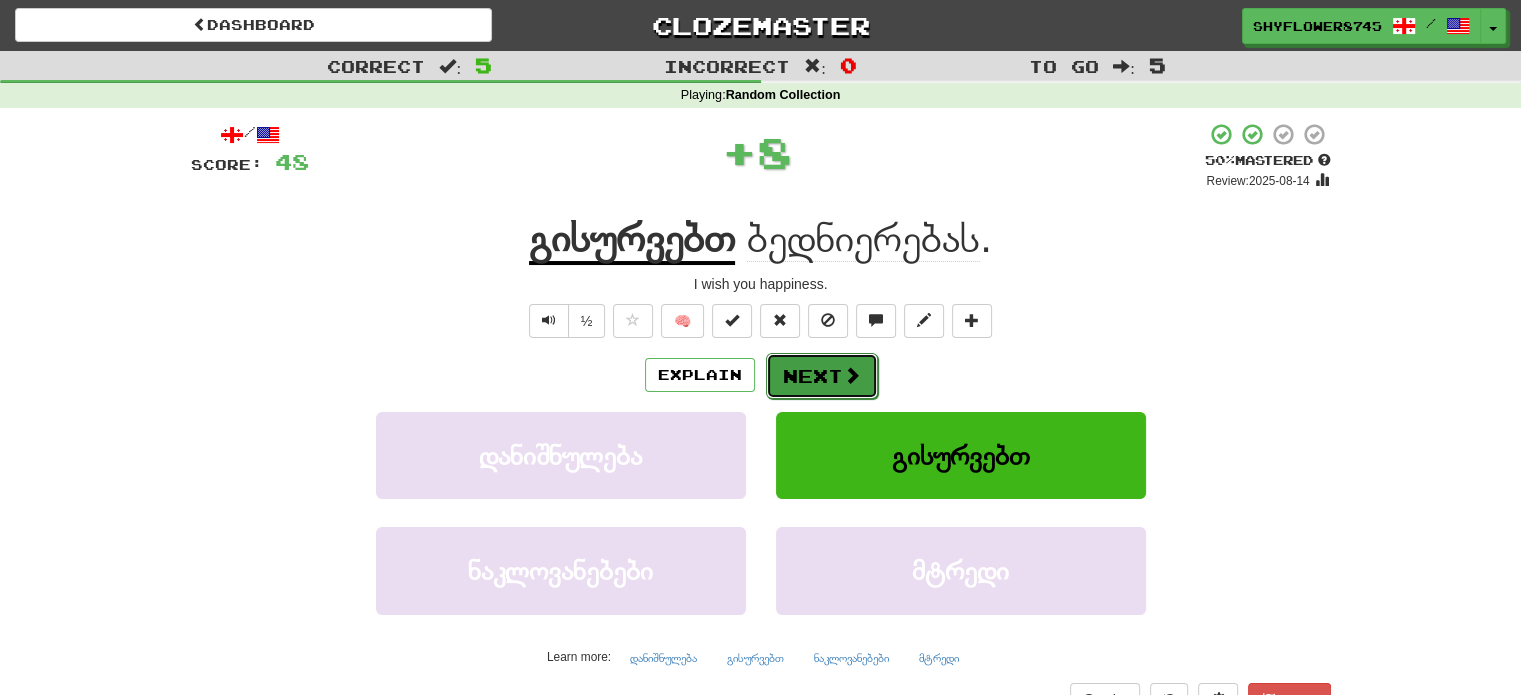 click on "Next" at bounding box center [822, 376] 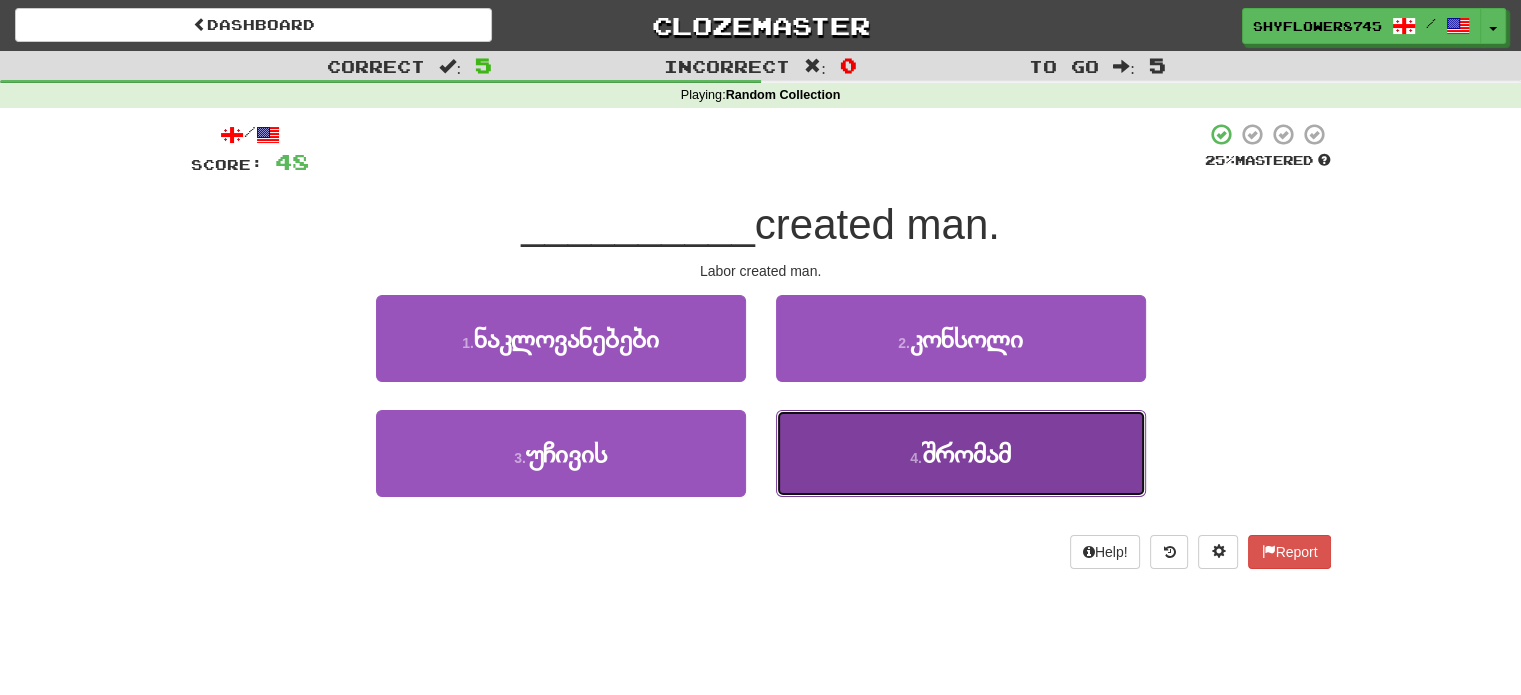 click on "4 ." at bounding box center [916, 458] 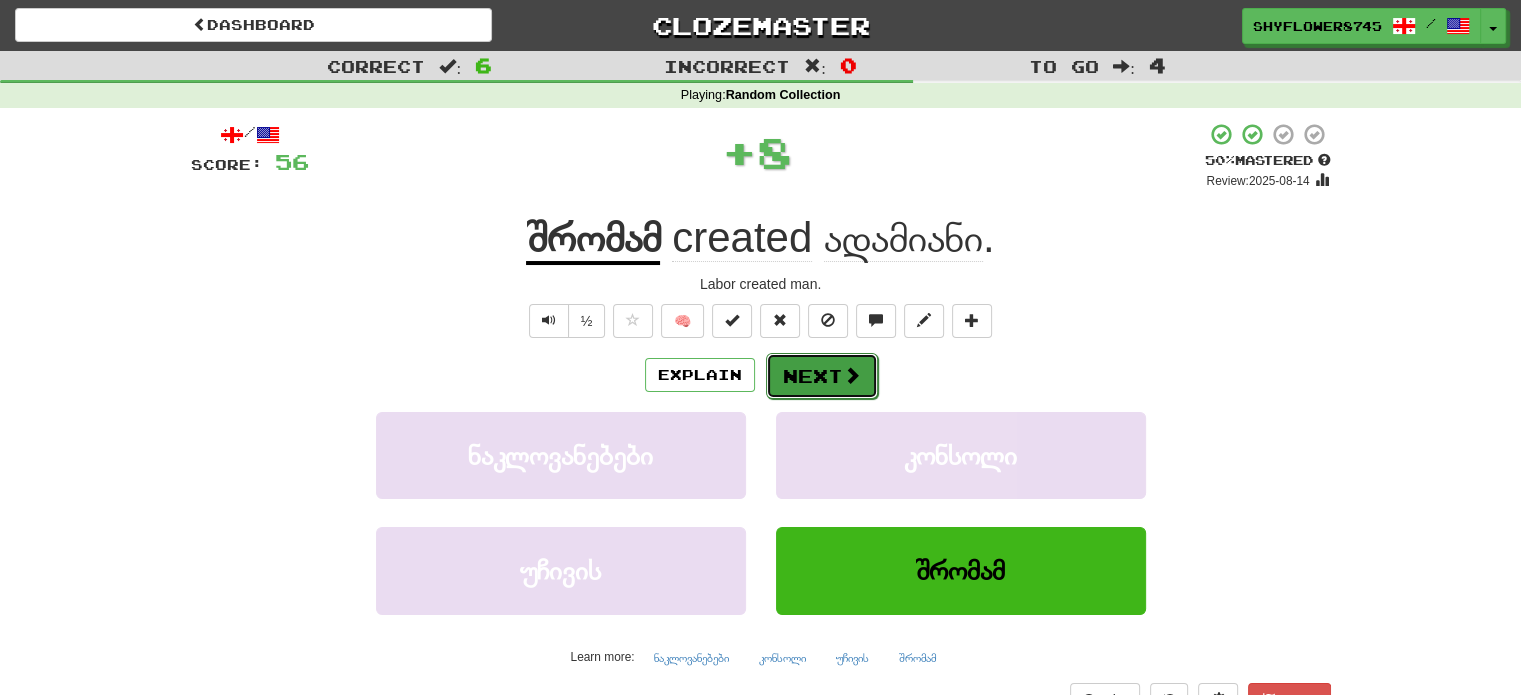 click on "Next" at bounding box center [822, 376] 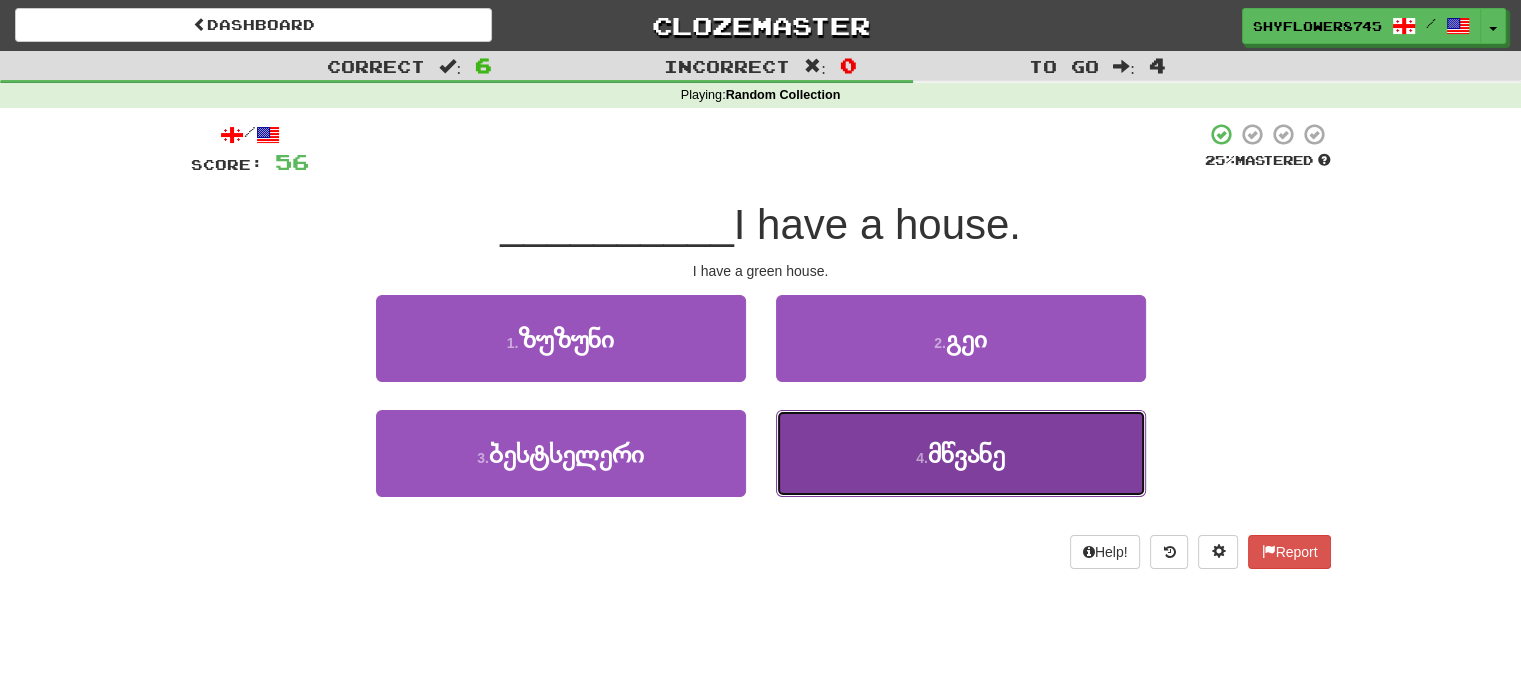 click on "4 .  მწვანე" at bounding box center (961, 453) 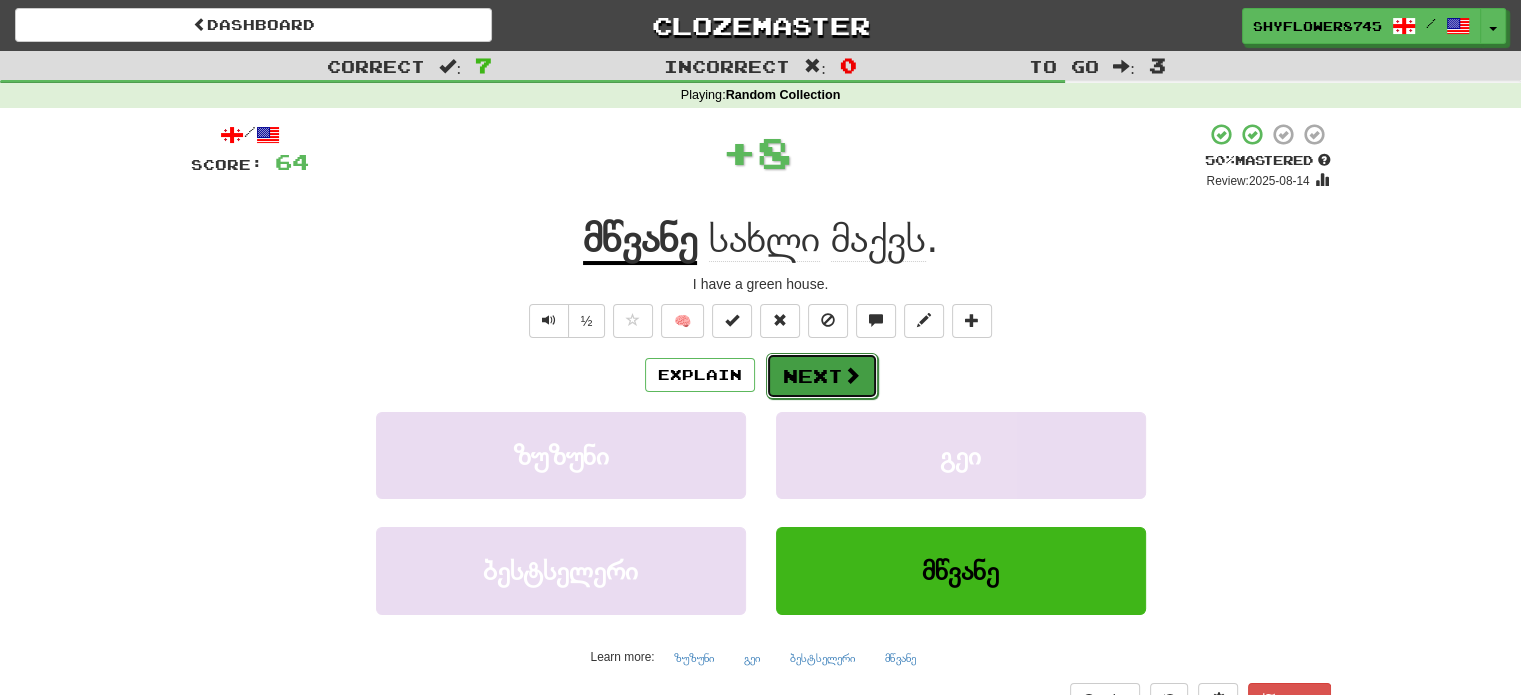 click on "Next" at bounding box center (822, 376) 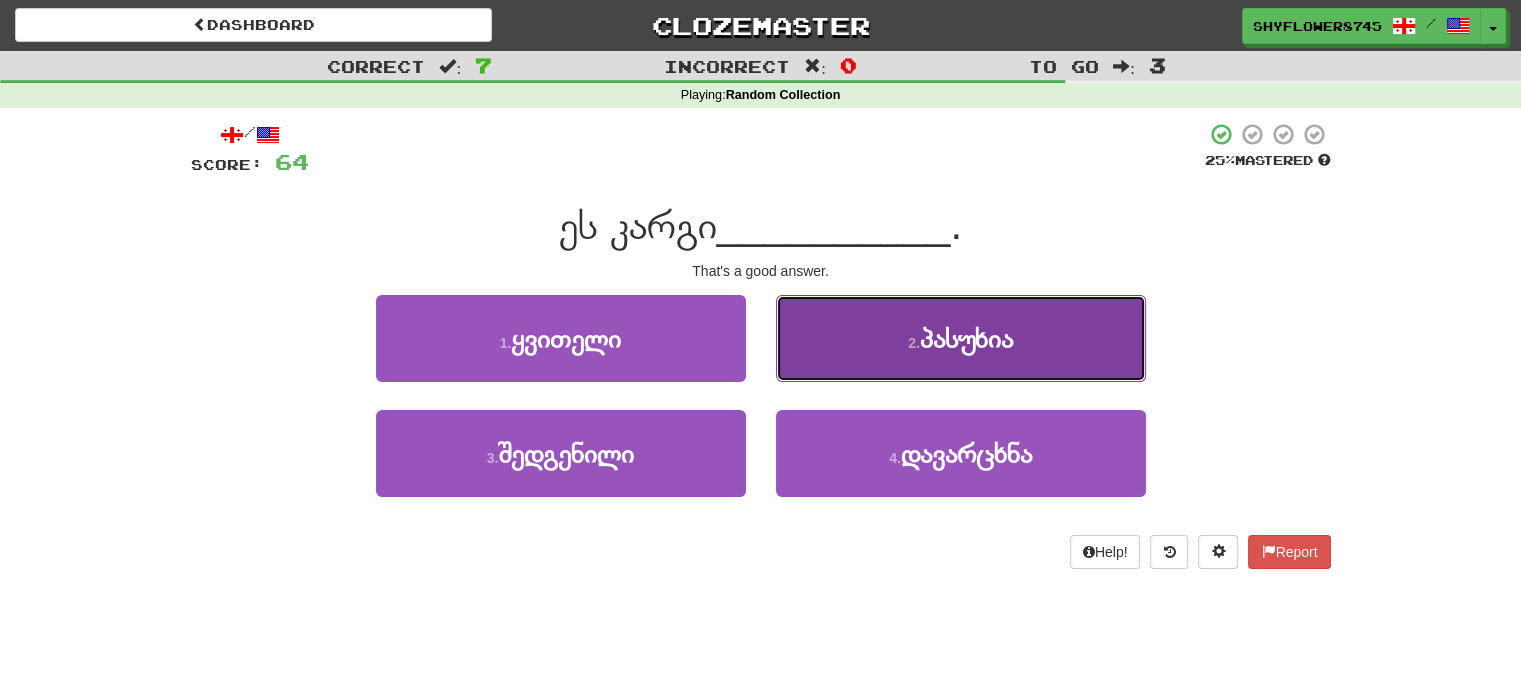 click on "2 .  პასუხია" at bounding box center (961, 338) 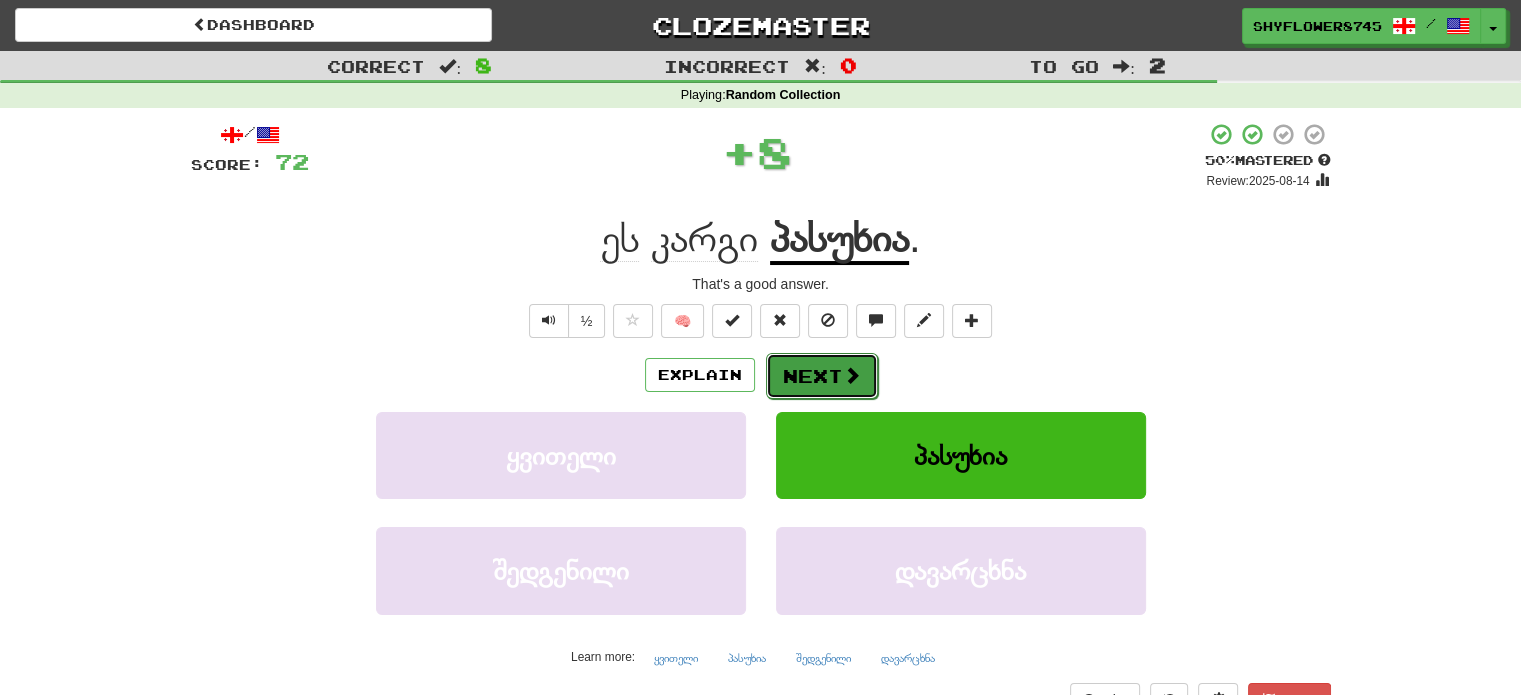 click on "Next" at bounding box center [822, 376] 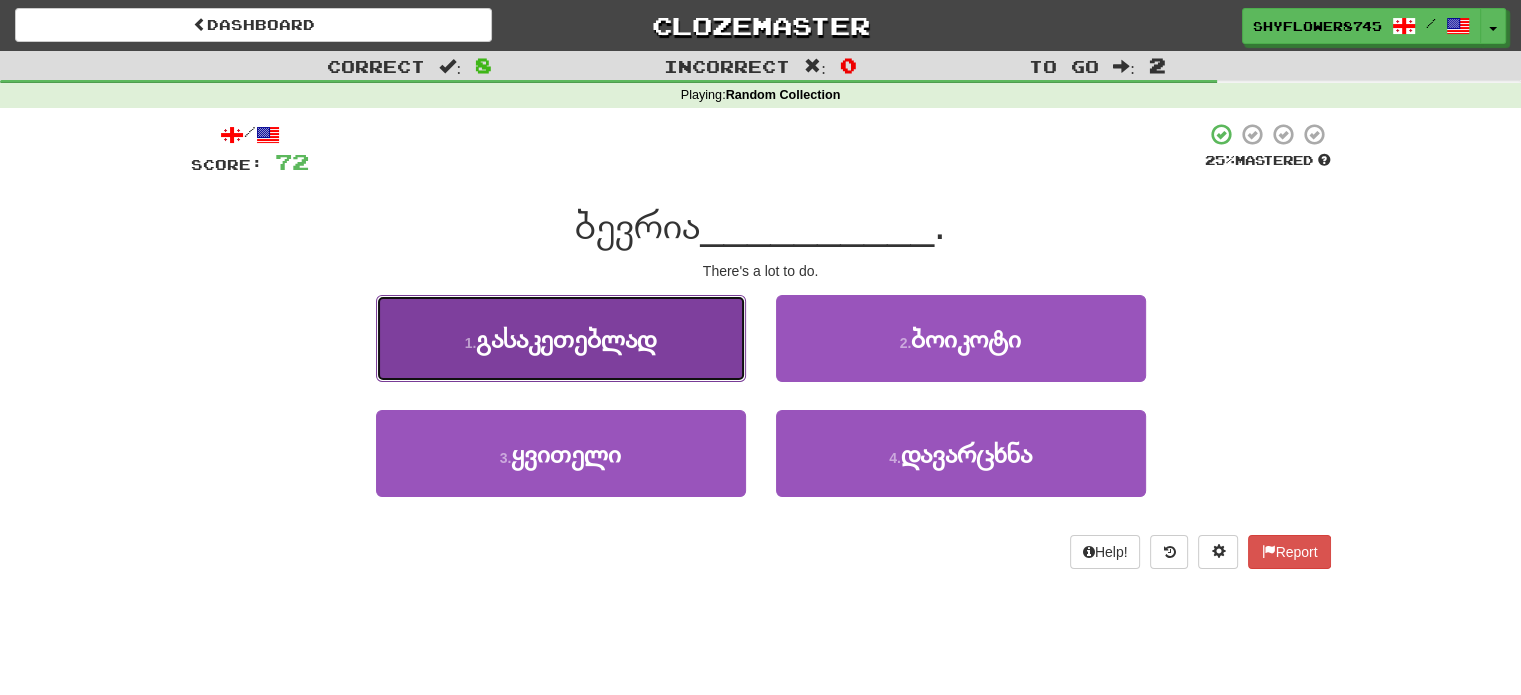 click on "1 .  გასაკეთებლად" at bounding box center [561, 338] 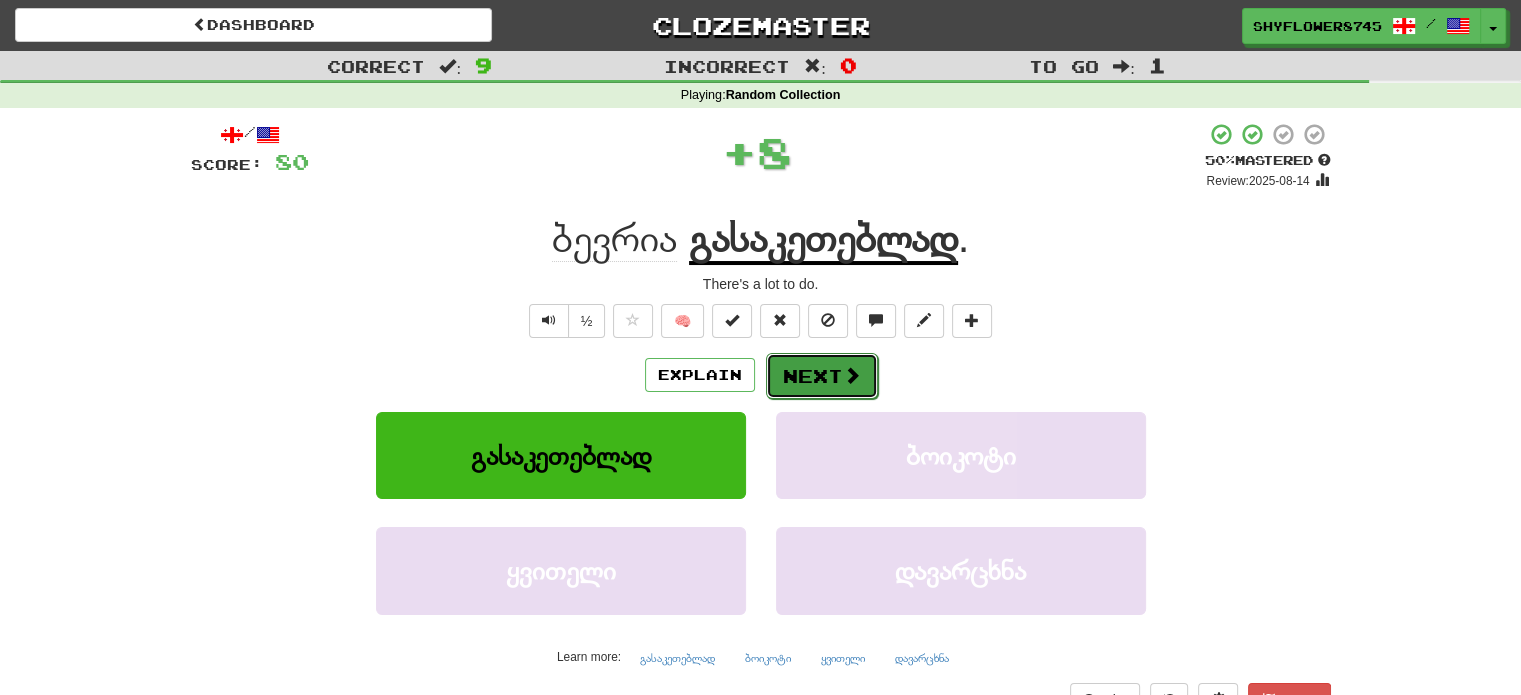 click on "Next" at bounding box center [822, 376] 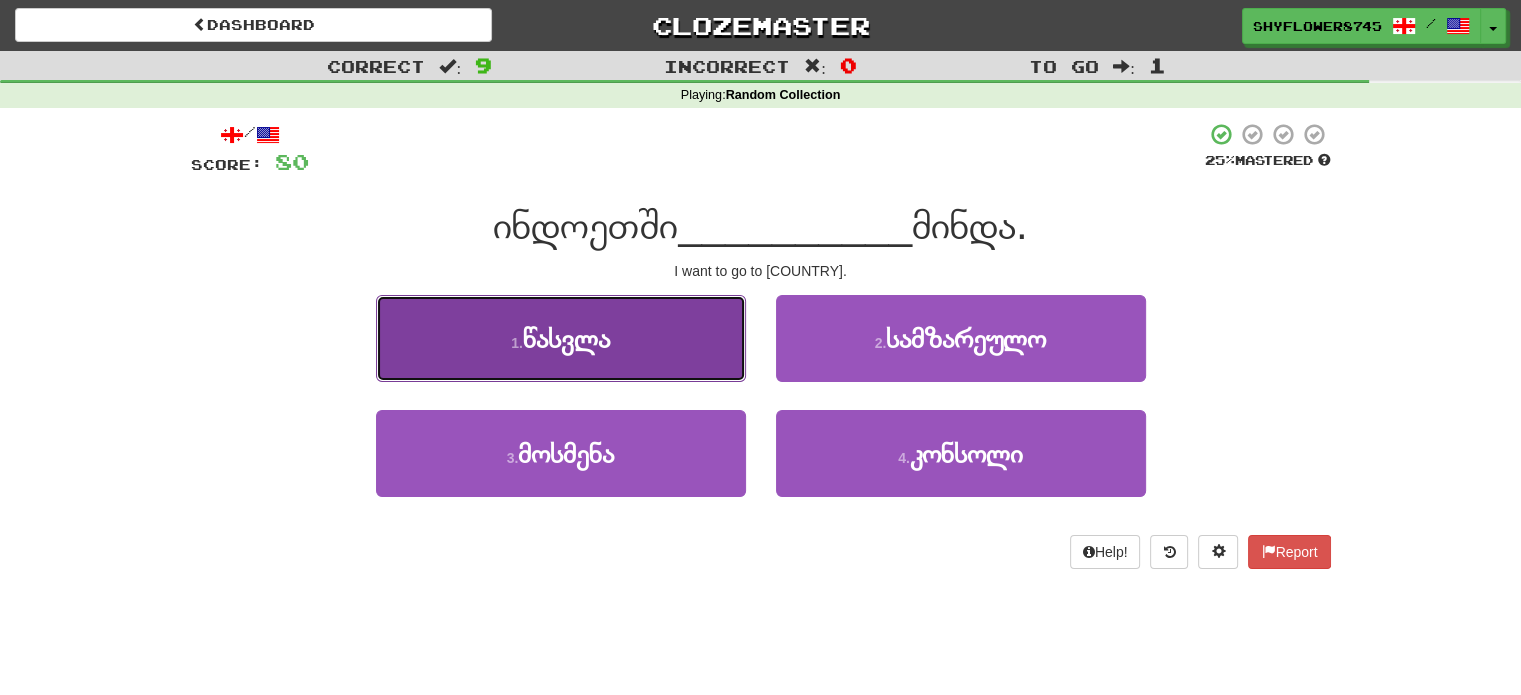 click on "1 .  წასვლა" at bounding box center [561, 338] 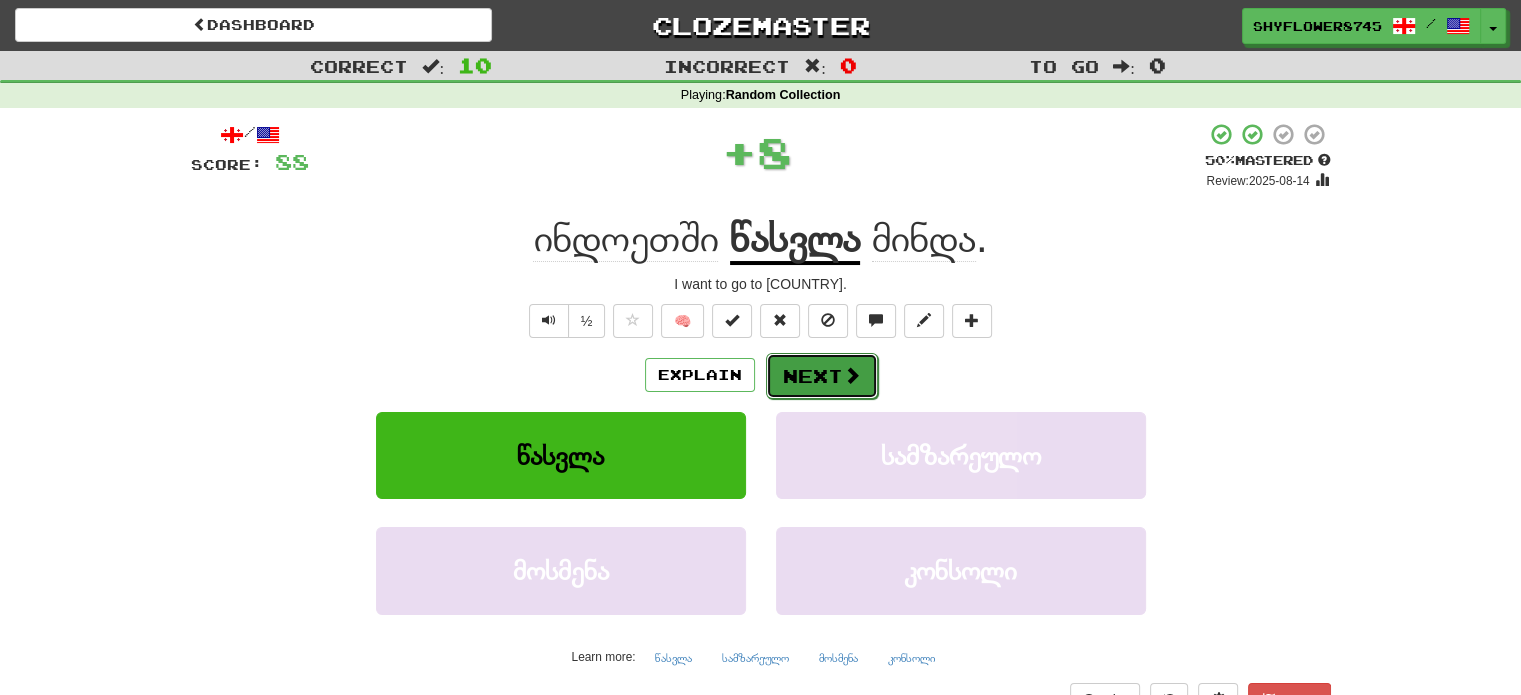 click on "Next" at bounding box center [822, 376] 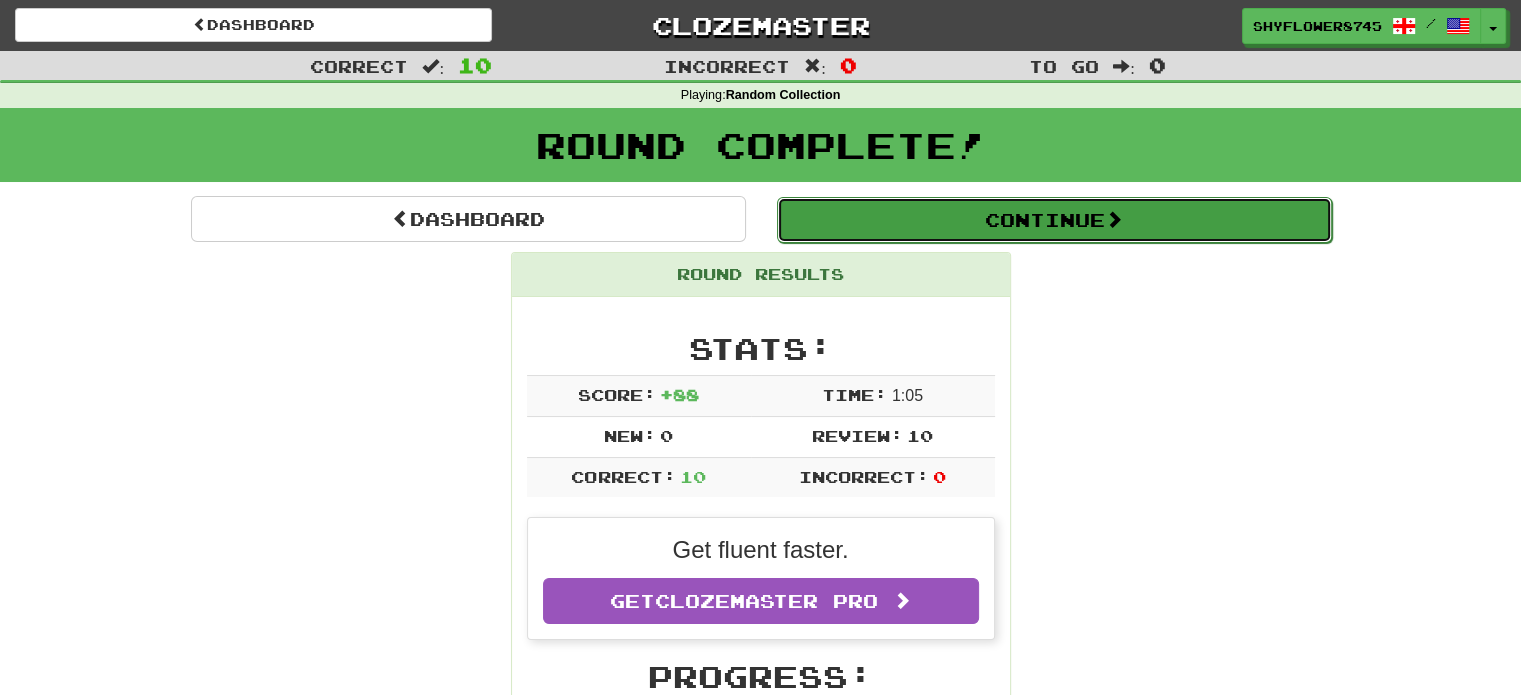 click on "Continue" at bounding box center [1054, 220] 